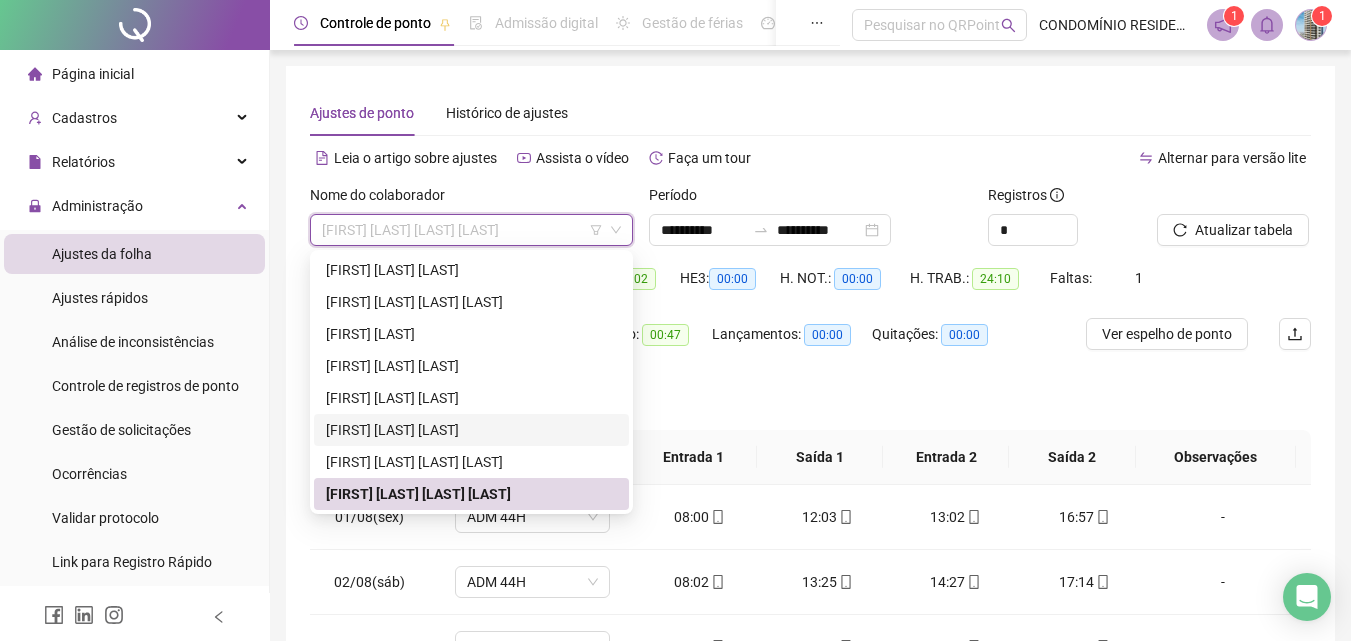 click on "[FIRST] [LAST] [LAST]" at bounding box center (471, 430) 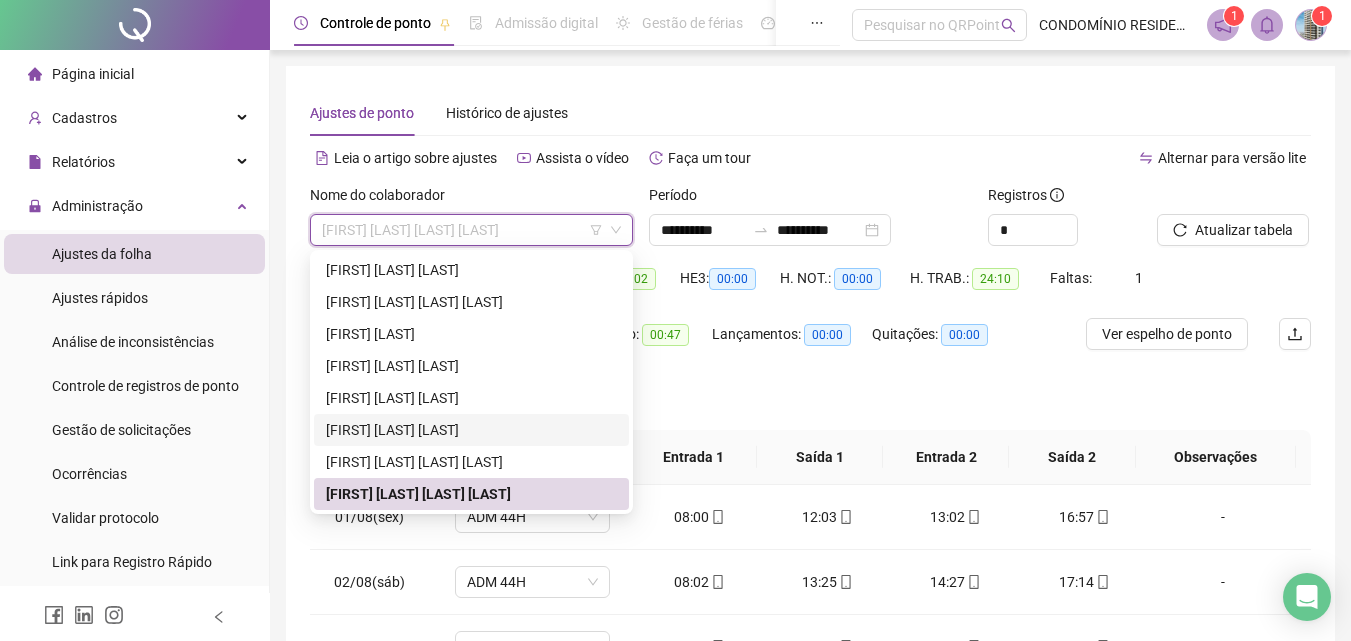 scroll, scrollTop: 0, scrollLeft: 0, axis: both 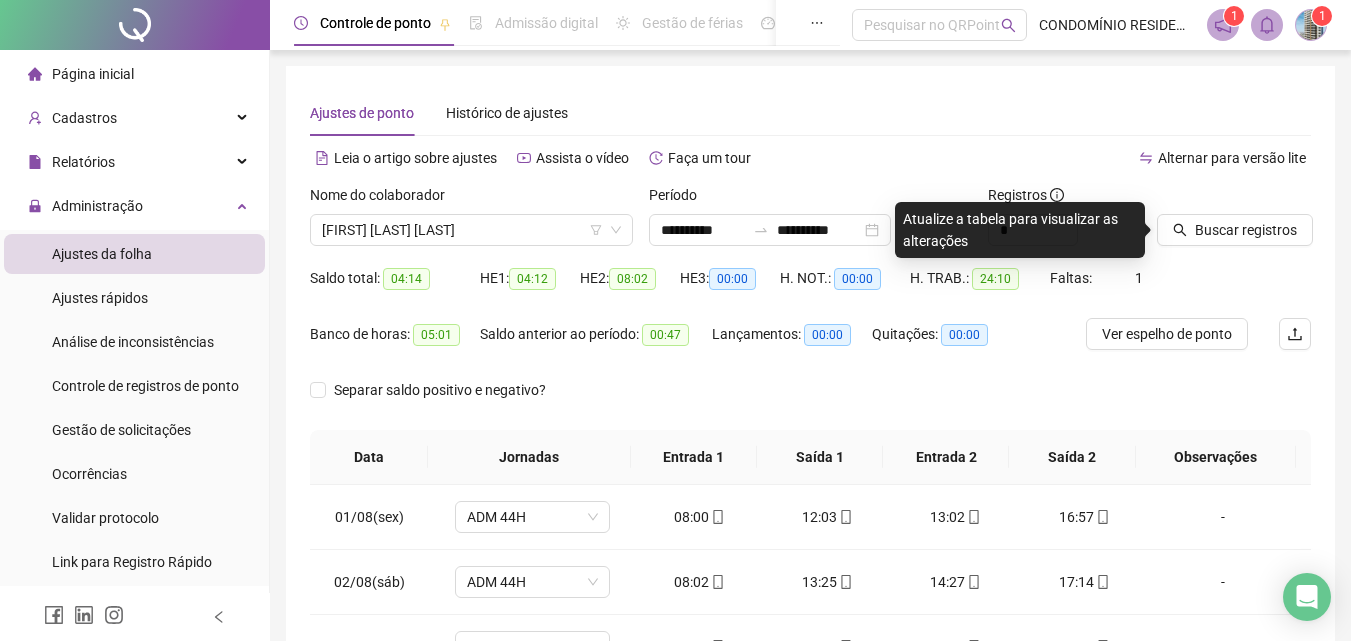 click on "Buscar registros" at bounding box center [1246, 230] 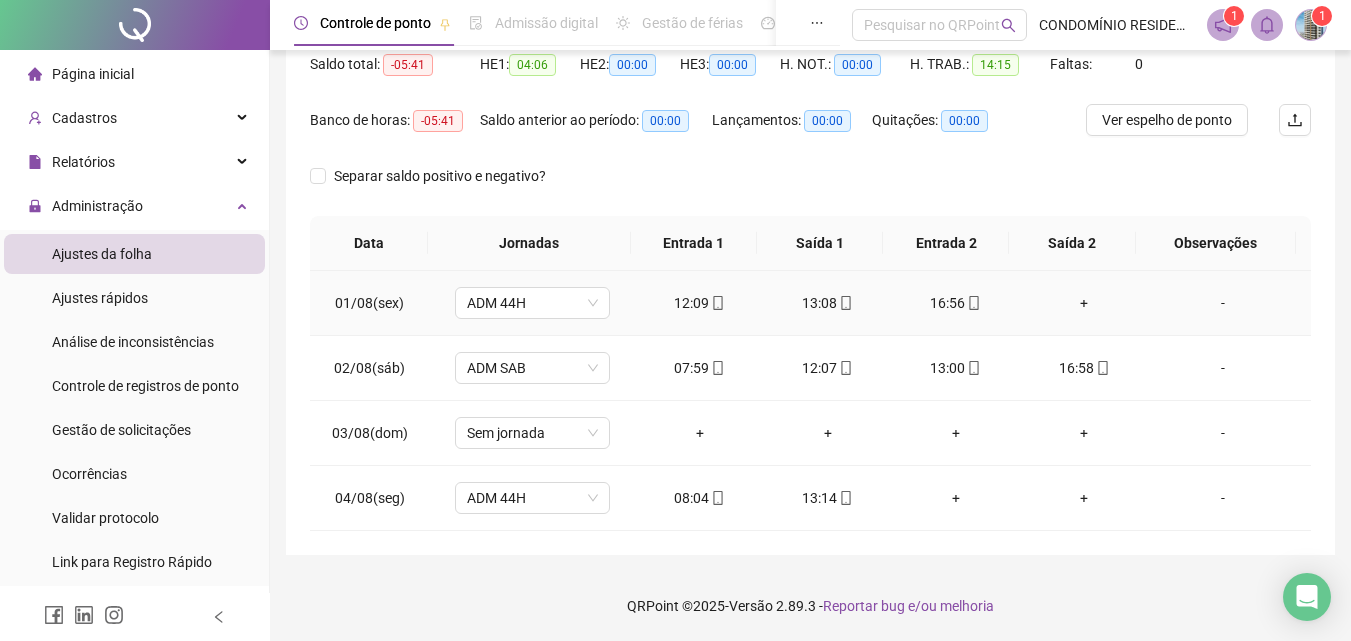 scroll, scrollTop: 14, scrollLeft: 0, axis: vertical 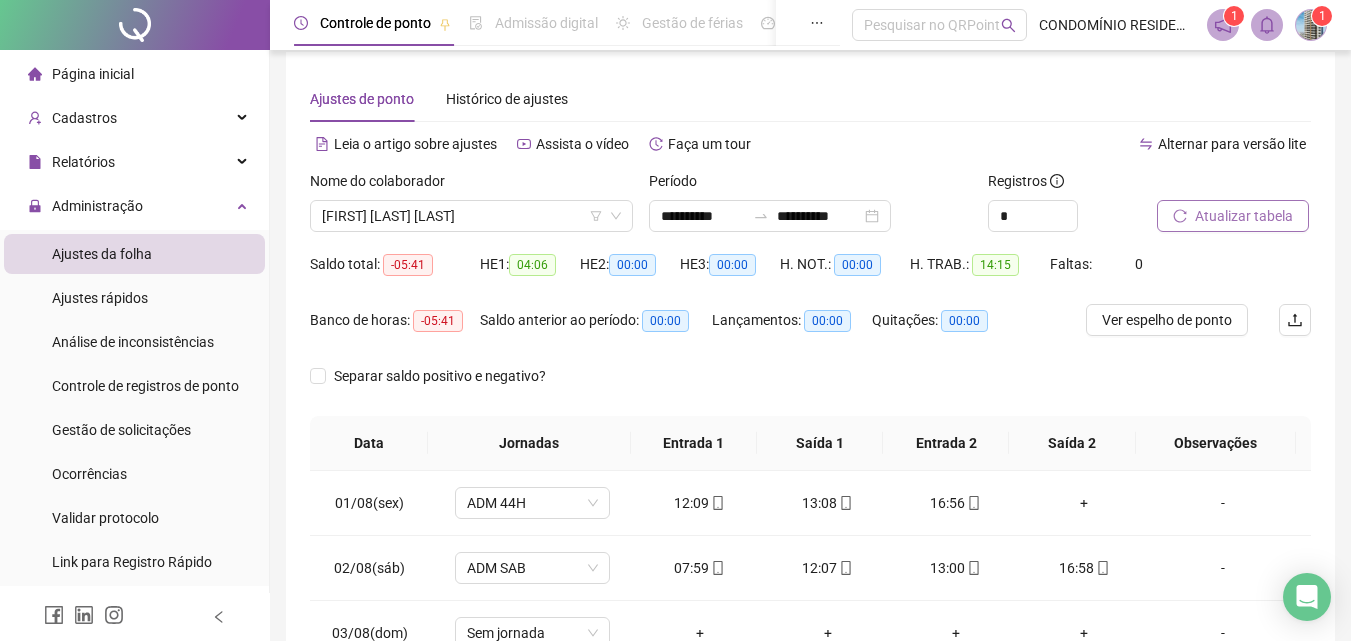 click on "Atualizar tabela" at bounding box center (1244, 216) 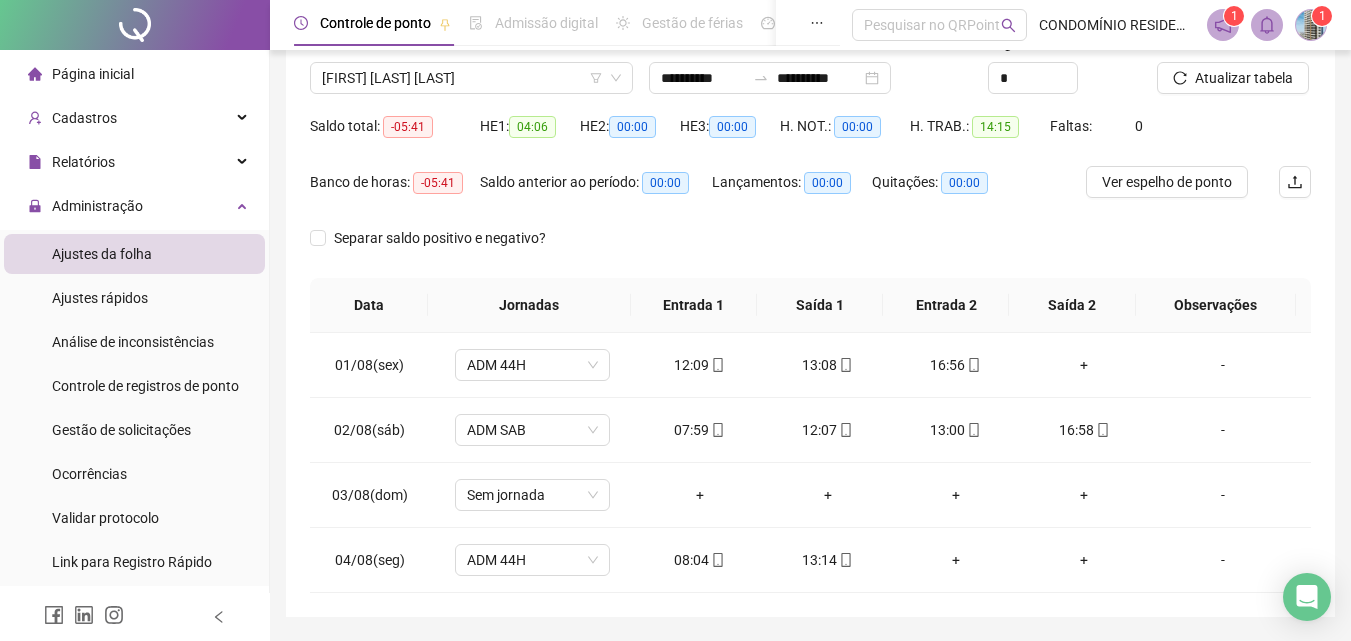 scroll, scrollTop: 214, scrollLeft: 0, axis: vertical 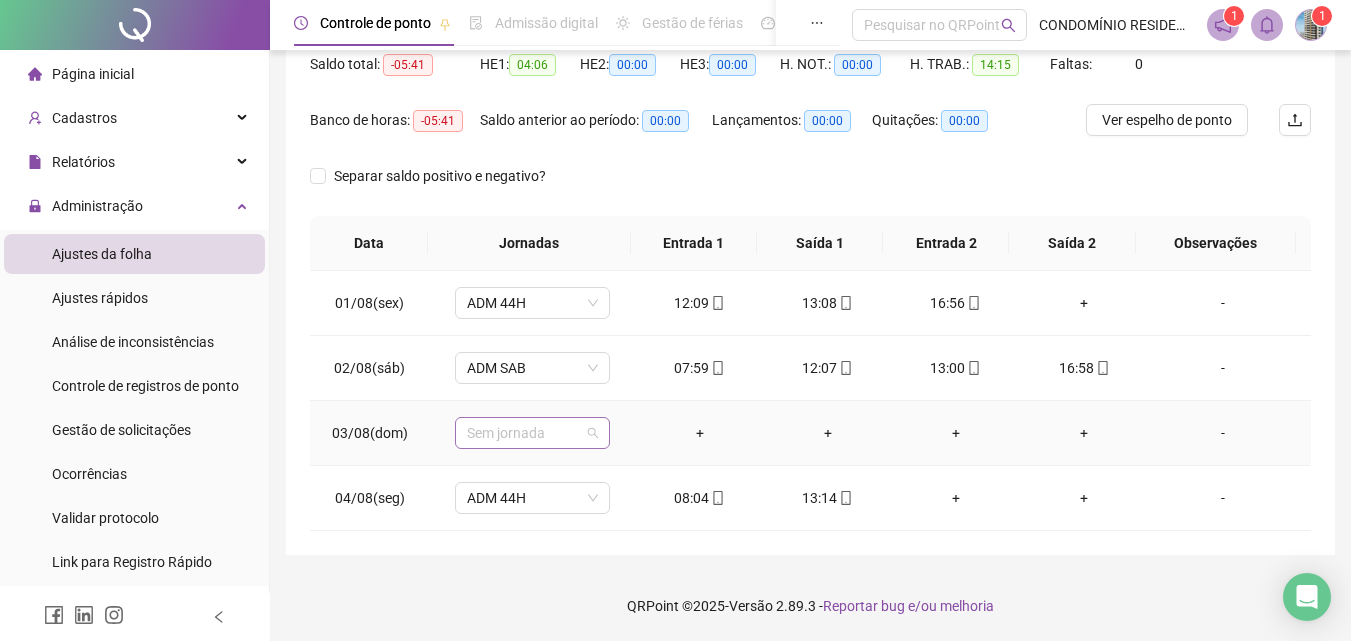 click on "Sem jornada" at bounding box center [532, 433] 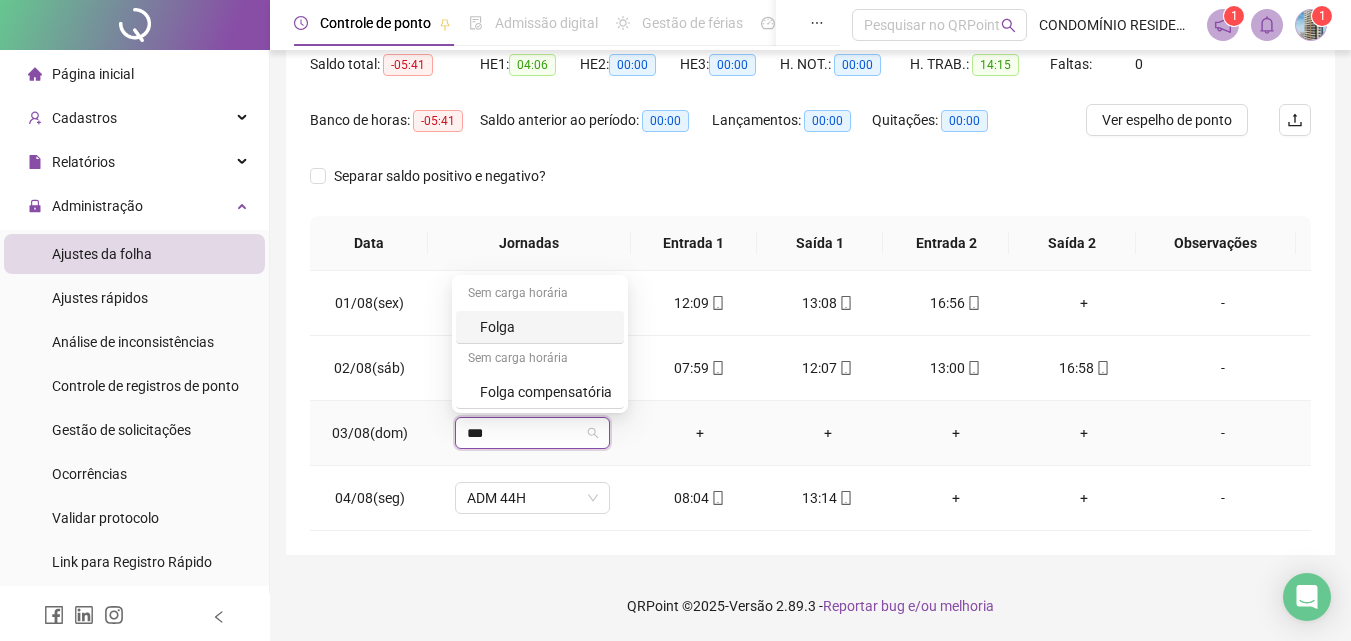 type on "****" 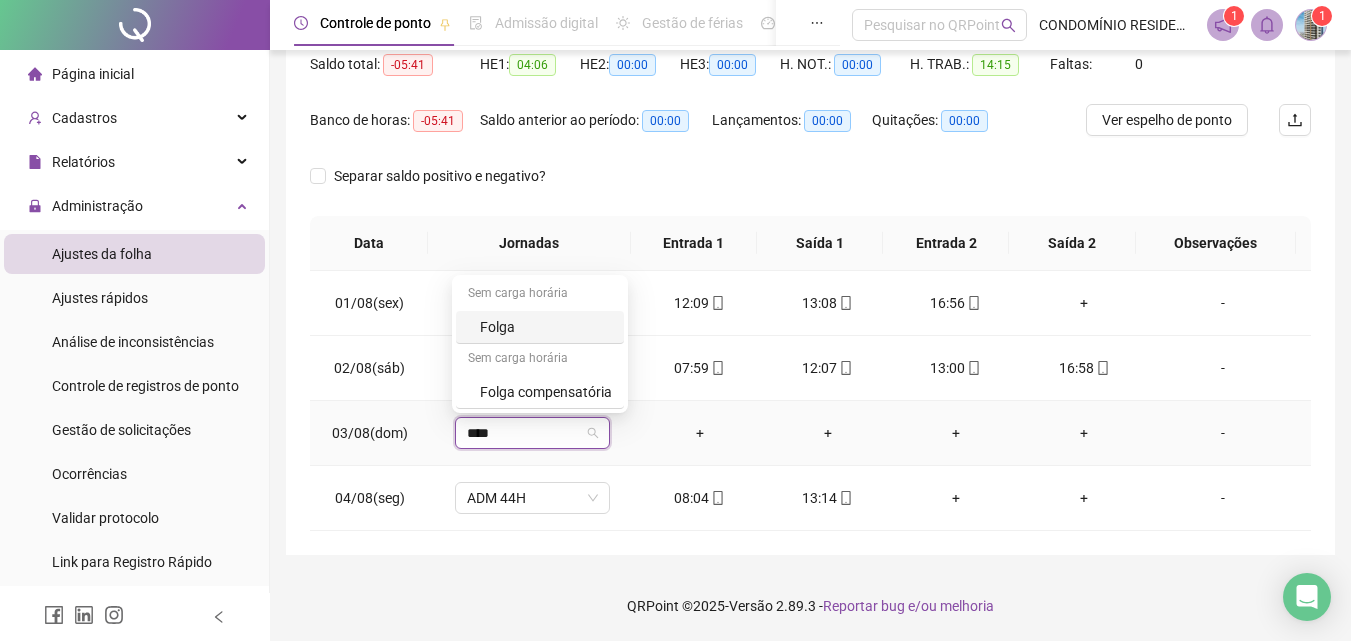 click on "Folga" at bounding box center [546, 327] 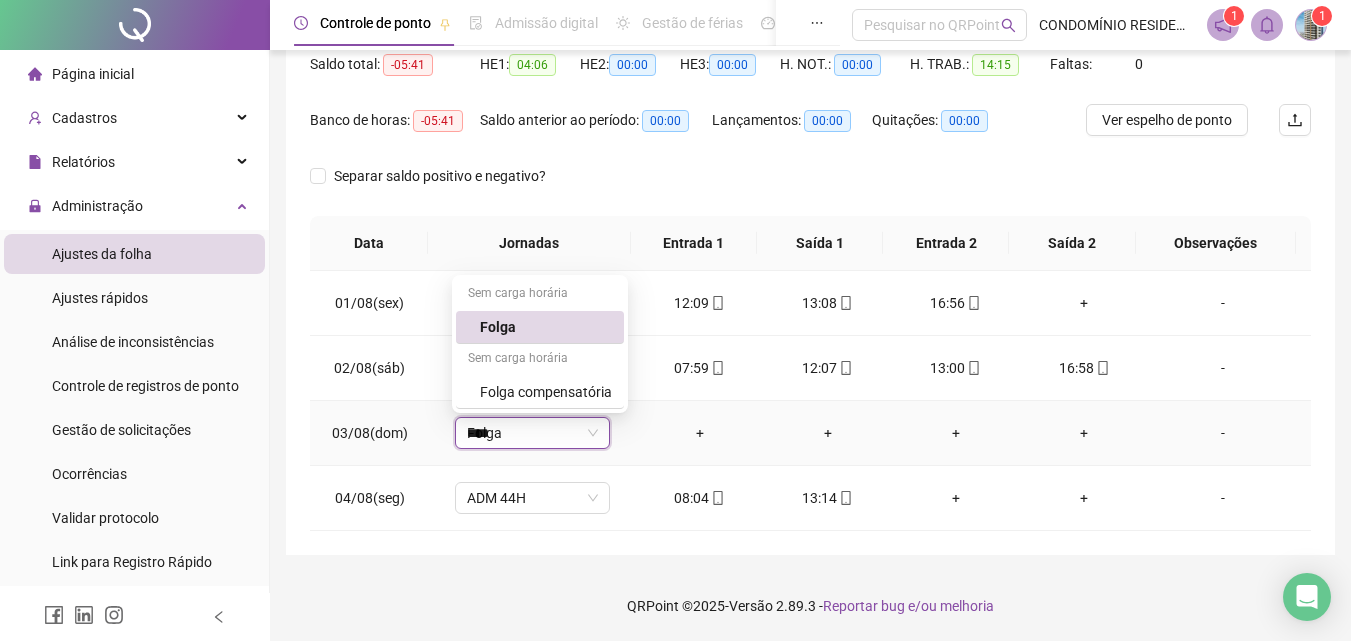 type 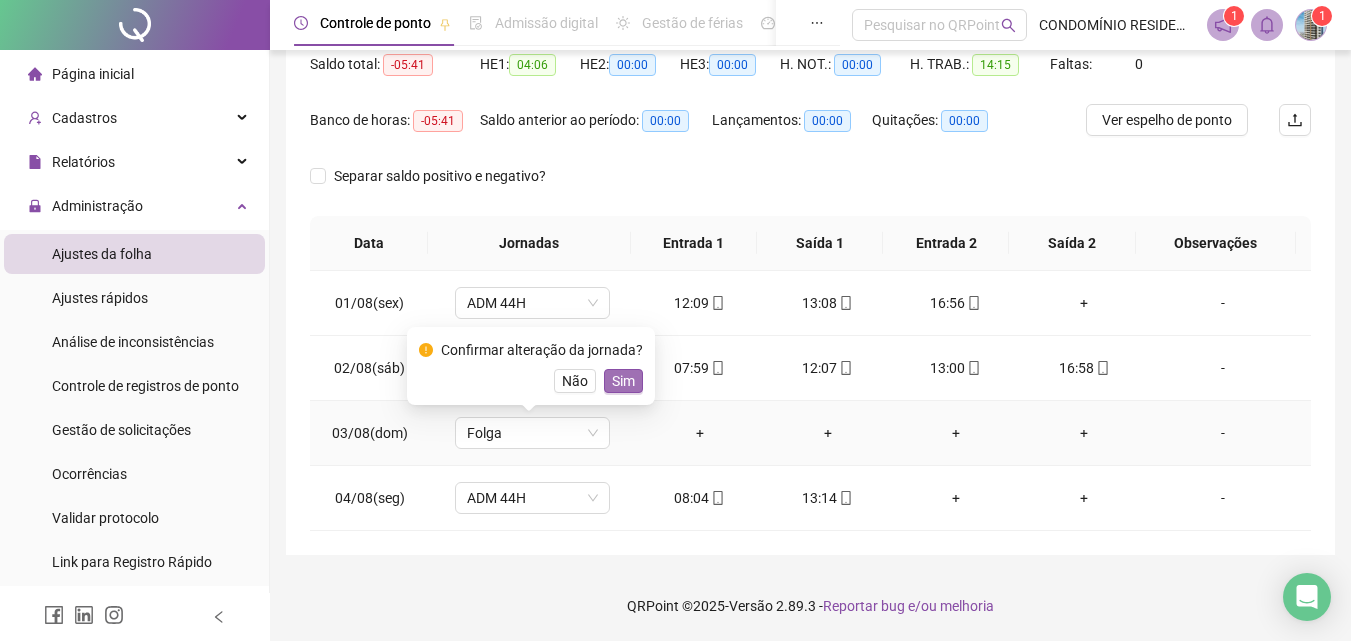 click on "Sim" at bounding box center (623, 381) 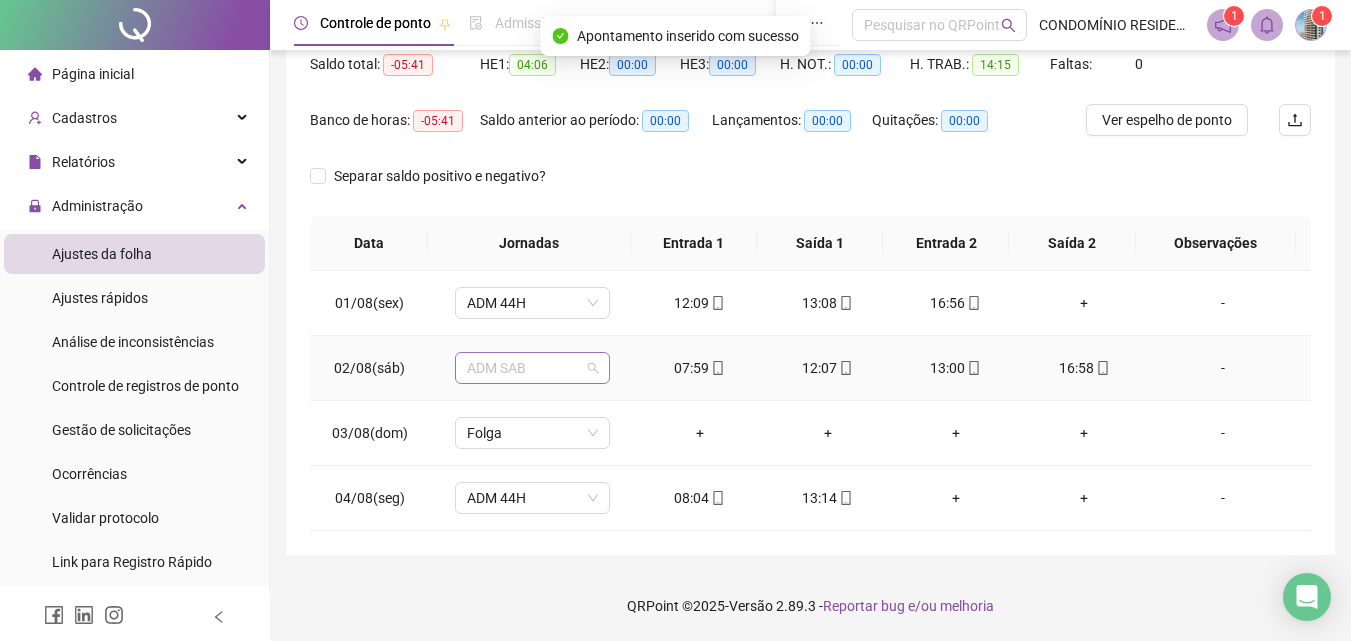 click on "ADM SAB" at bounding box center [532, 368] 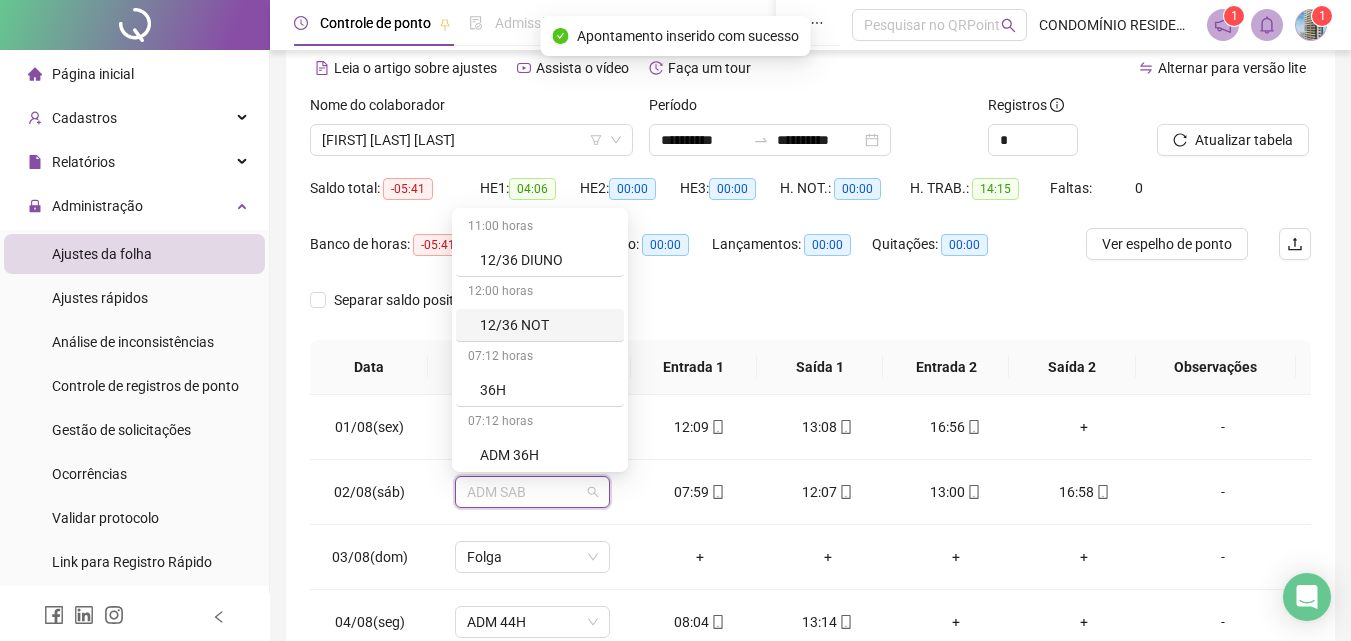 scroll, scrollTop: 14, scrollLeft: 0, axis: vertical 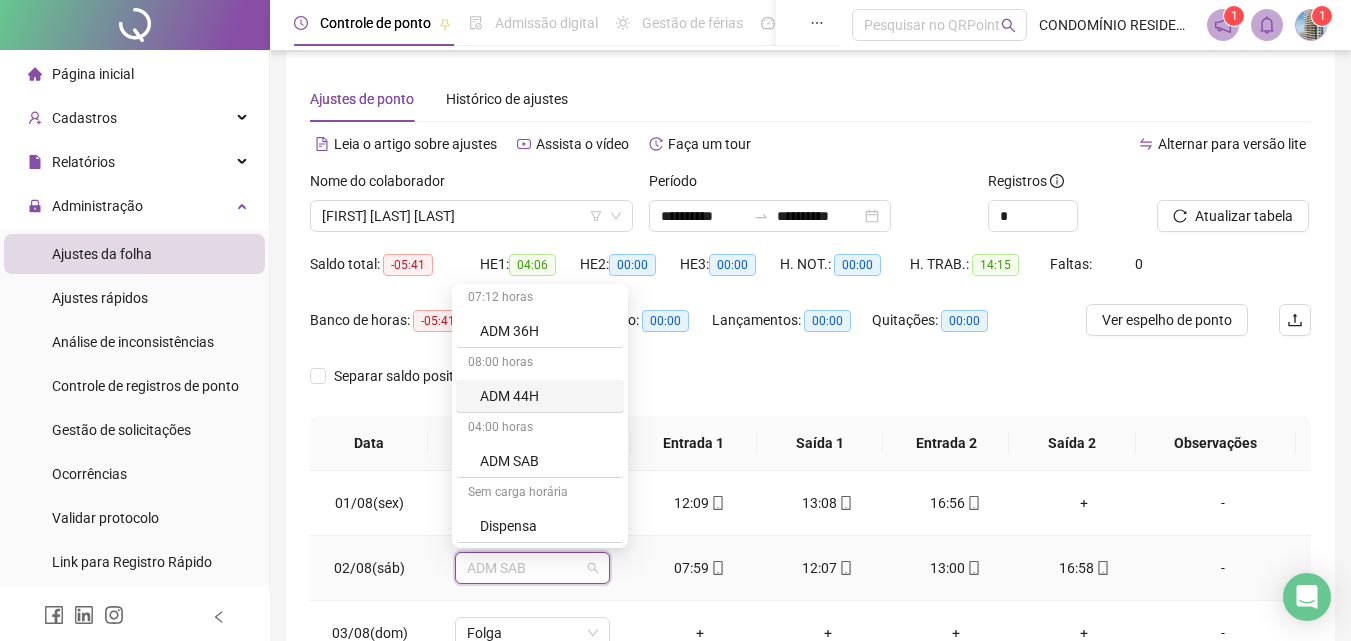 click on "ADM 44H" at bounding box center [546, 396] 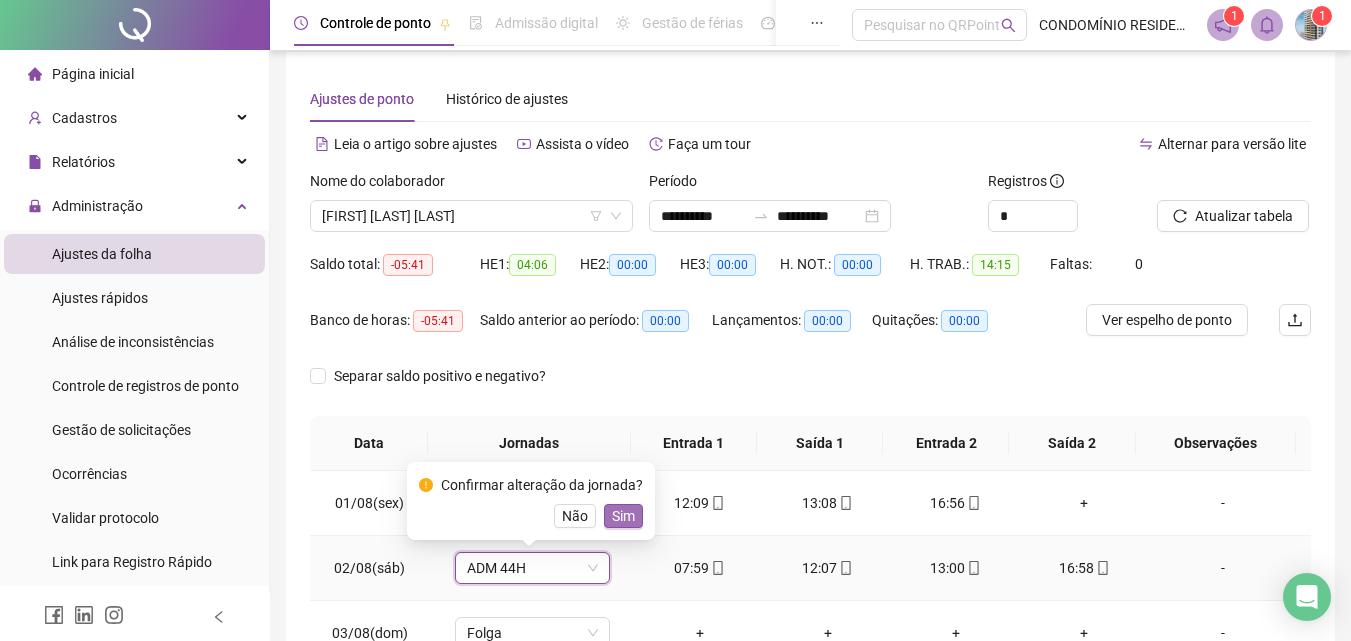 click on "Sim" at bounding box center (623, 516) 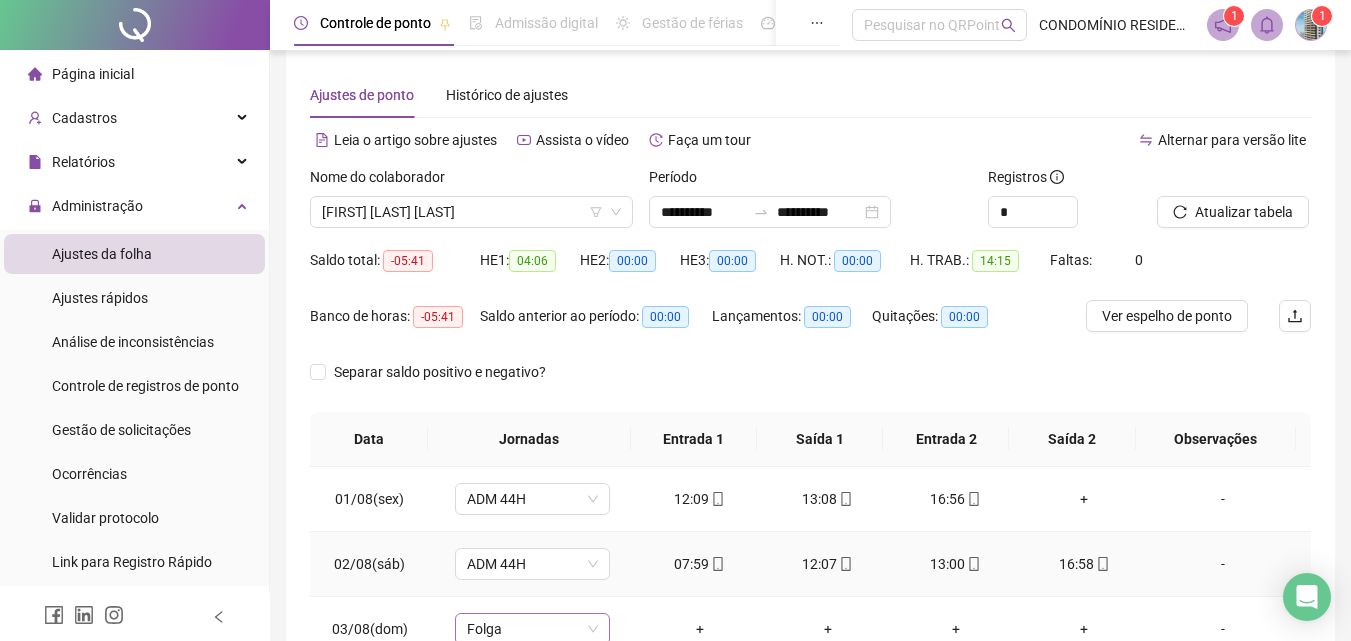 scroll, scrollTop: 214, scrollLeft: 0, axis: vertical 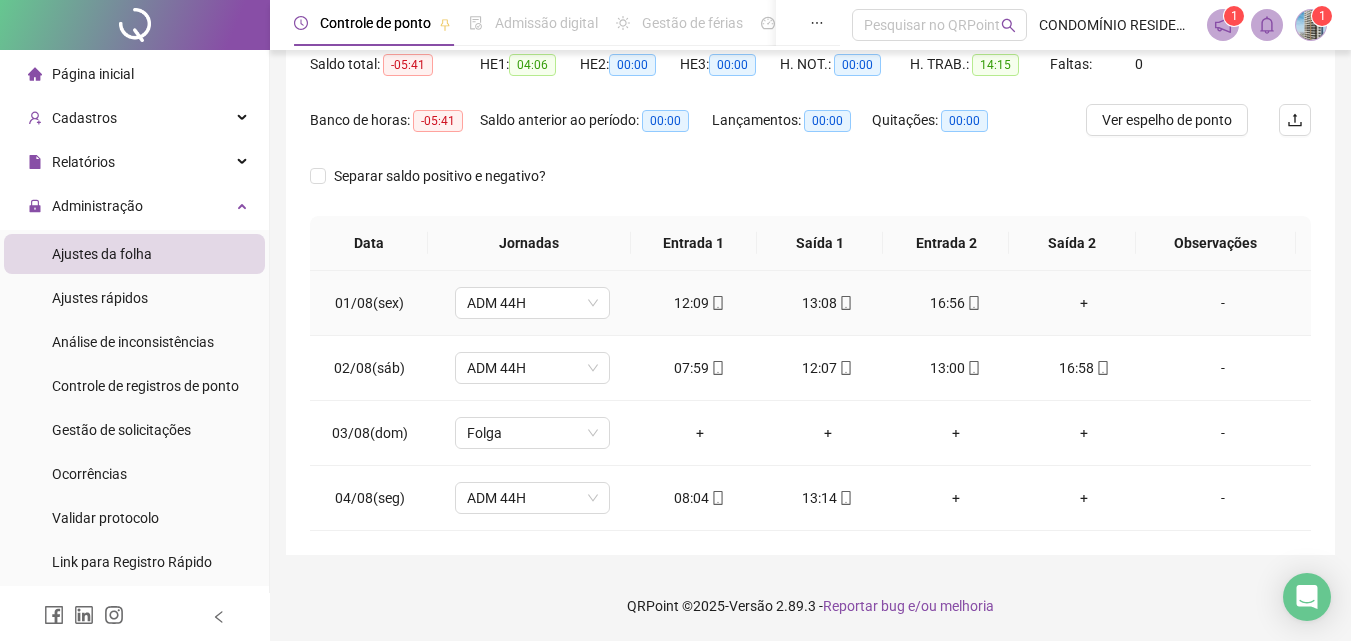click on "+" at bounding box center (1084, 303) 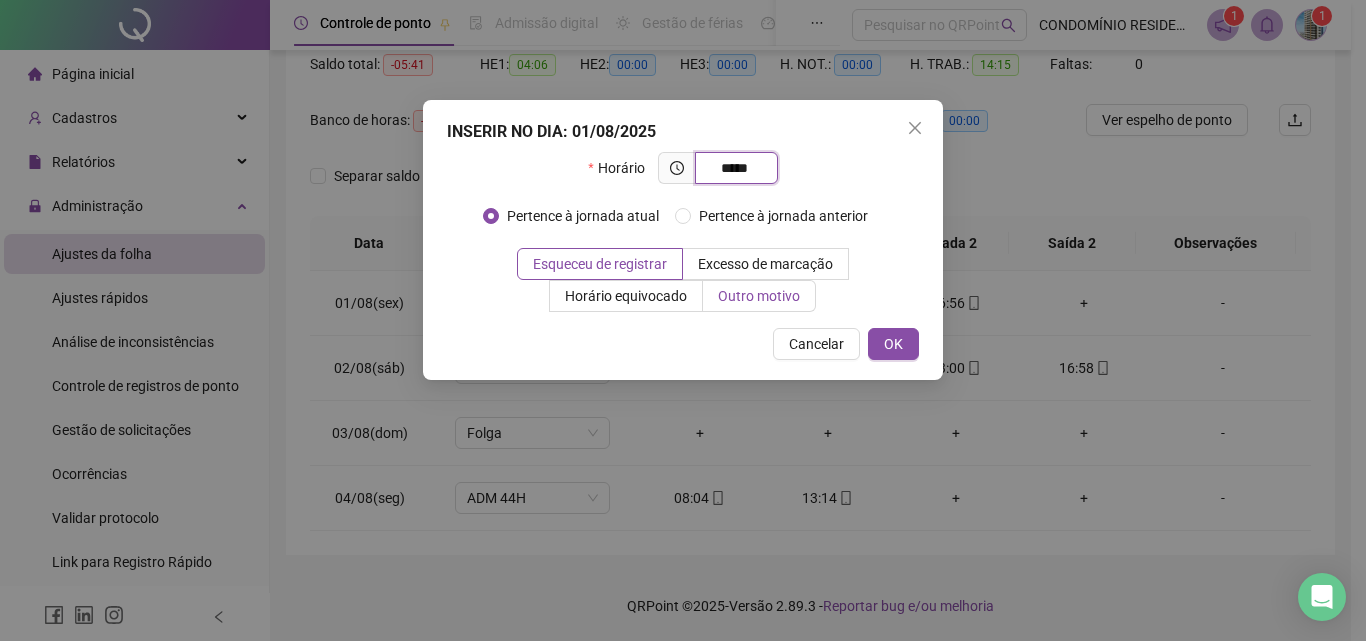 type on "*****" 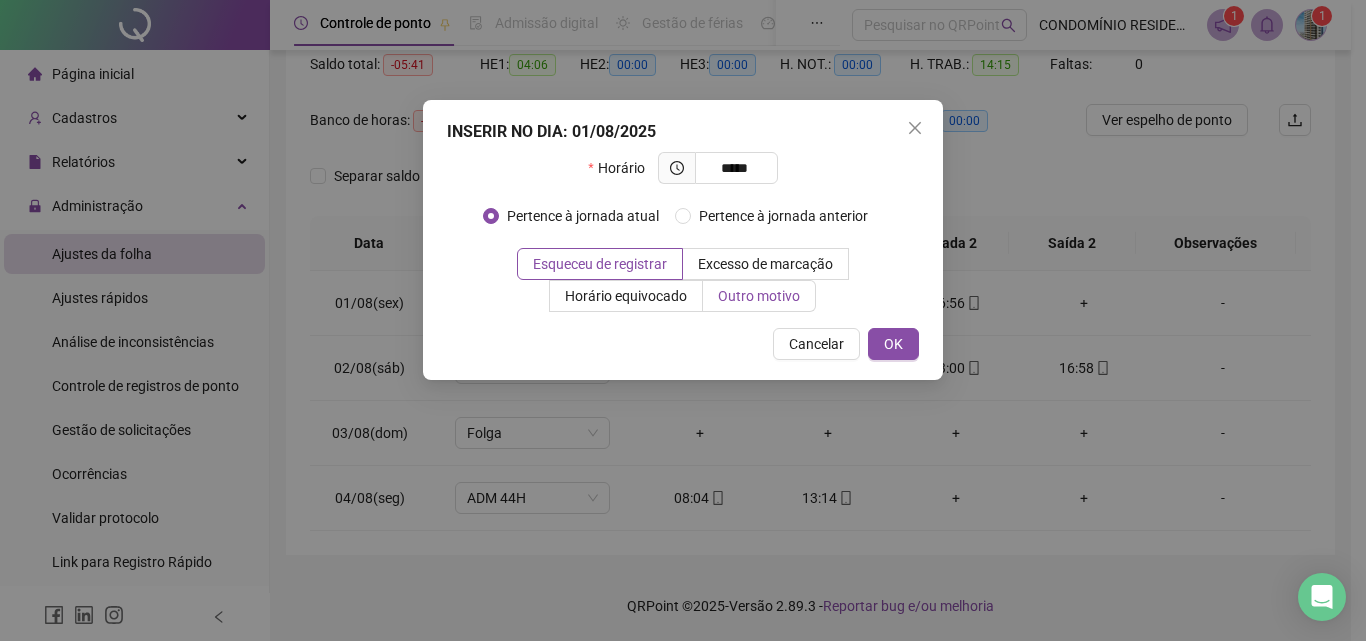 click on "Outro motivo" at bounding box center [759, 296] 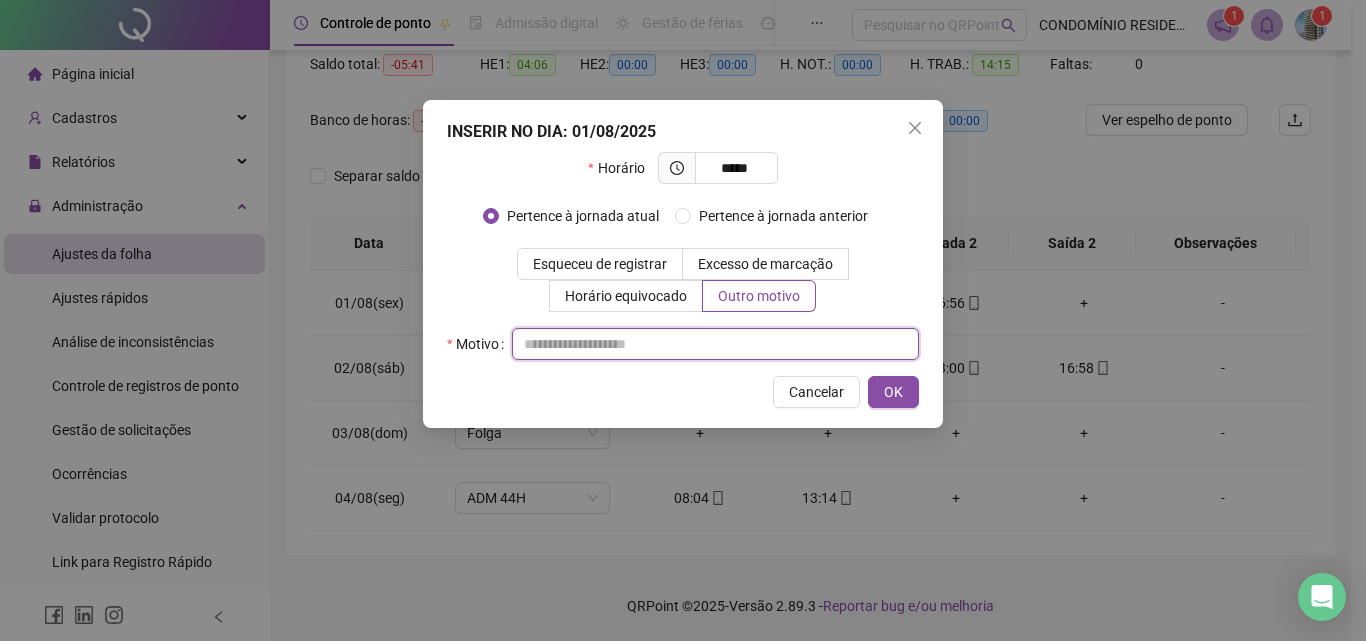 click at bounding box center [715, 344] 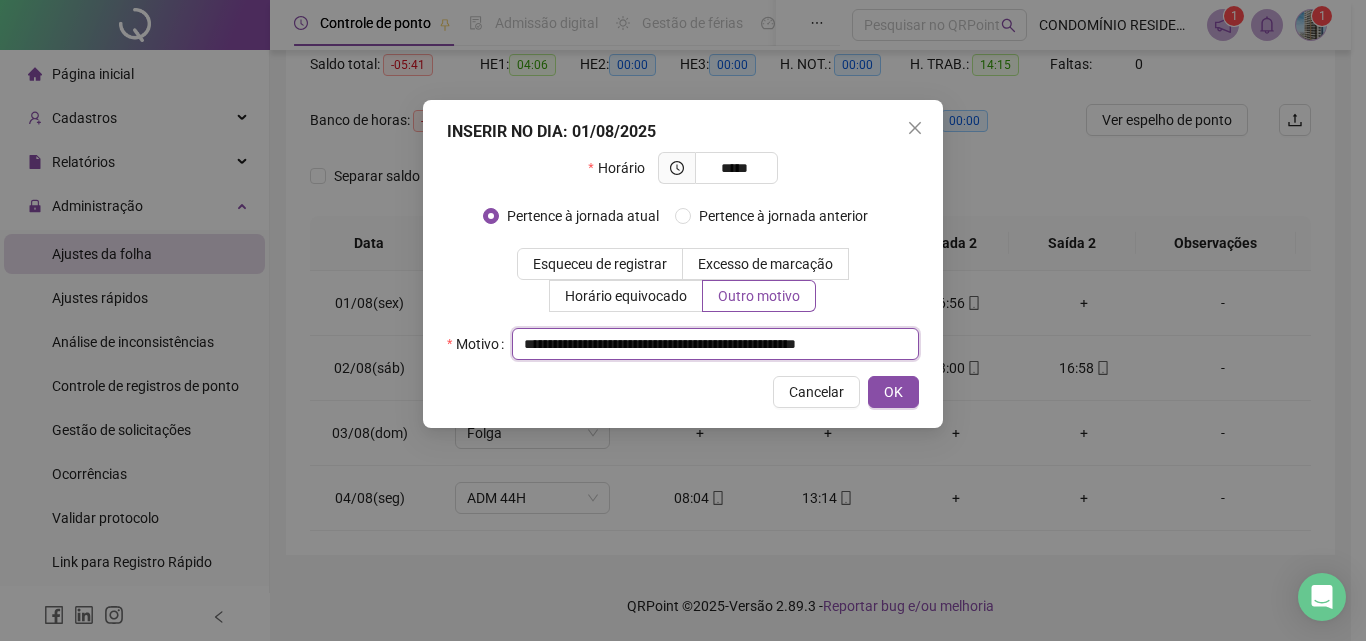 click on "**********" at bounding box center (715, 344) 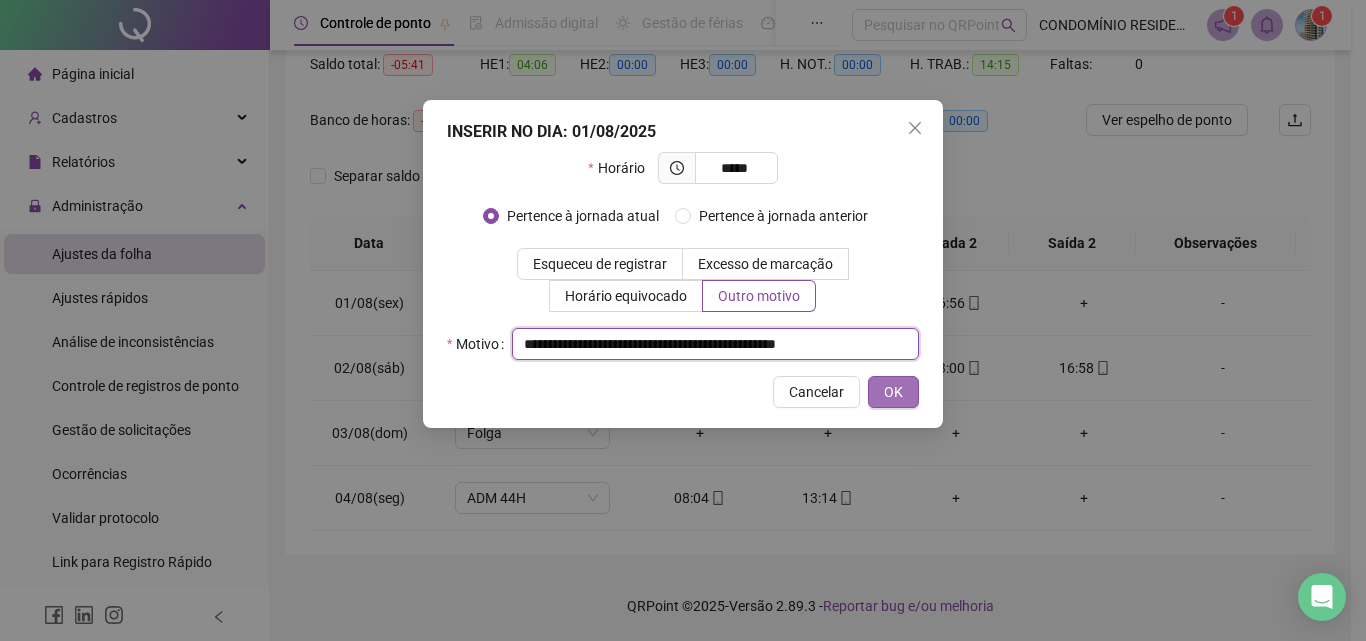 type on "**********" 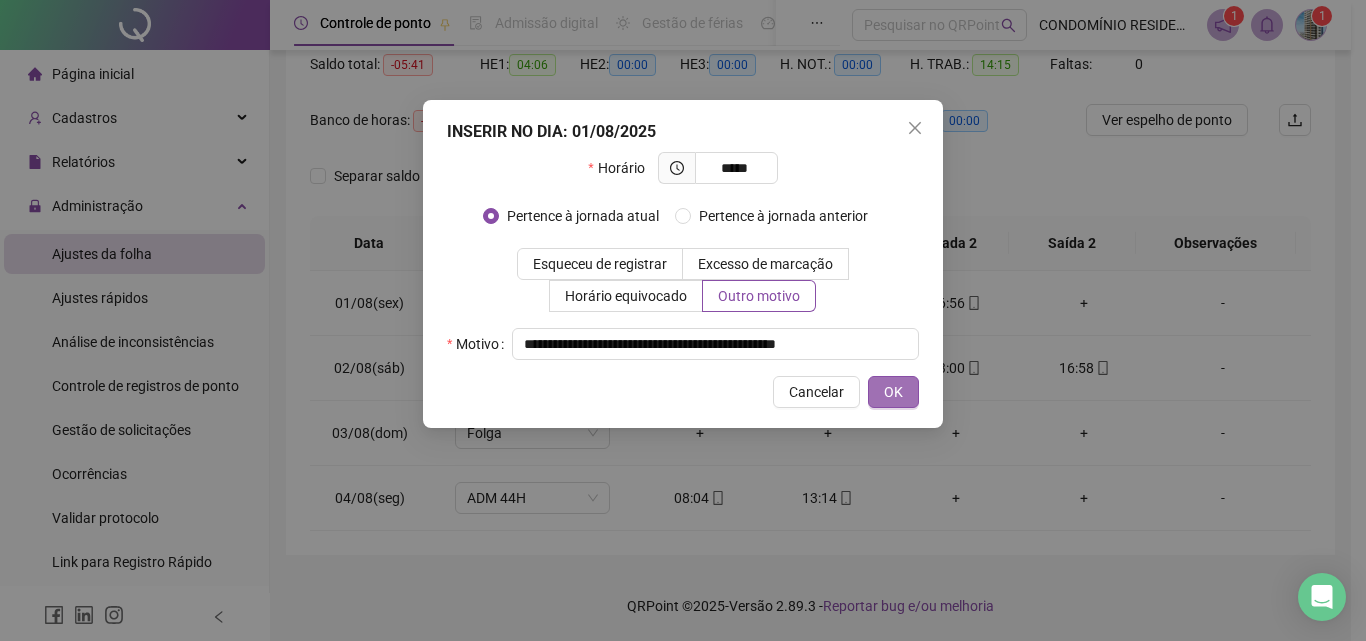 click on "OK" at bounding box center (893, 392) 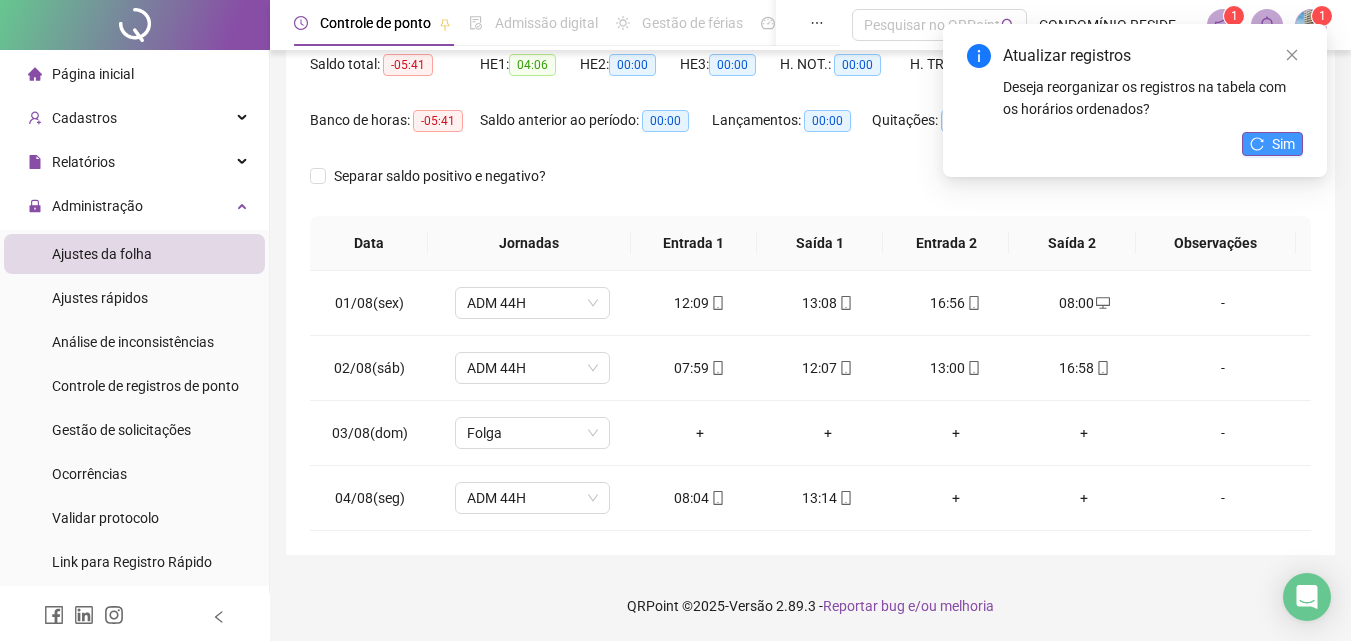 click 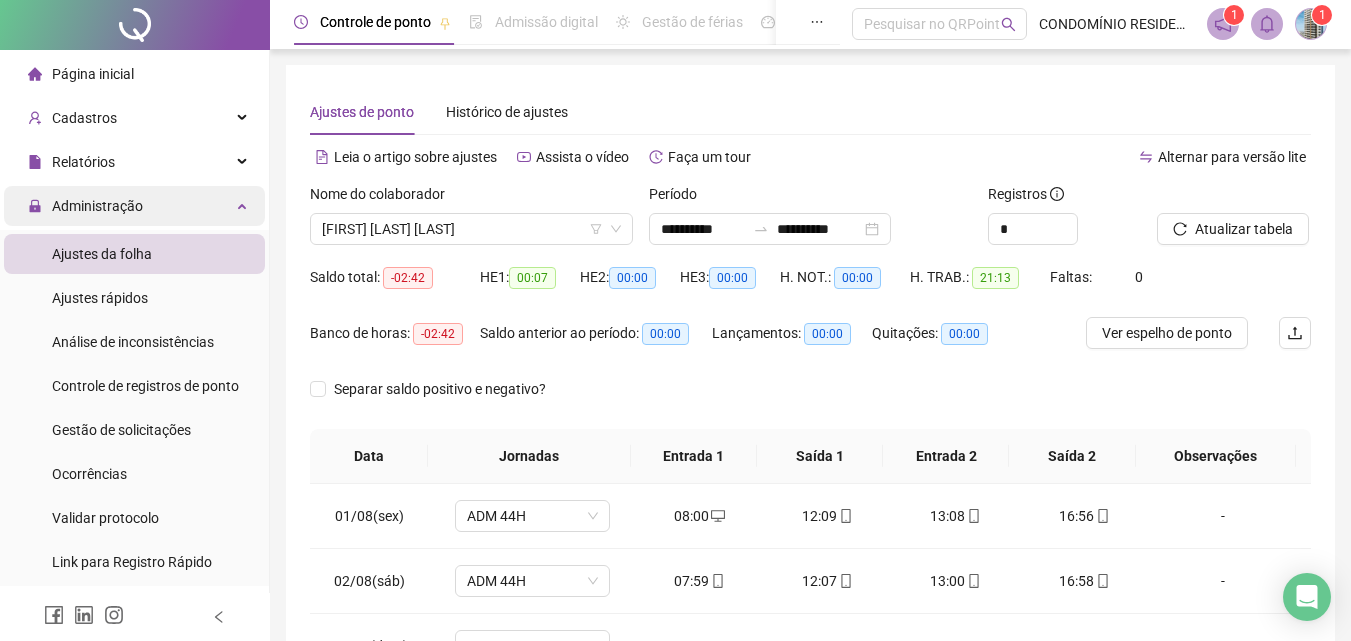 scroll, scrollTop: 0, scrollLeft: 0, axis: both 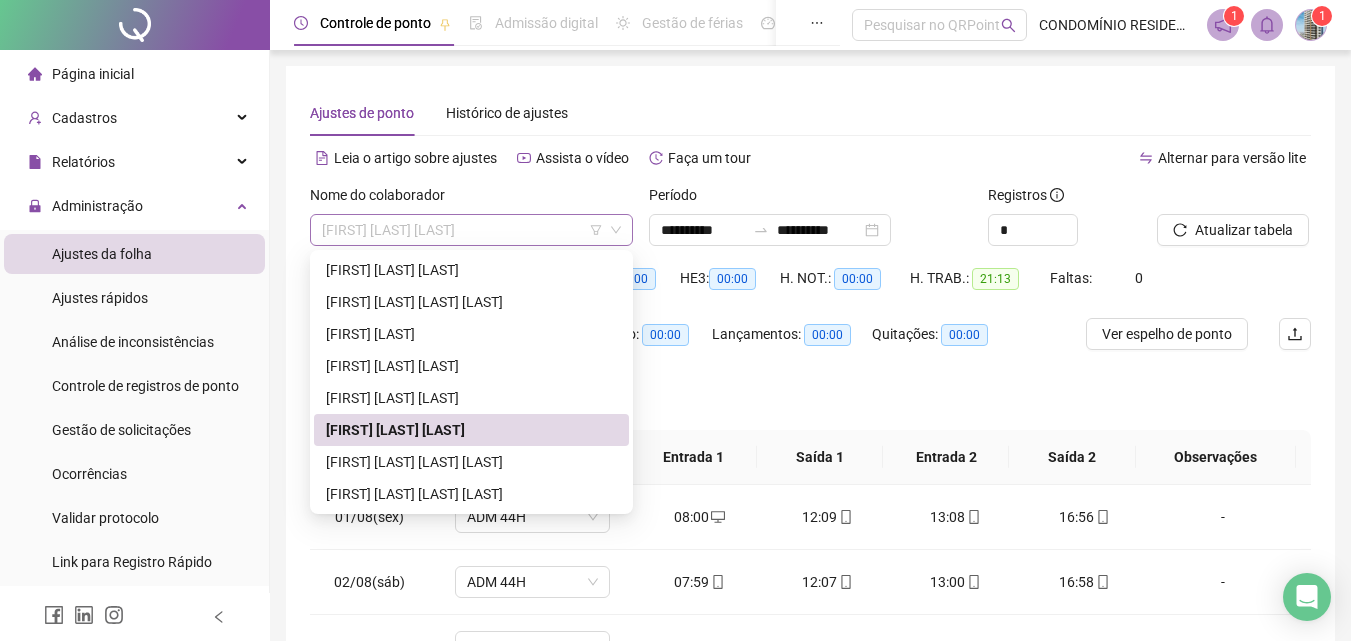 click on "[FIRST] [LAST] [LAST]" at bounding box center (471, 230) 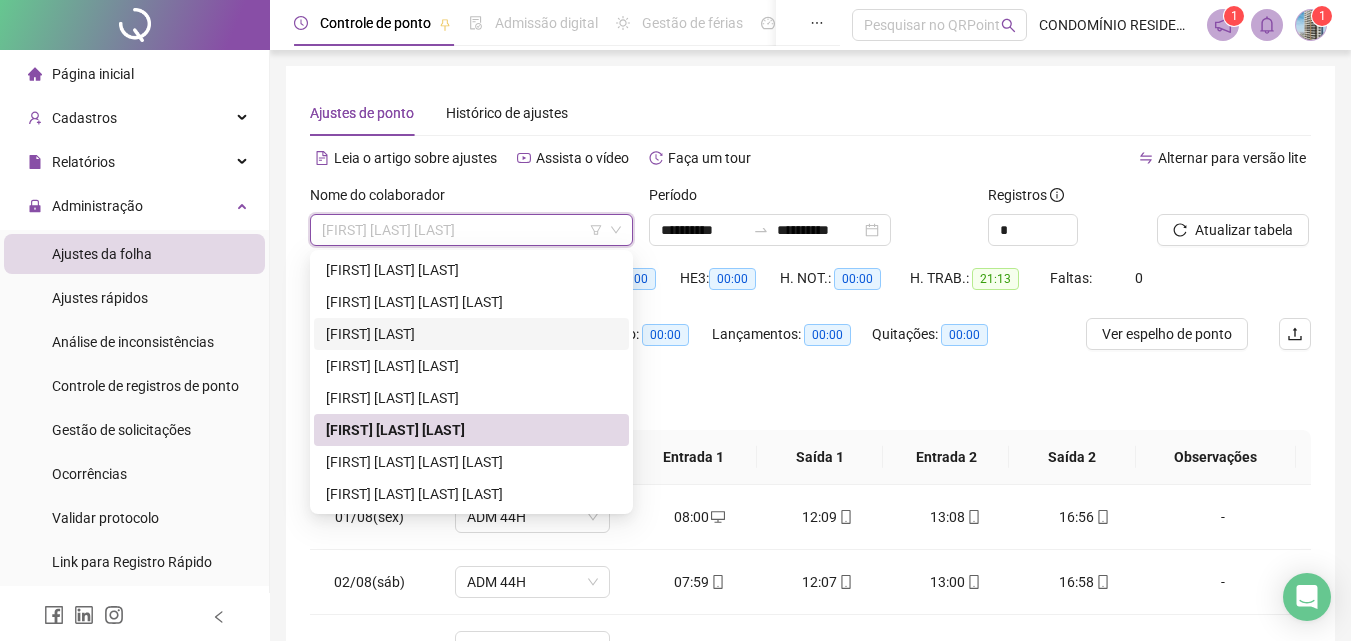 click on "[FIRST] [LAST]" at bounding box center (471, 334) 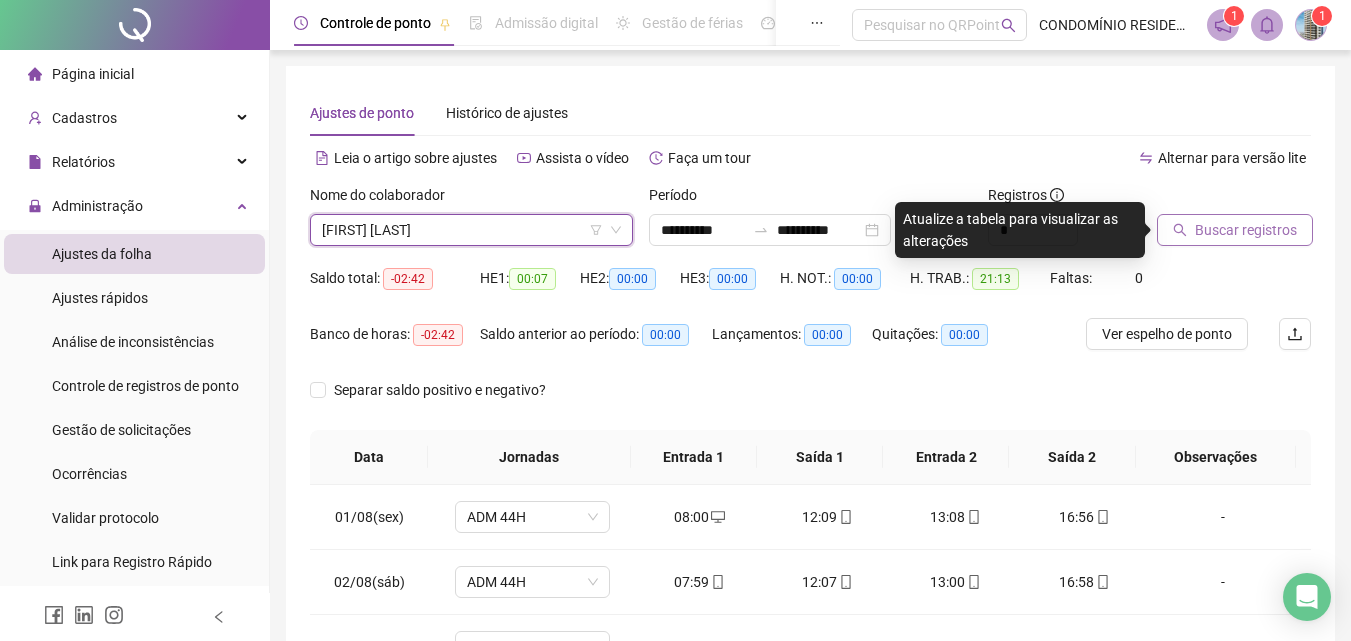 click on "Buscar registros" at bounding box center (1246, 230) 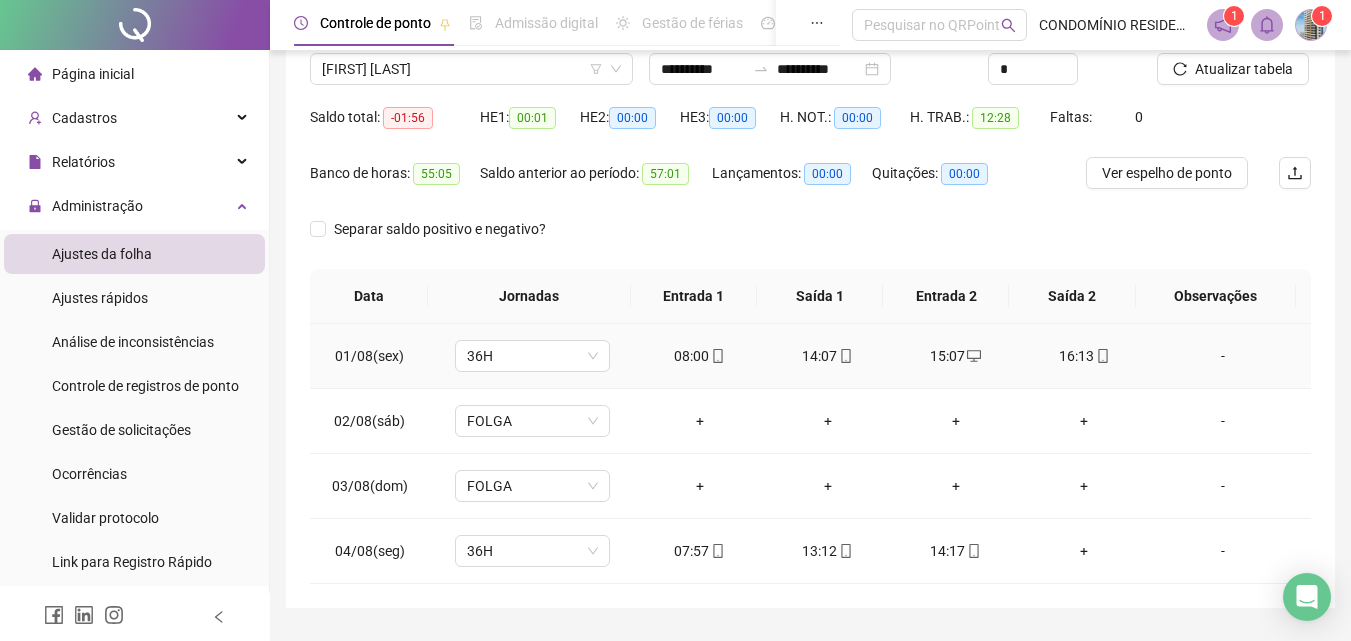 scroll, scrollTop: 200, scrollLeft: 0, axis: vertical 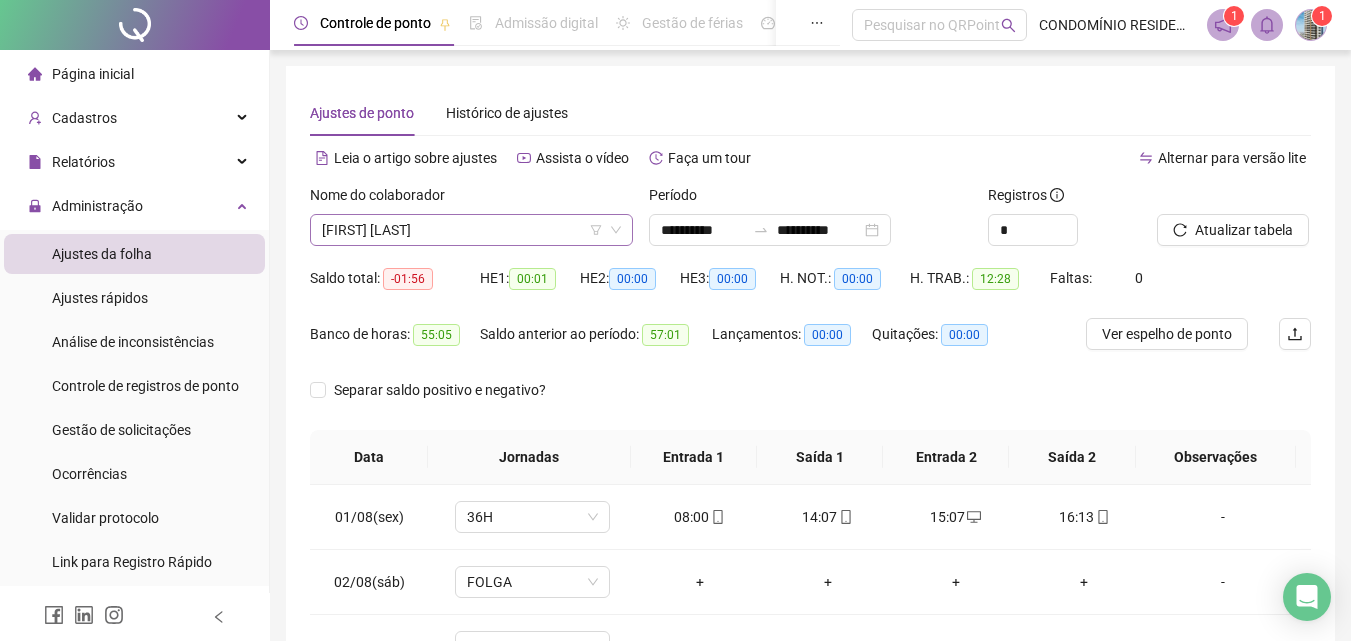 click on "[FIRST] [LAST]" at bounding box center (471, 230) 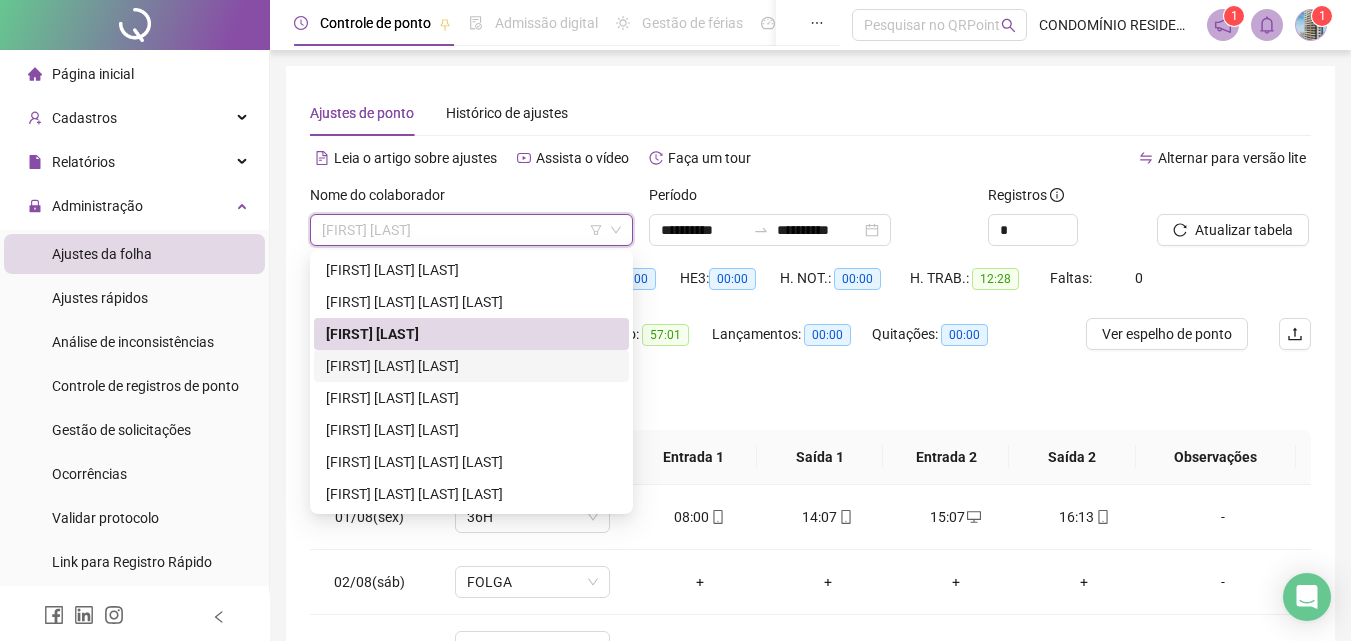click on "[FIRST] [LAST] [LAST]" at bounding box center [471, 366] 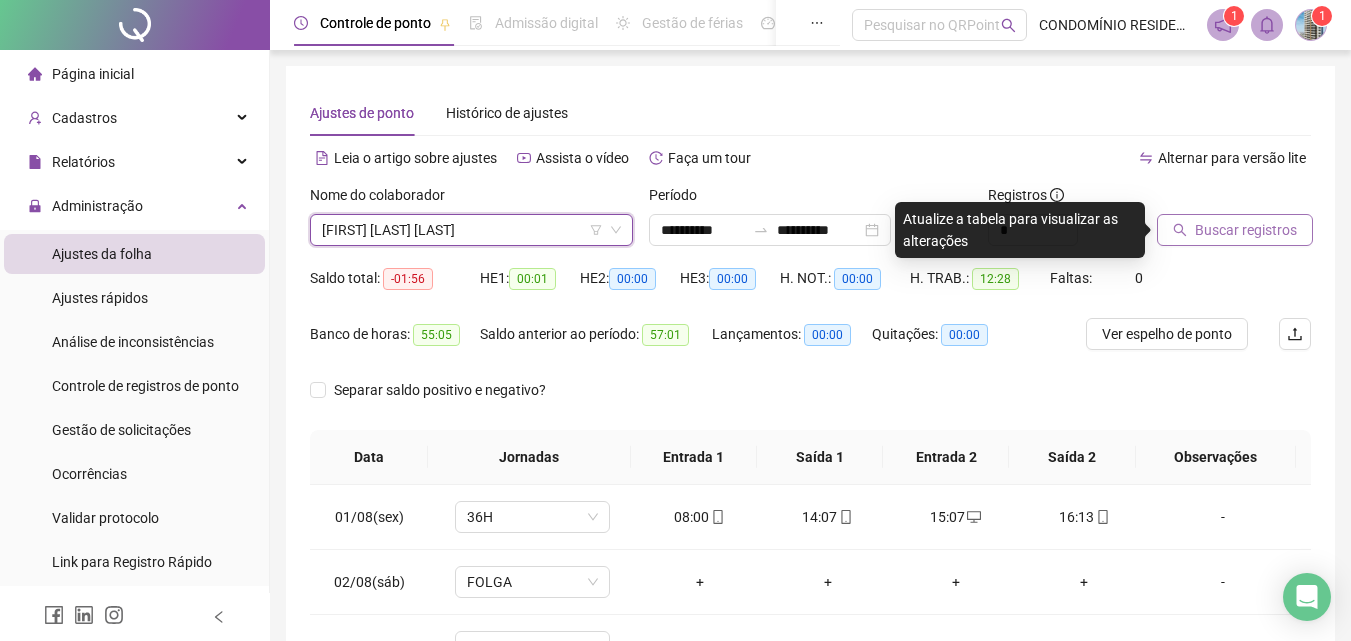 click on "Buscar registros" at bounding box center [1246, 230] 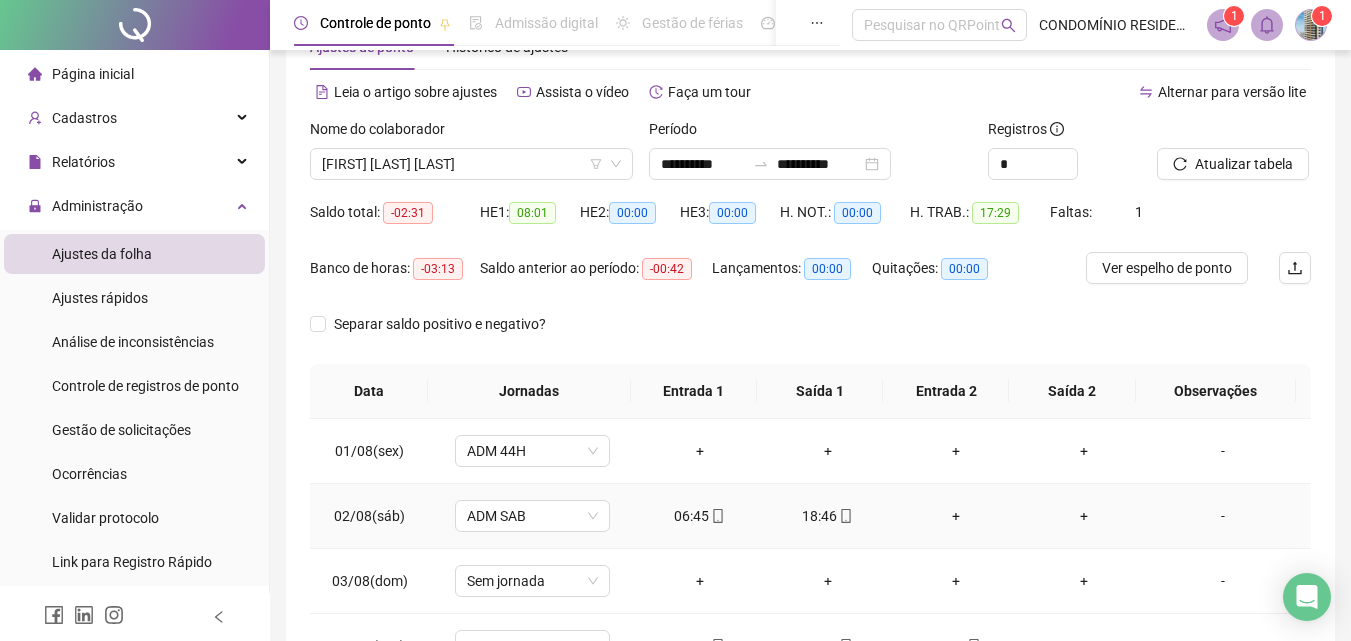 scroll, scrollTop: 100, scrollLeft: 0, axis: vertical 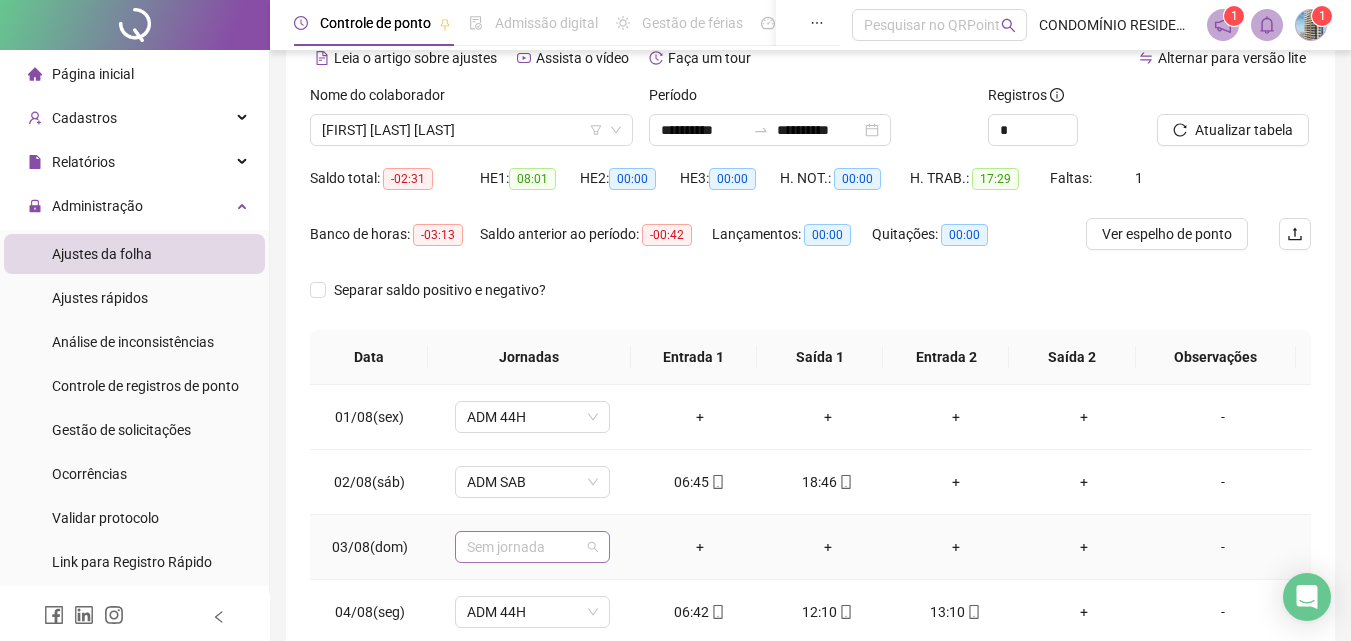 click on "Sem jornada" at bounding box center [532, 547] 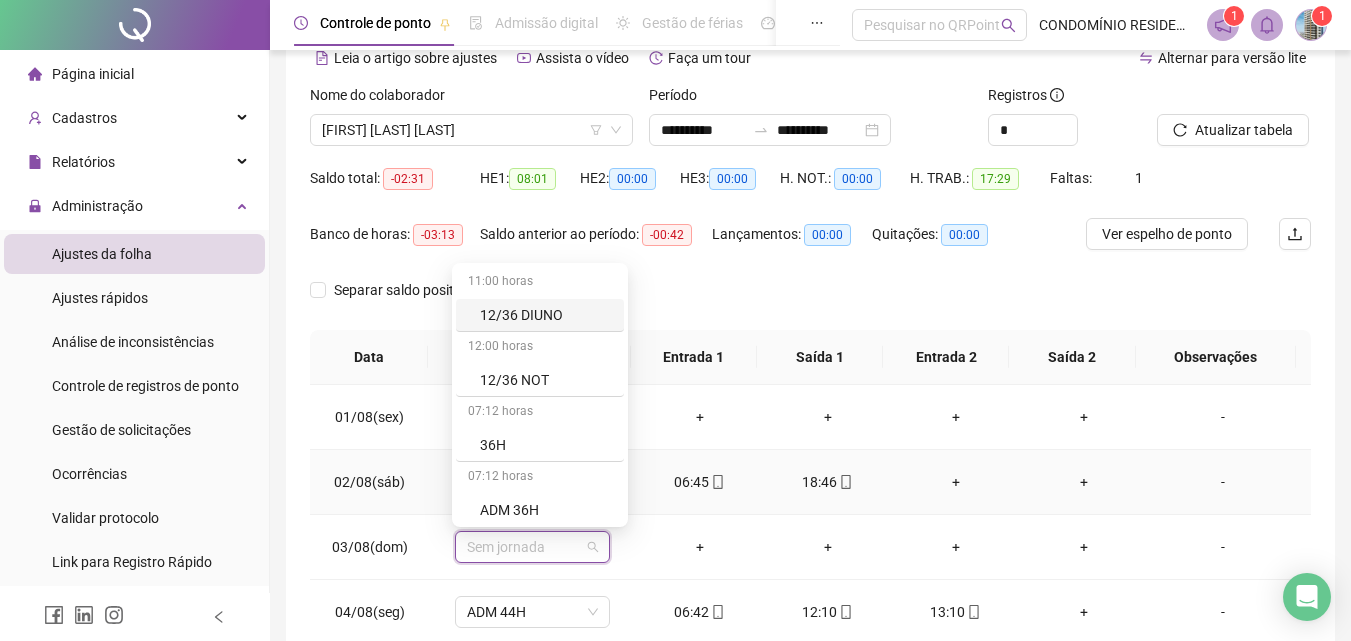 click on "+" at bounding box center [1084, 482] 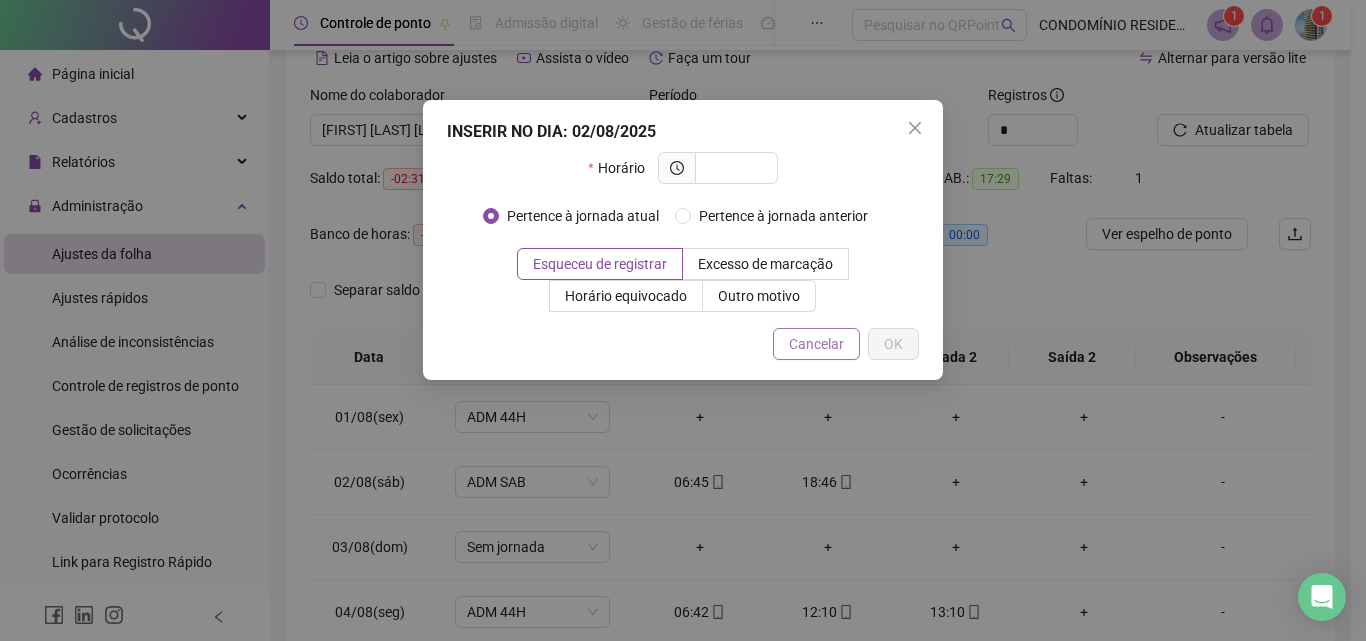 click on "Cancelar" at bounding box center [816, 344] 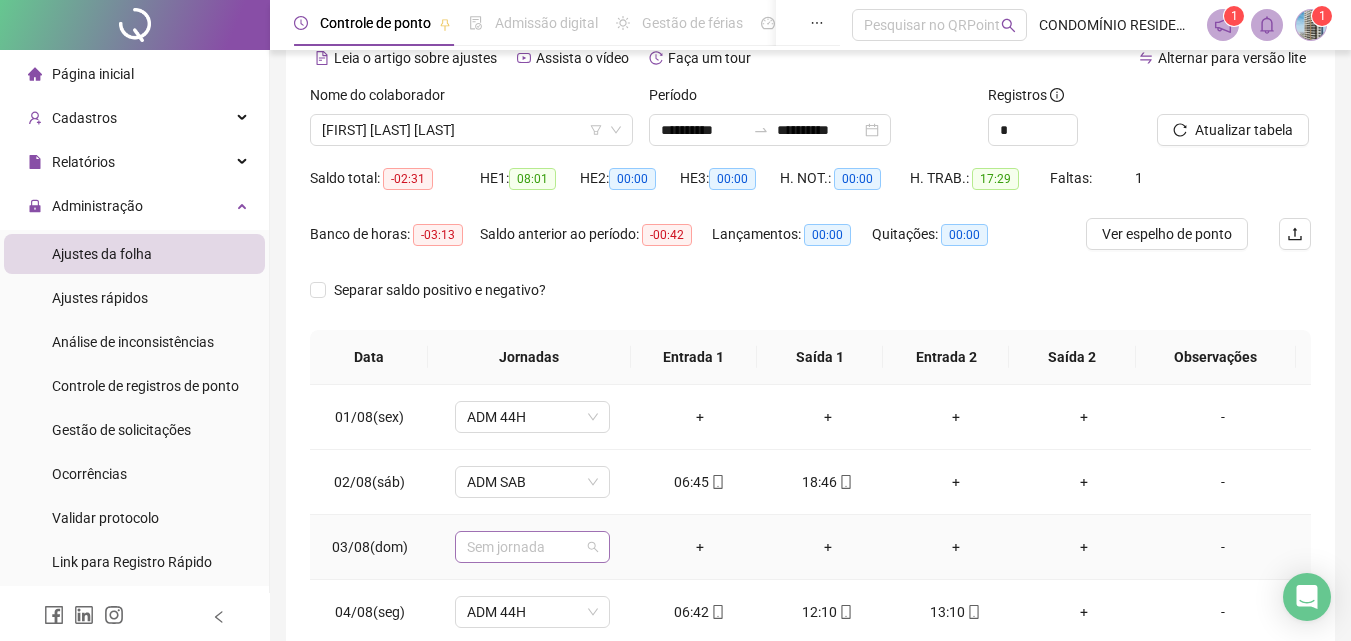 click on "Sem jornada" at bounding box center [532, 547] 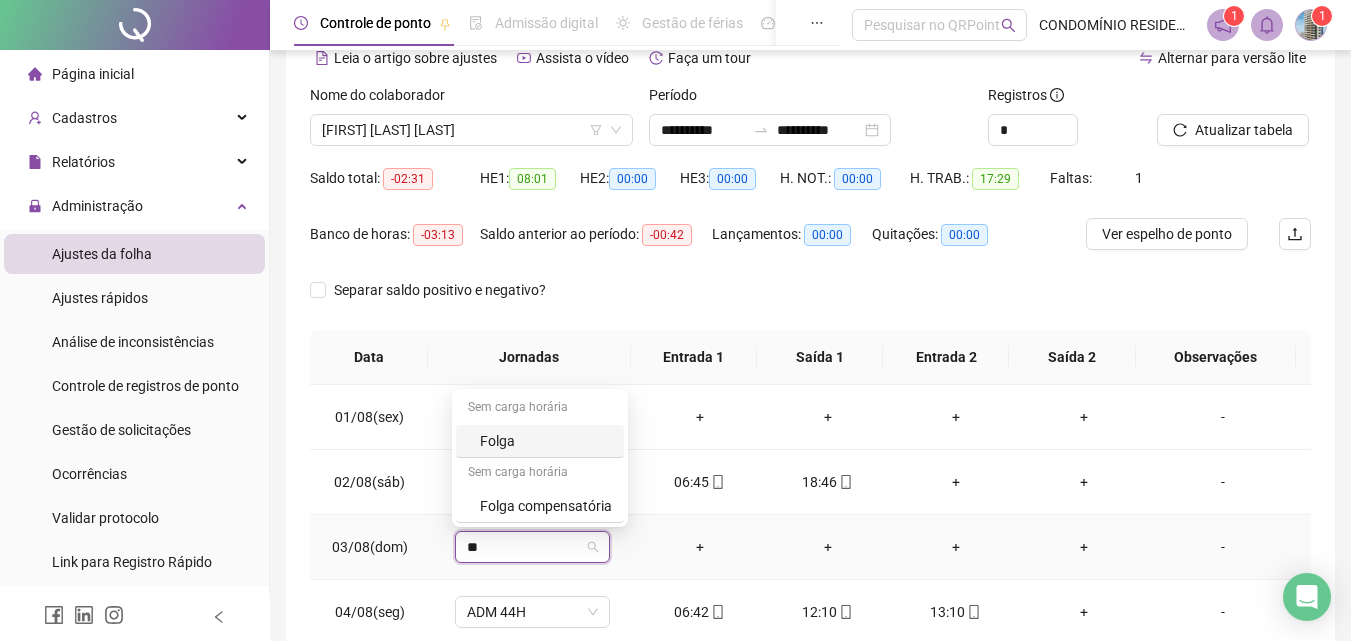 type on "*" 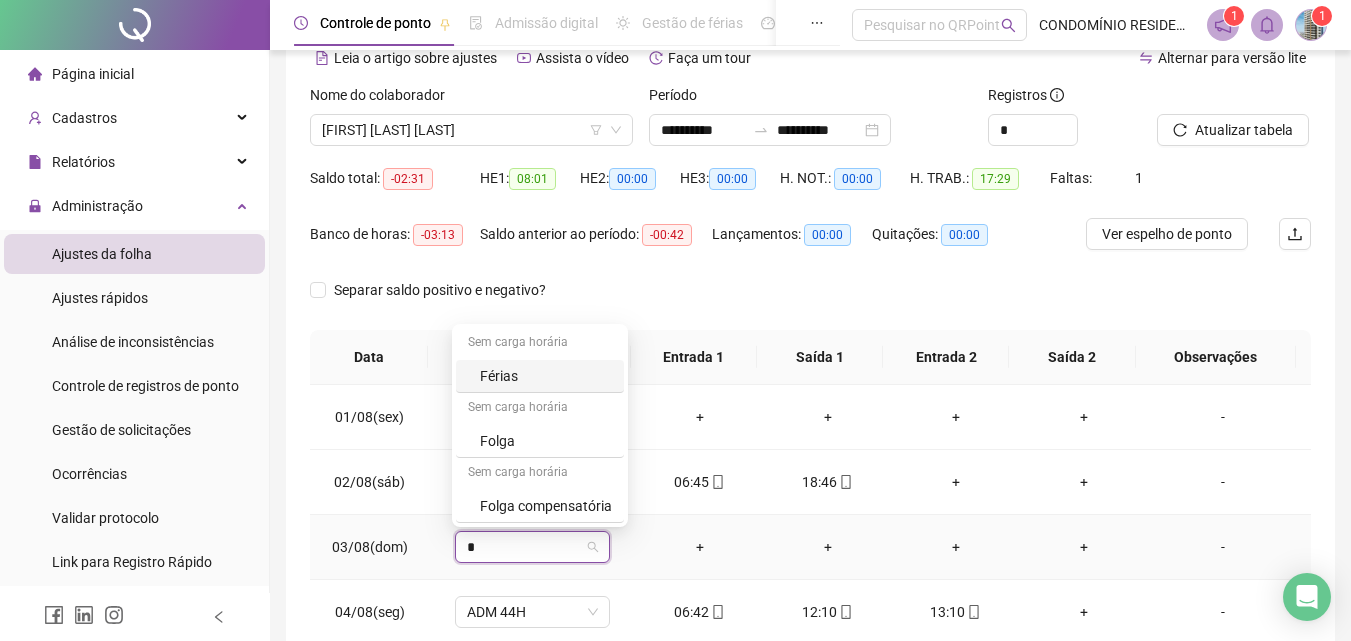 type 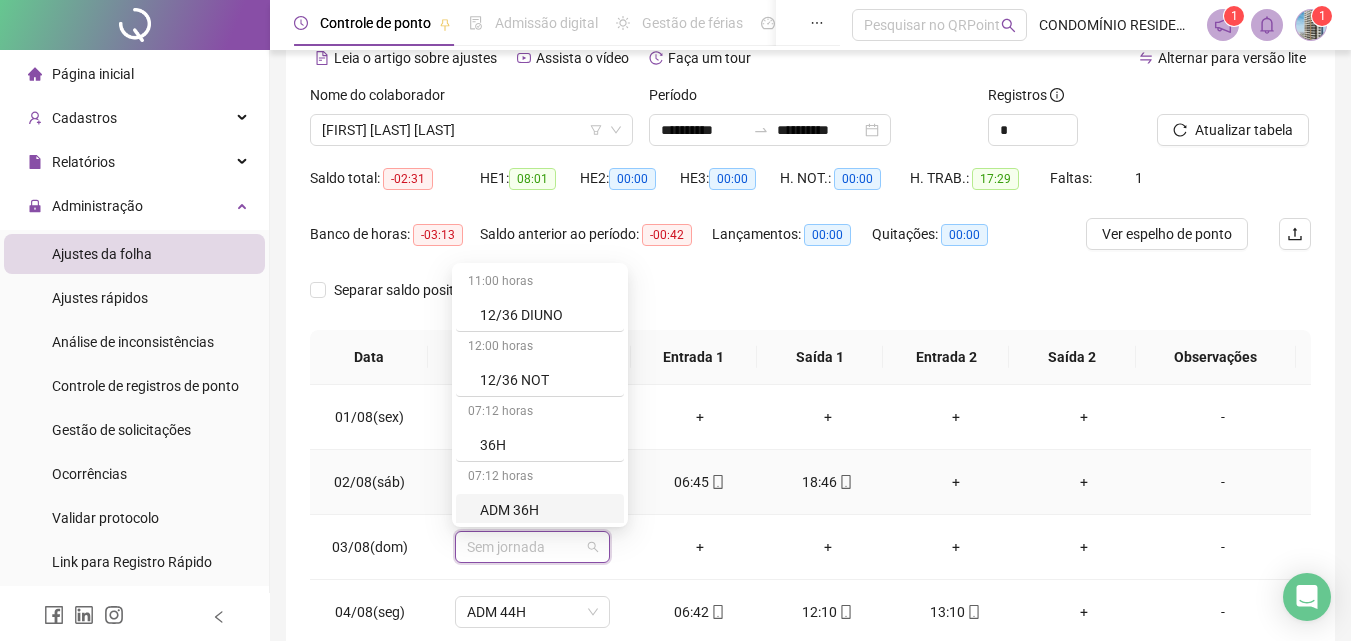 click on "-" at bounding box center (1229, 482) 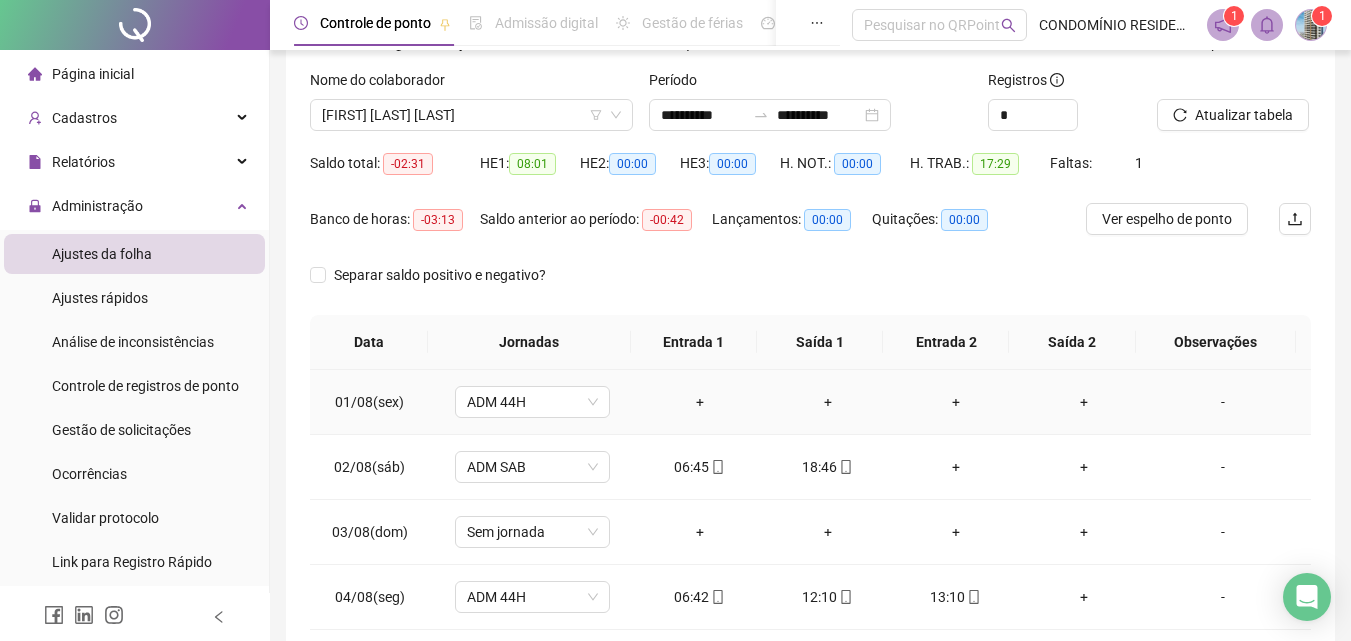 scroll, scrollTop: 200, scrollLeft: 0, axis: vertical 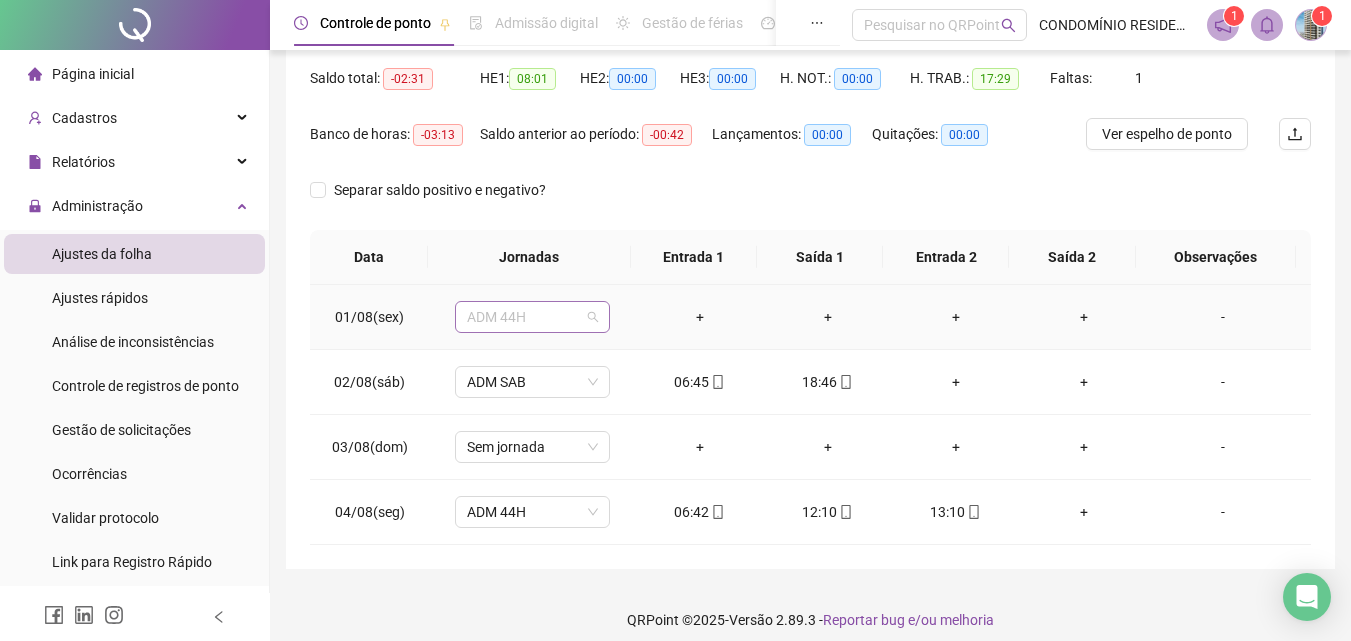 click on "ADM 44H" at bounding box center (532, 317) 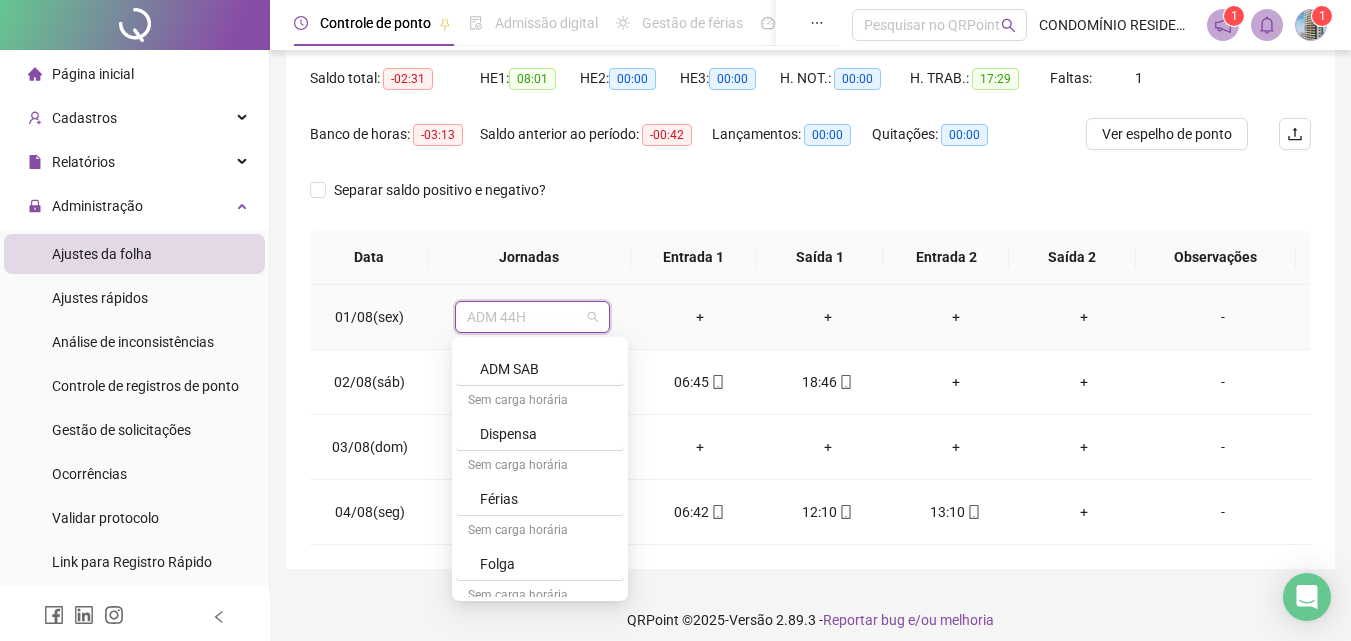 scroll, scrollTop: 459, scrollLeft: 0, axis: vertical 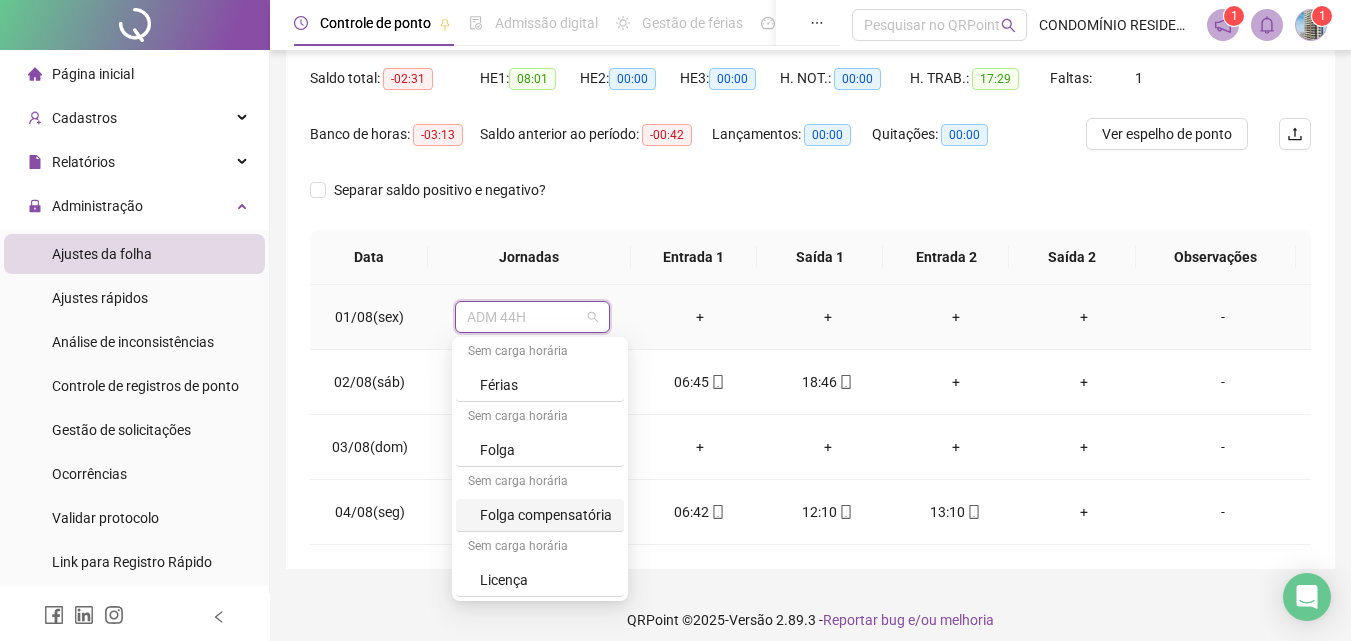 click on "Folga compensatória" at bounding box center [546, 515] 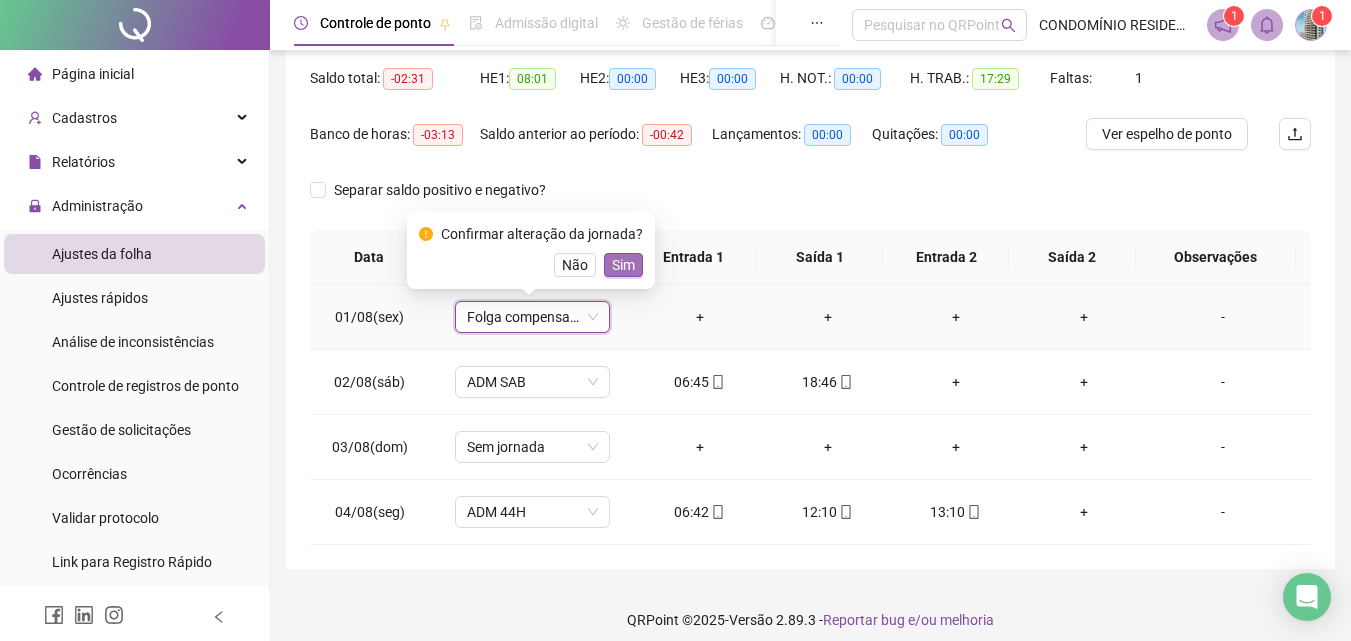 click on "Sim" at bounding box center [623, 265] 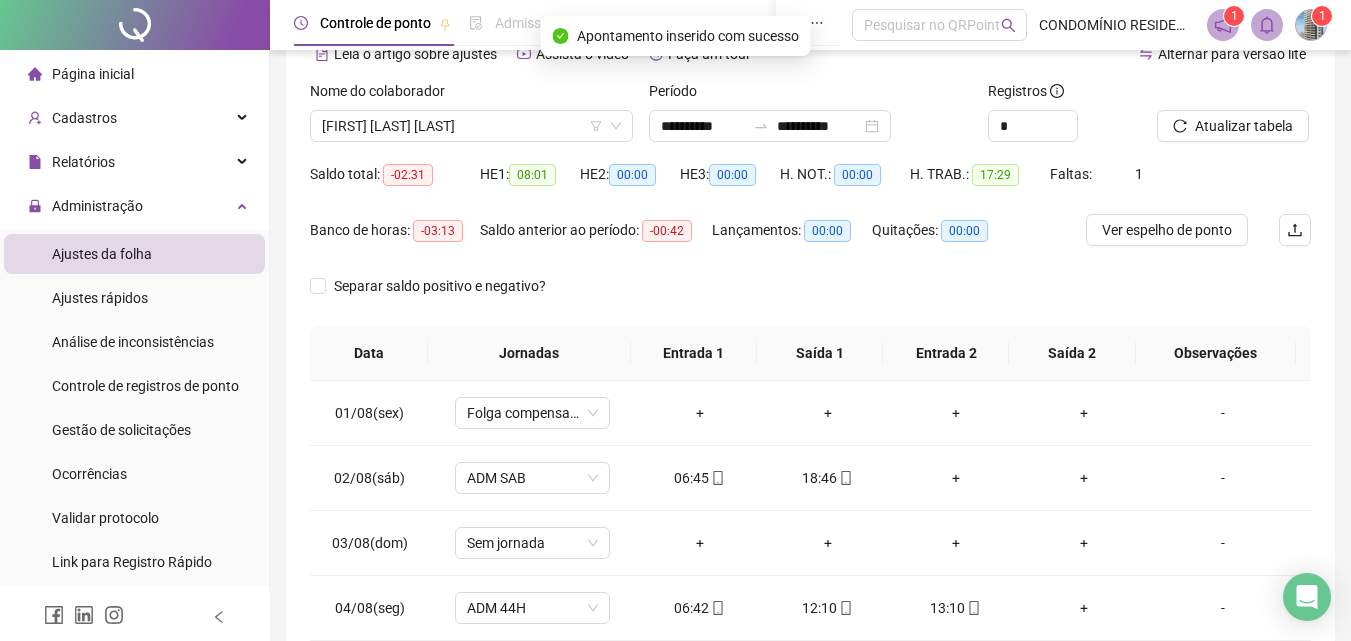 scroll, scrollTop: 0, scrollLeft: 0, axis: both 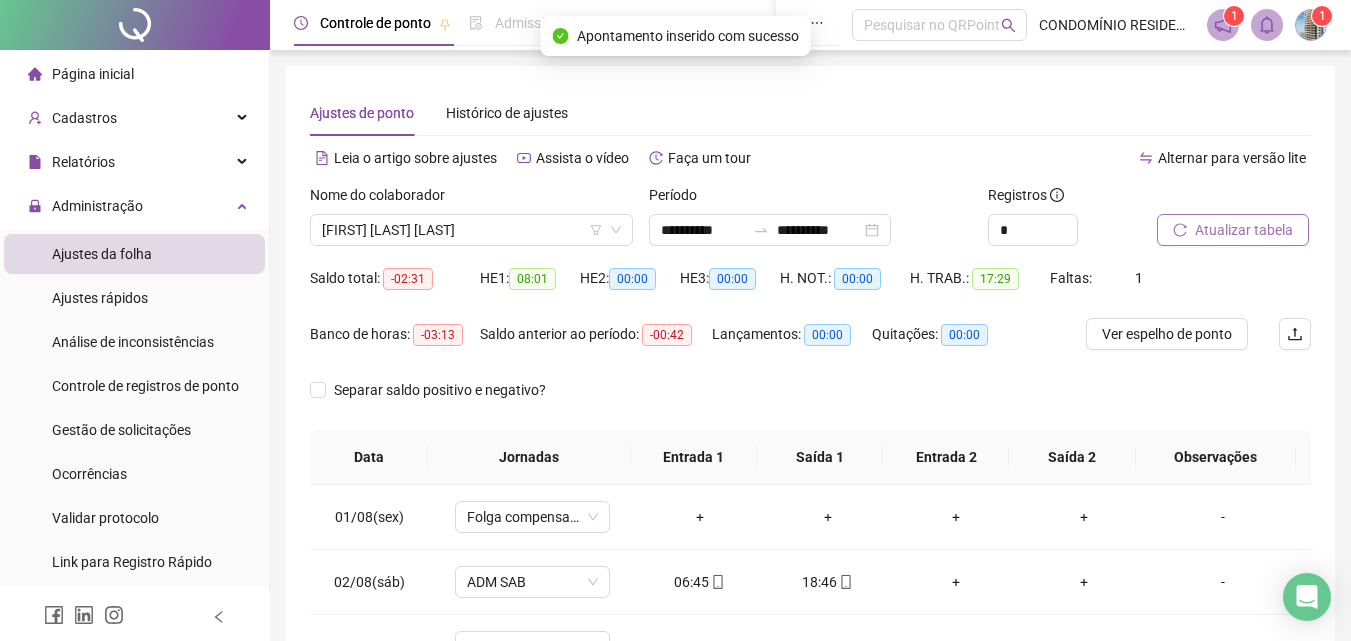 click on "Atualizar tabela" at bounding box center (1244, 230) 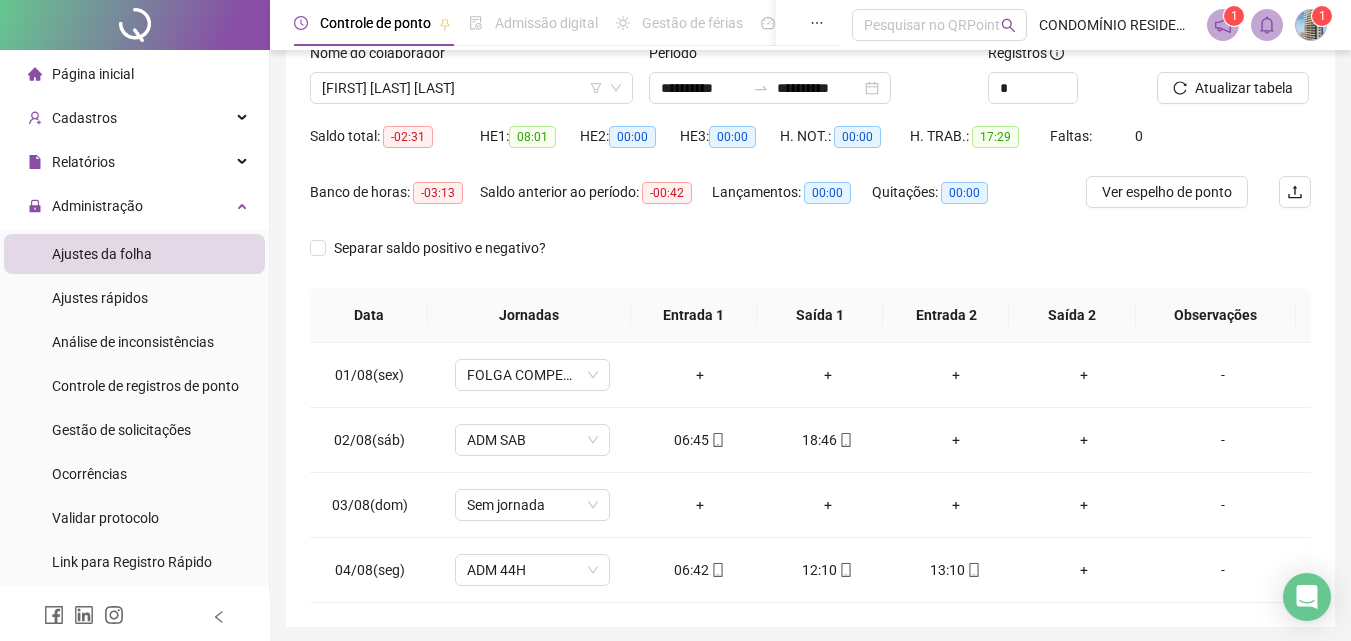 scroll, scrollTop: 114, scrollLeft: 0, axis: vertical 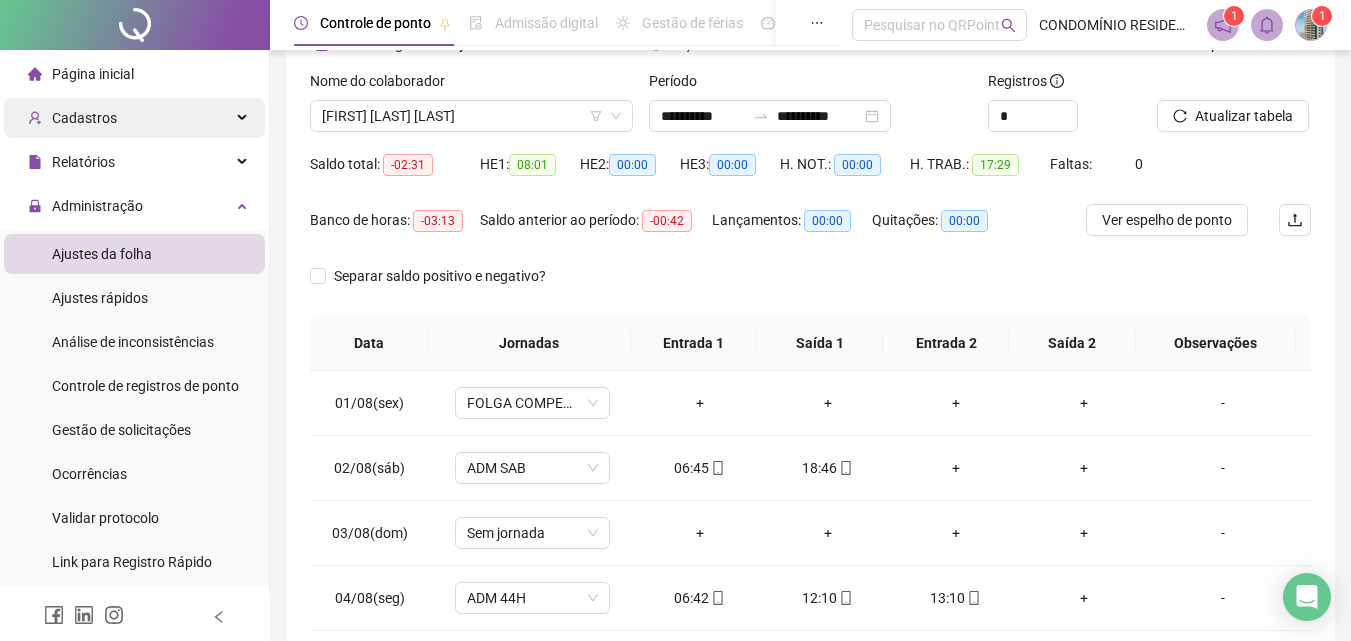 click on "Cadastros" at bounding box center [134, 118] 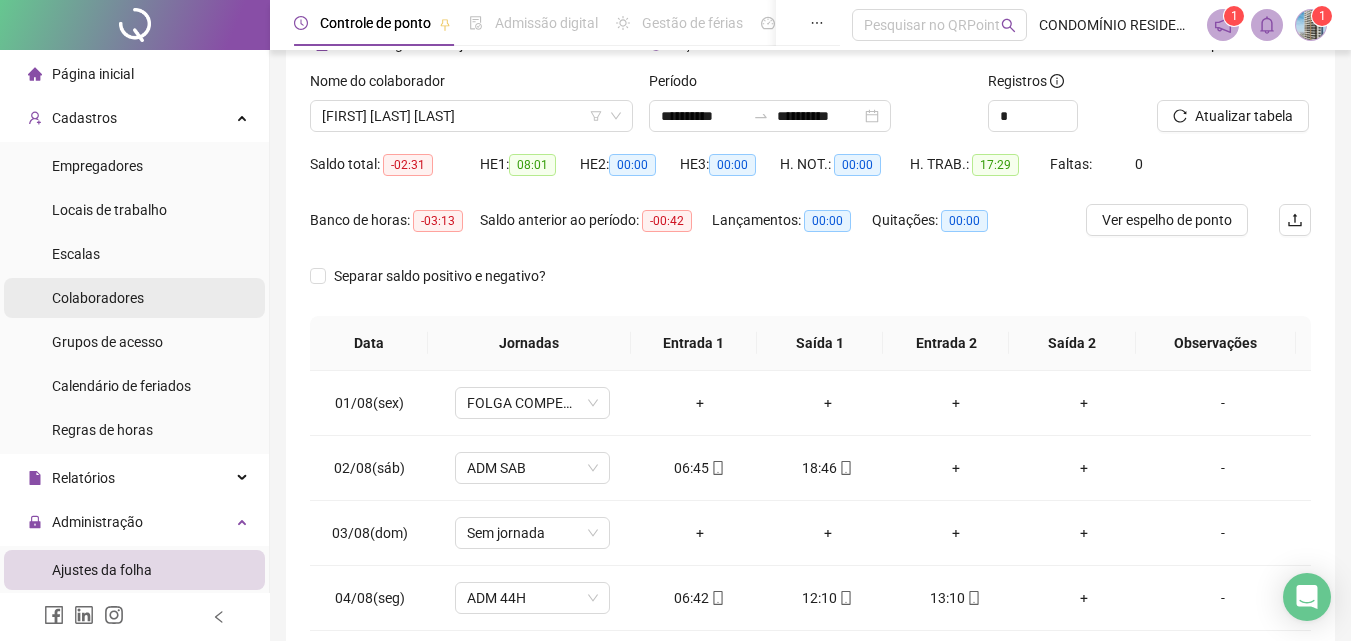 click on "Colaboradores" at bounding box center [98, 298] 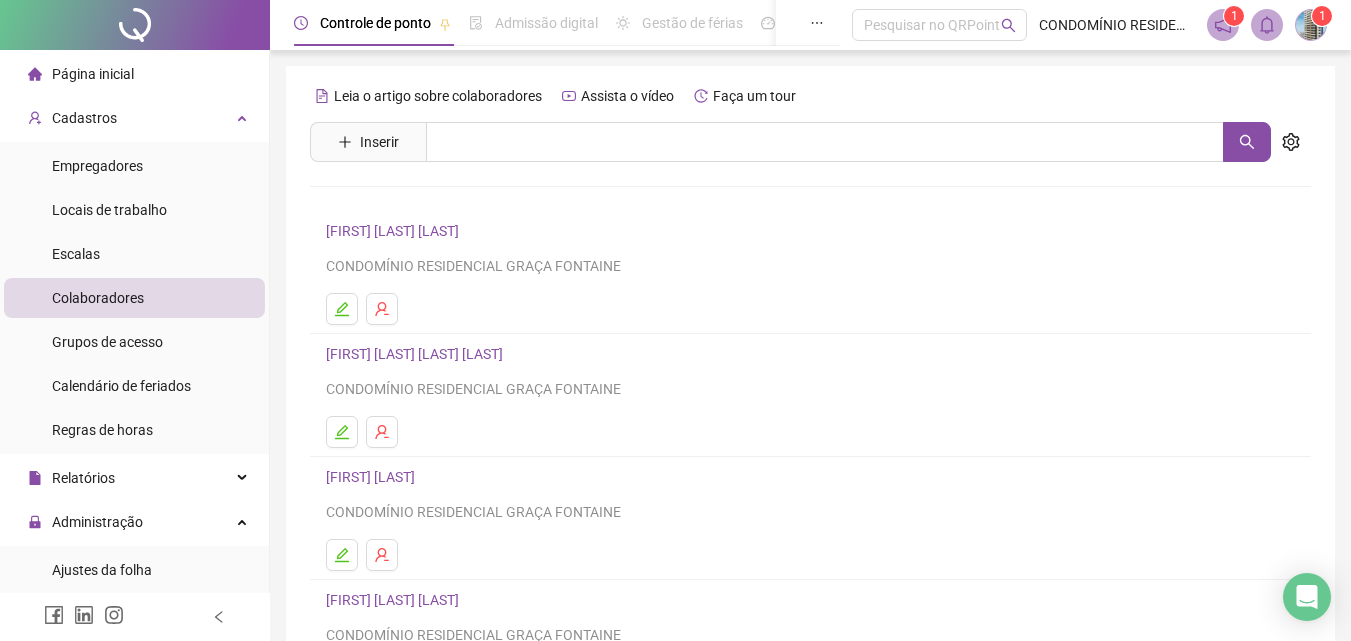 scroll, scrollTop: 100, scrollLeft: 0, axis: vertical 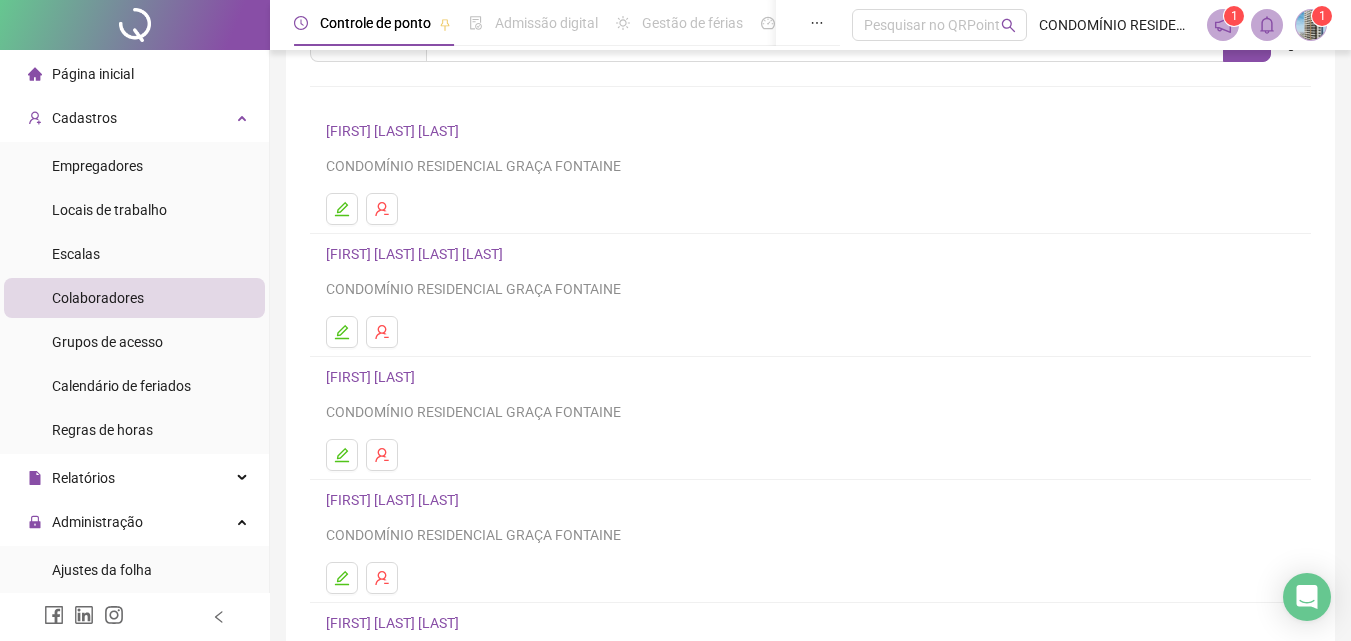 click on "[FIRST] [LAST] [LAST]" at bounding box center (395, 500) 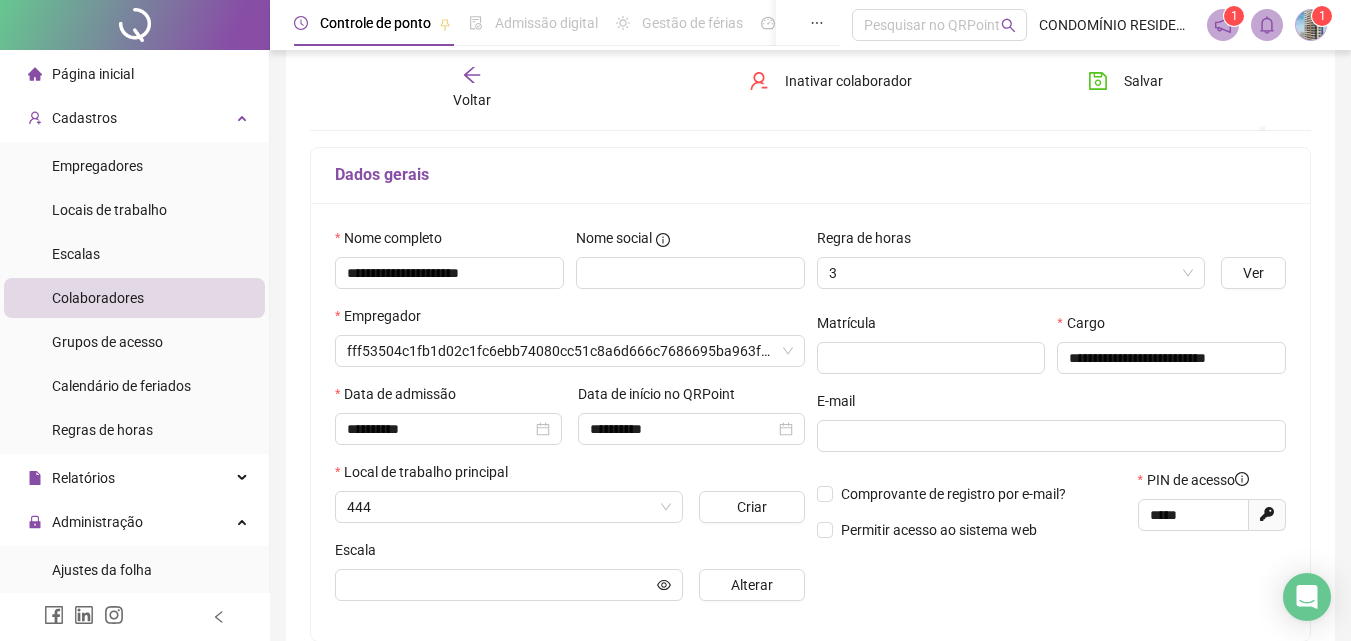 scroll, scrollTop: 110, scrollLeft: 0, axis: vertical 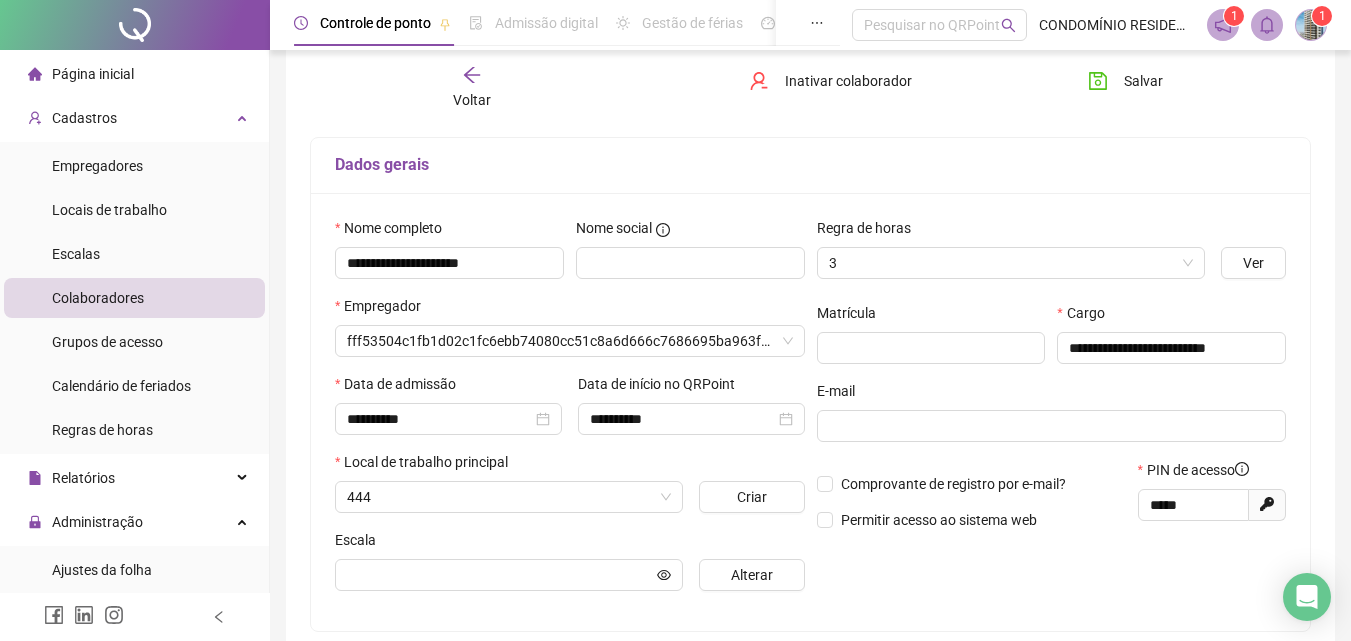 type on "**********" 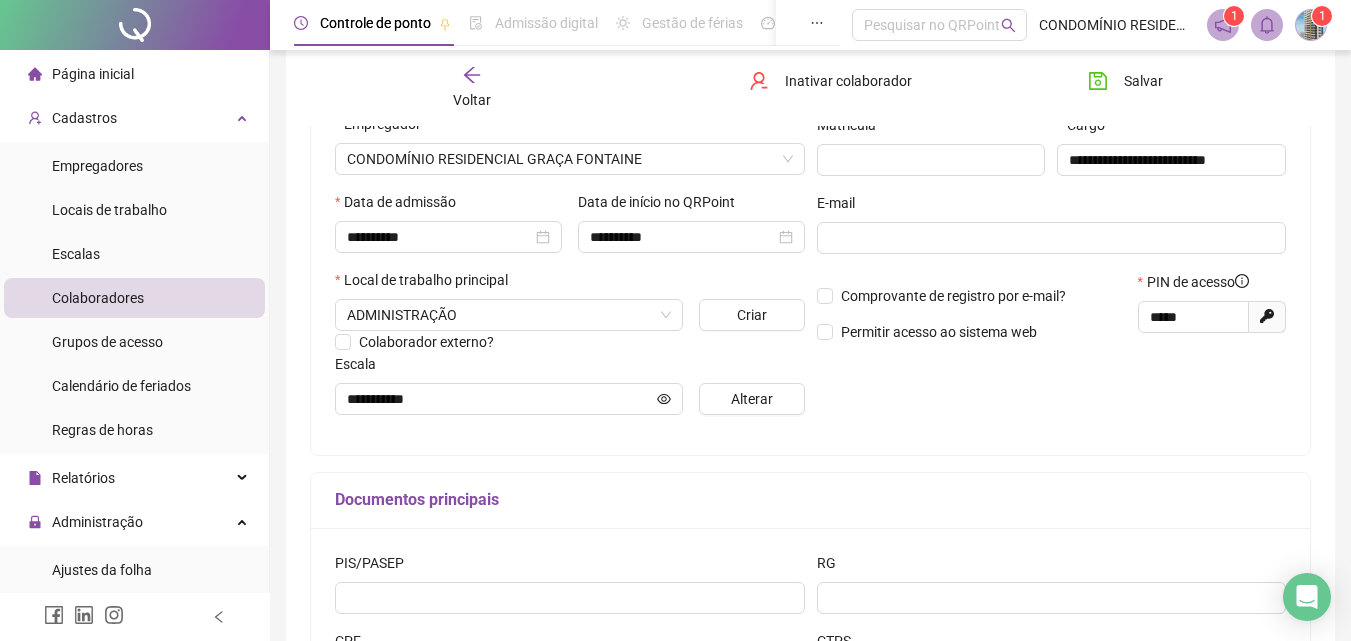 scroll, scrollTop: 310, scrollLeft: 0, axis: vertical 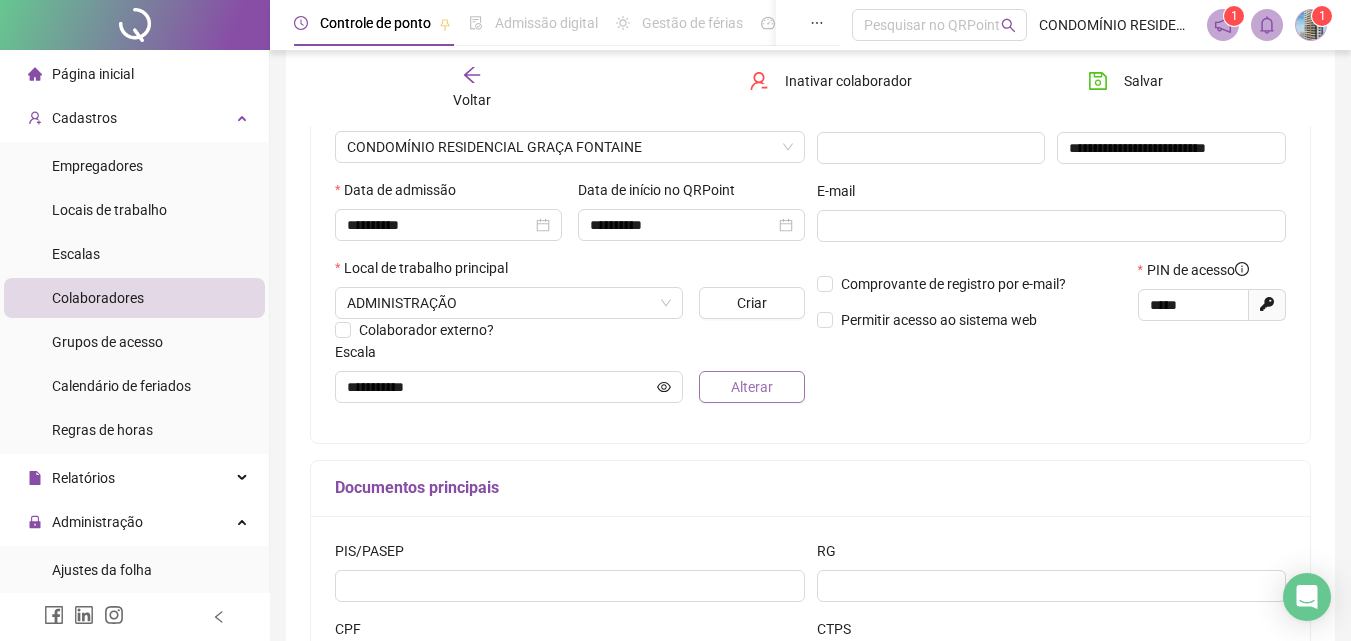 click on "Alterar" at bounding box center [751, 387] 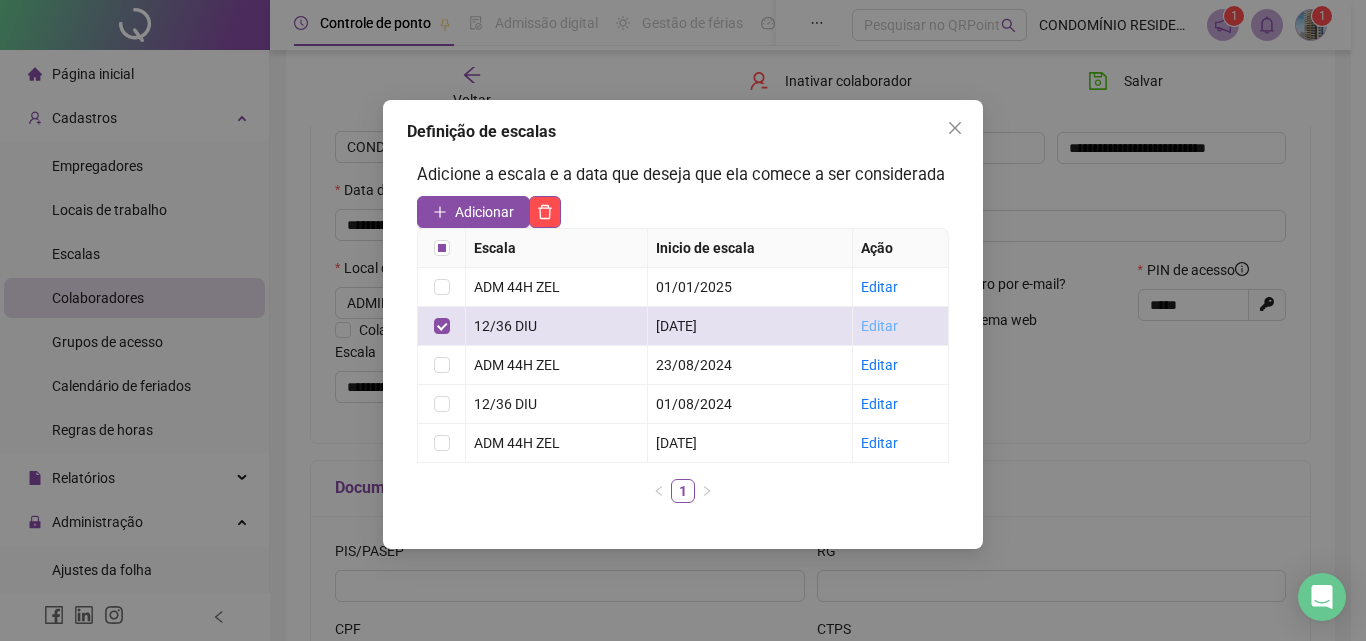 click on "Editar" at bounding box center (879, 326) 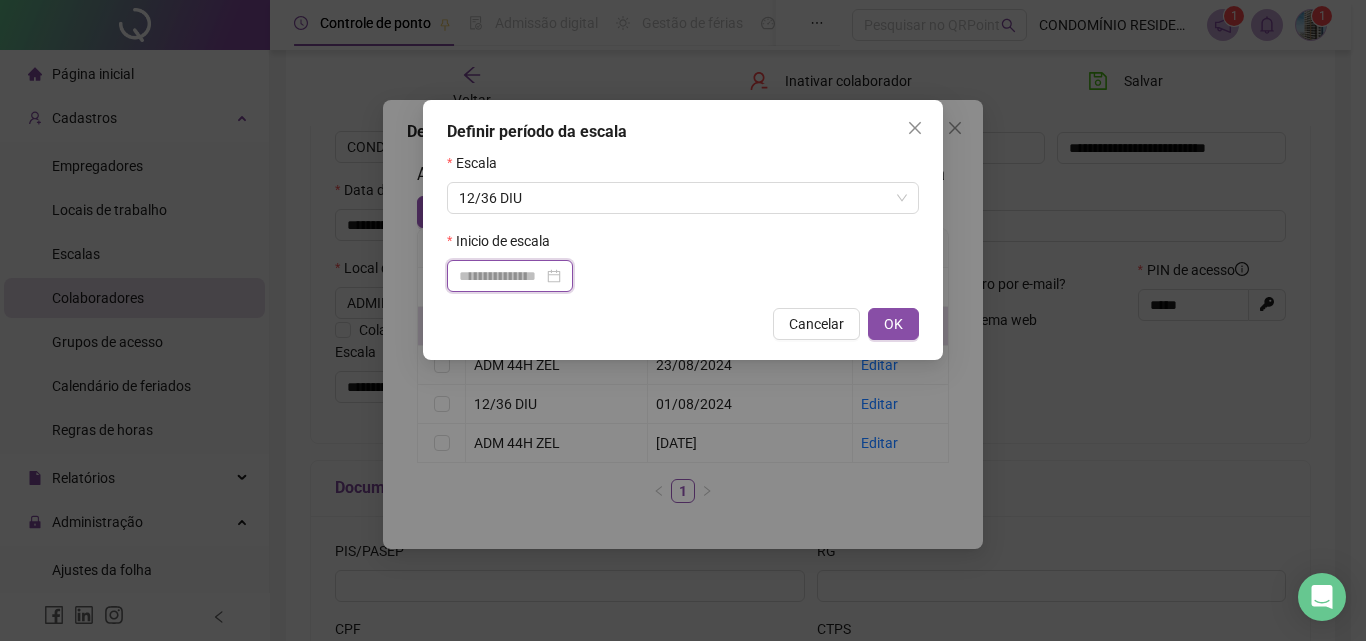 click at bounding box center (501, 276) 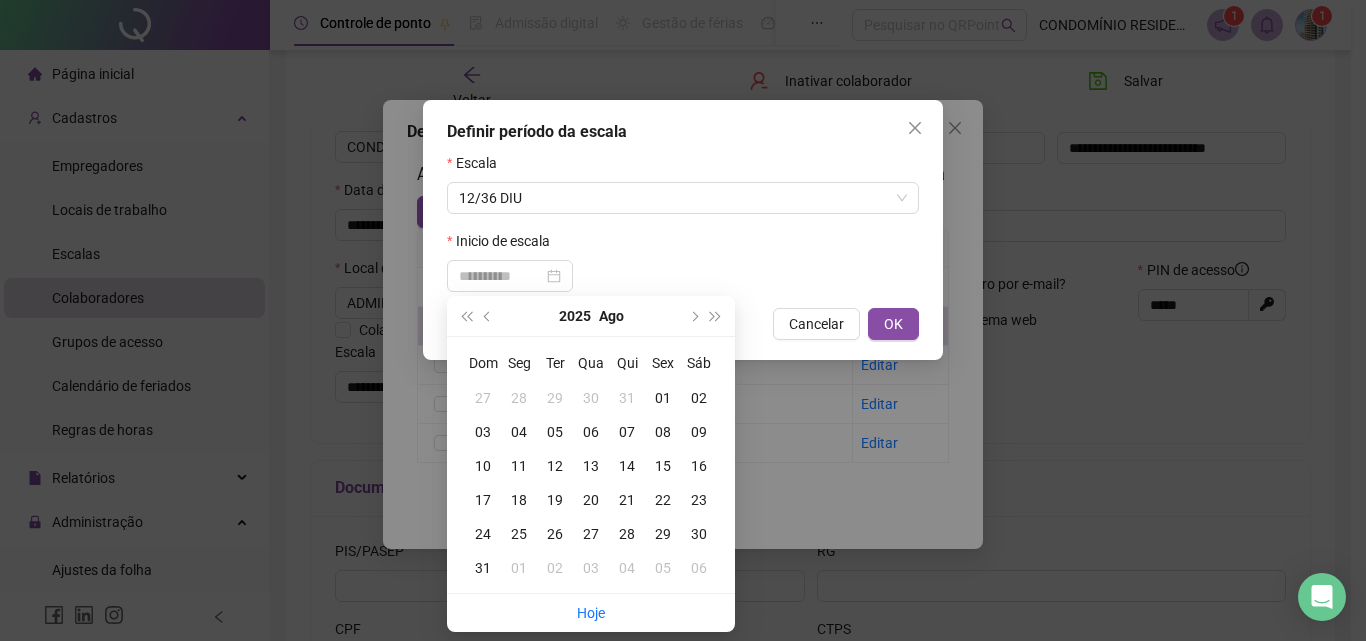 click on "02" at bounding box center (699, 398) 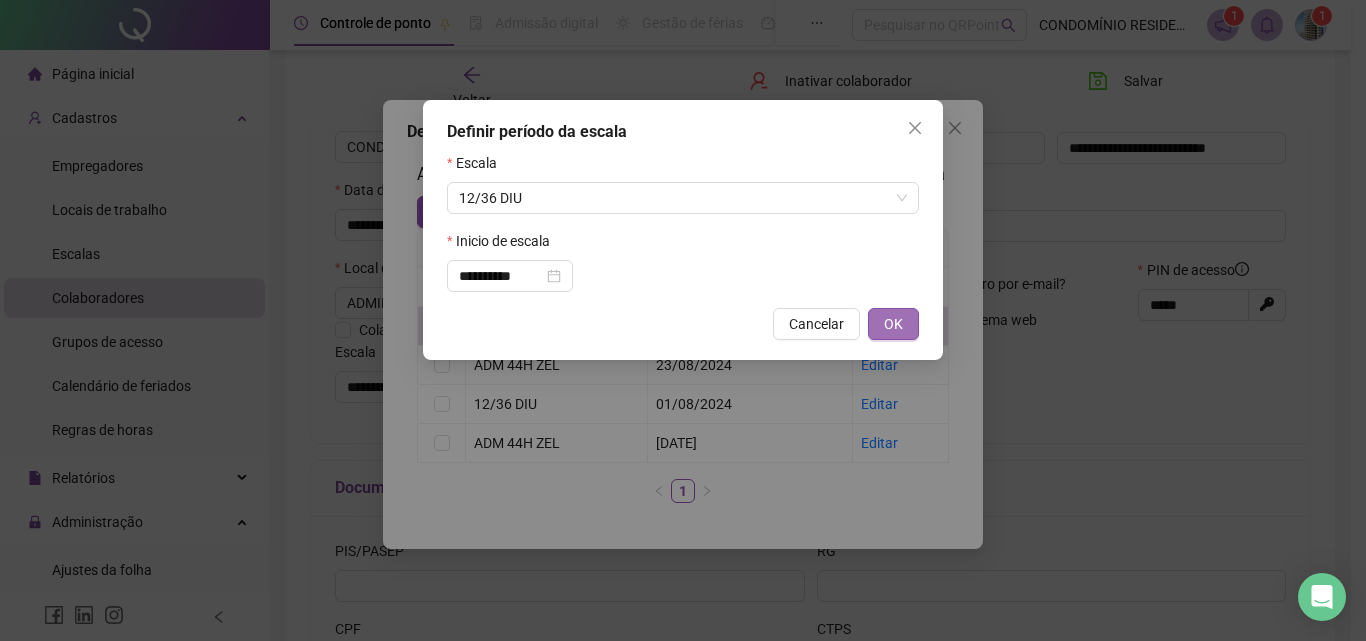 click on "OK" at bounding box center [893, 324] 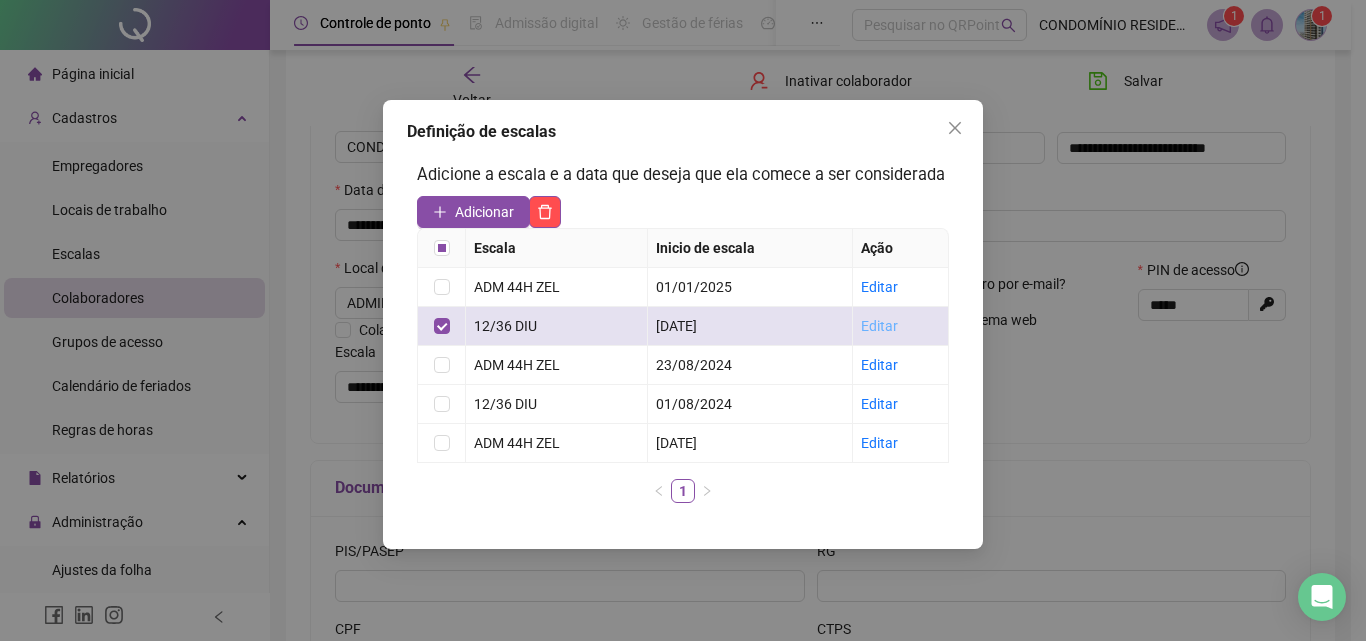 click on "Editar" at bounding box center (879, 326) 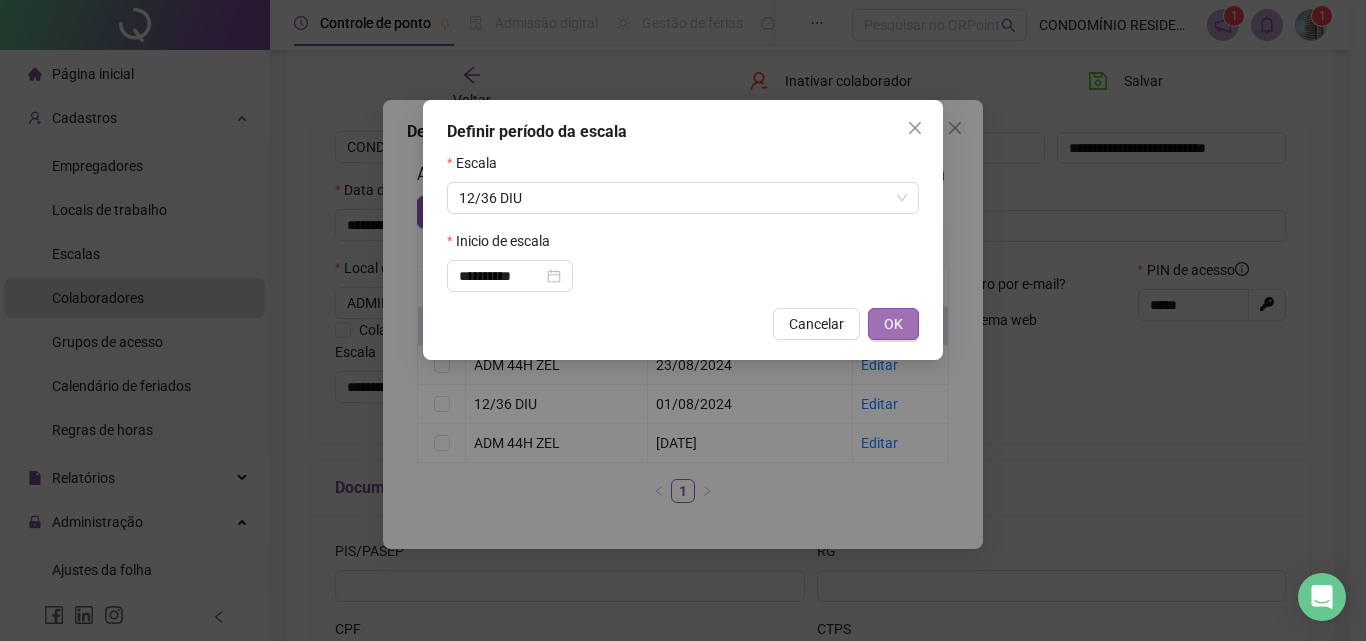click on "OK" at bounding box center [893, 324] 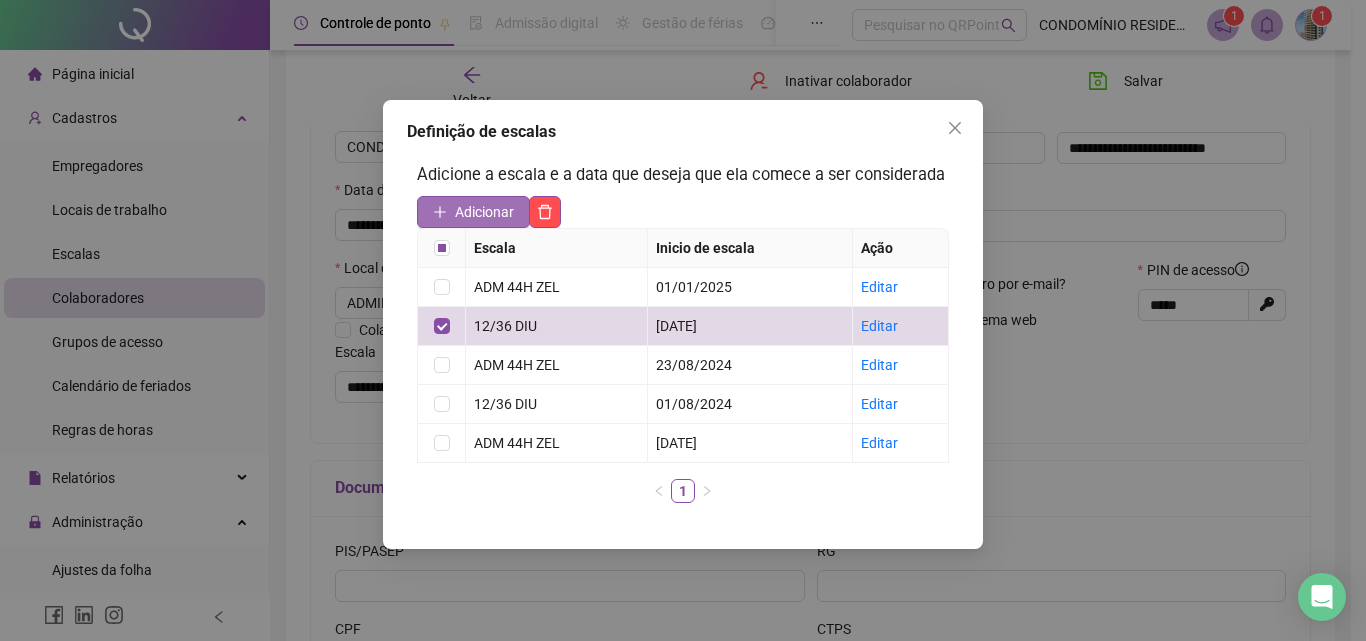 click on "Adicionar" at bounding box center (484, 212) 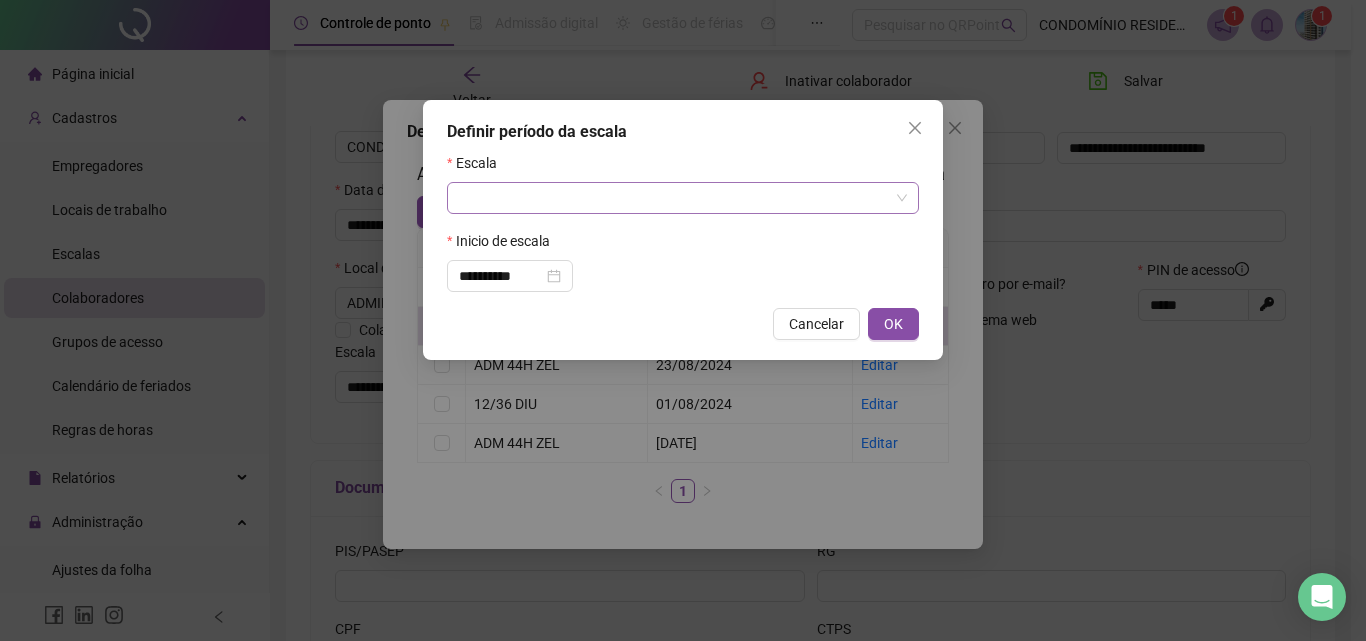 click at bounding box center [674, 198] 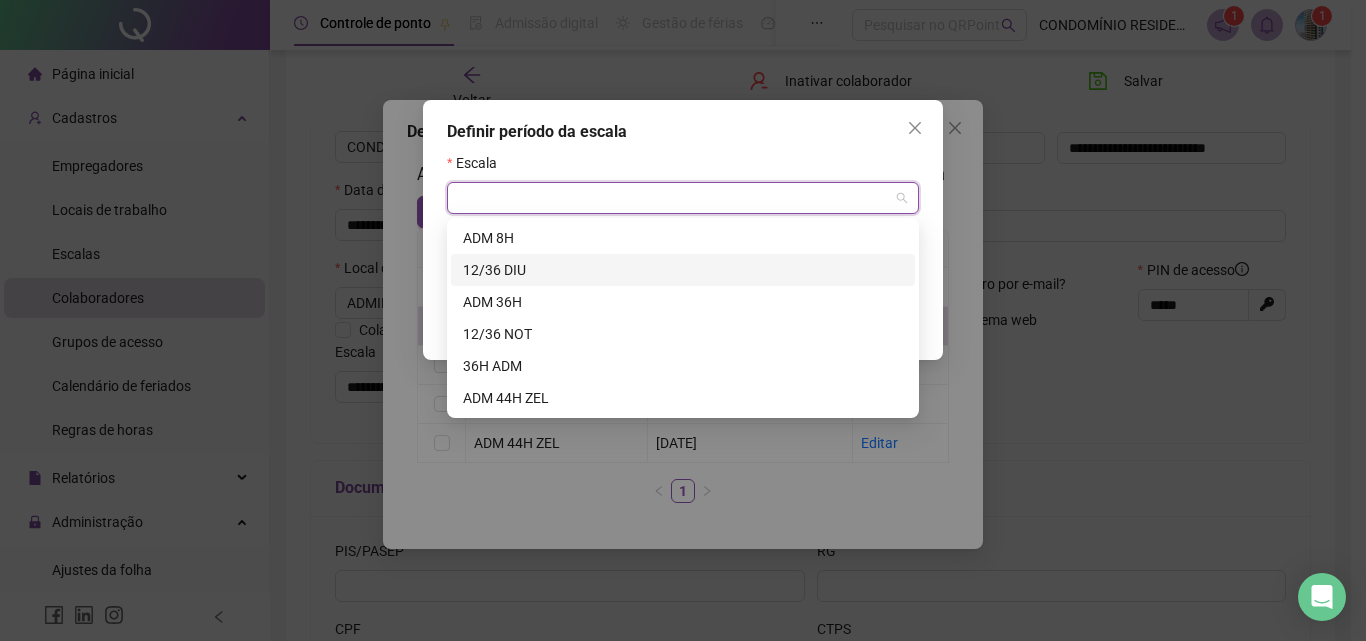drag, startPoint x: 490, startPoint y: 266, endPoint x: 690, endPoint y: 278, distance: 200.35968 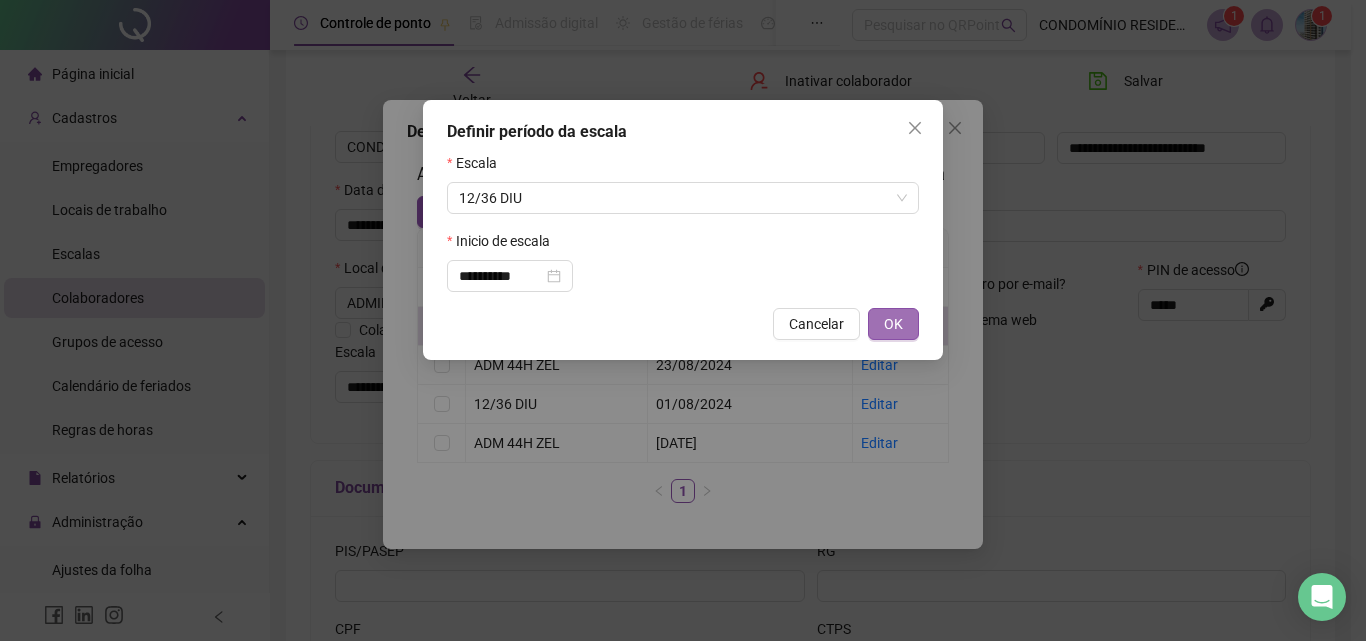click on "OK" at bounding box center [893, 324] 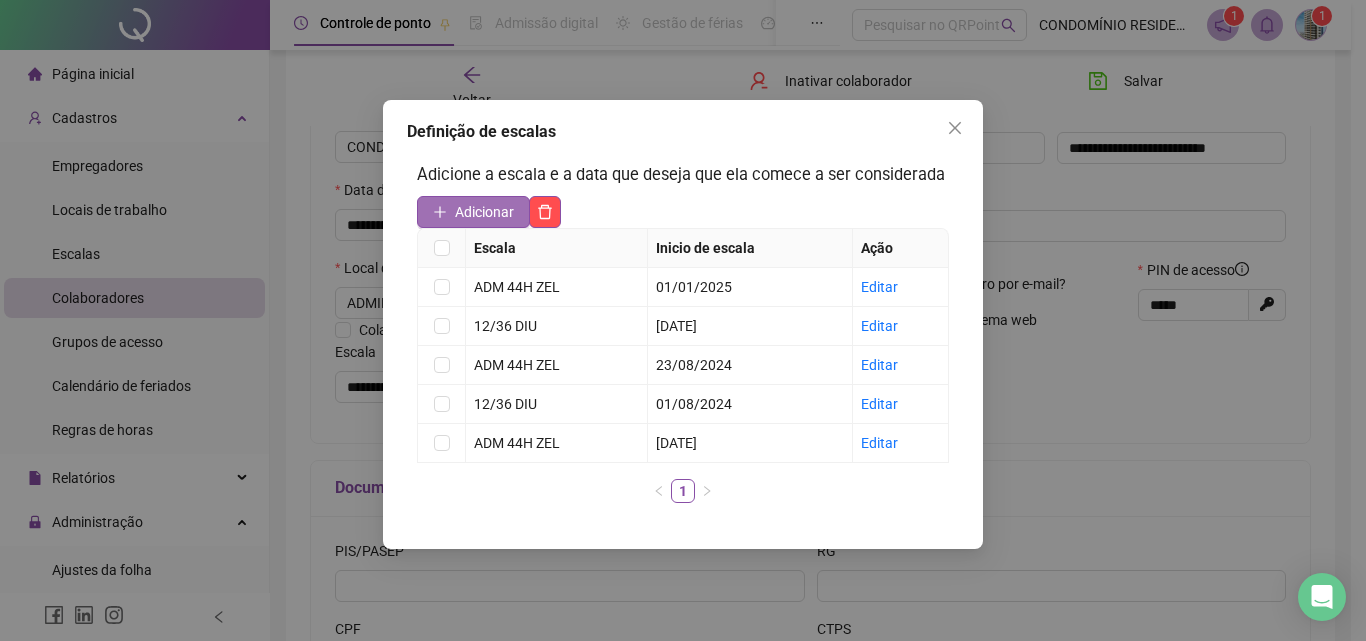 click on "Adicionar" at bounding box center [484, 212] 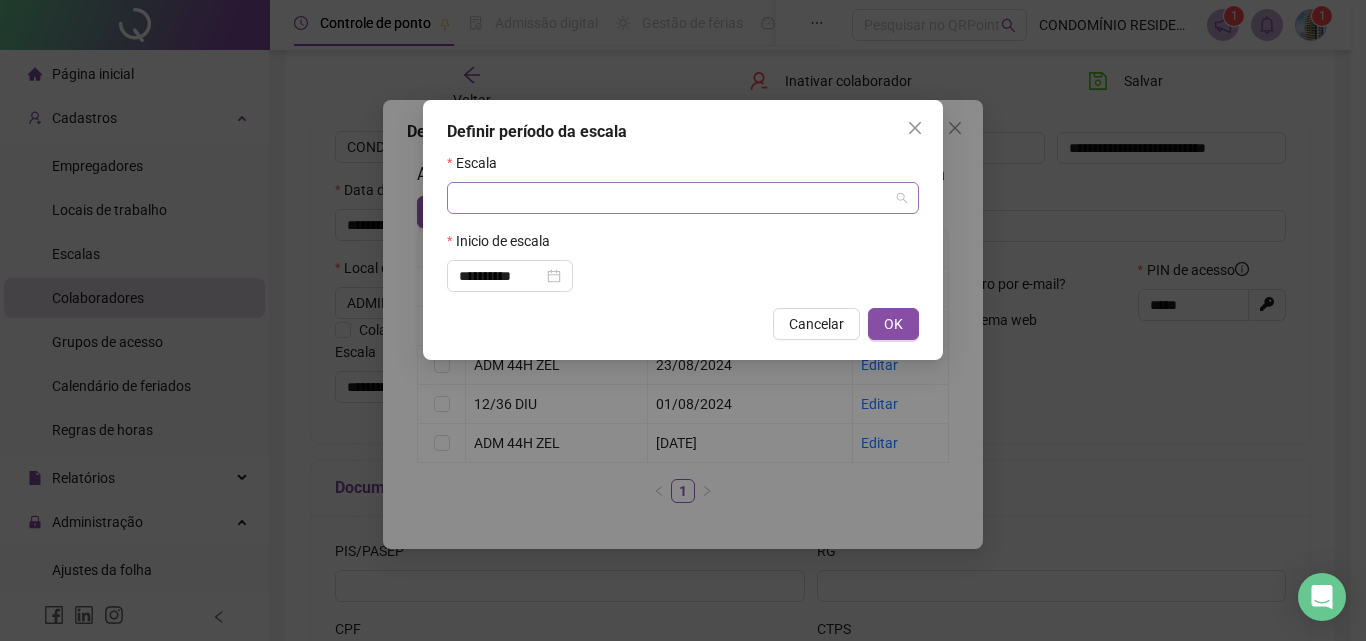 click at bounding box center (674, 198) 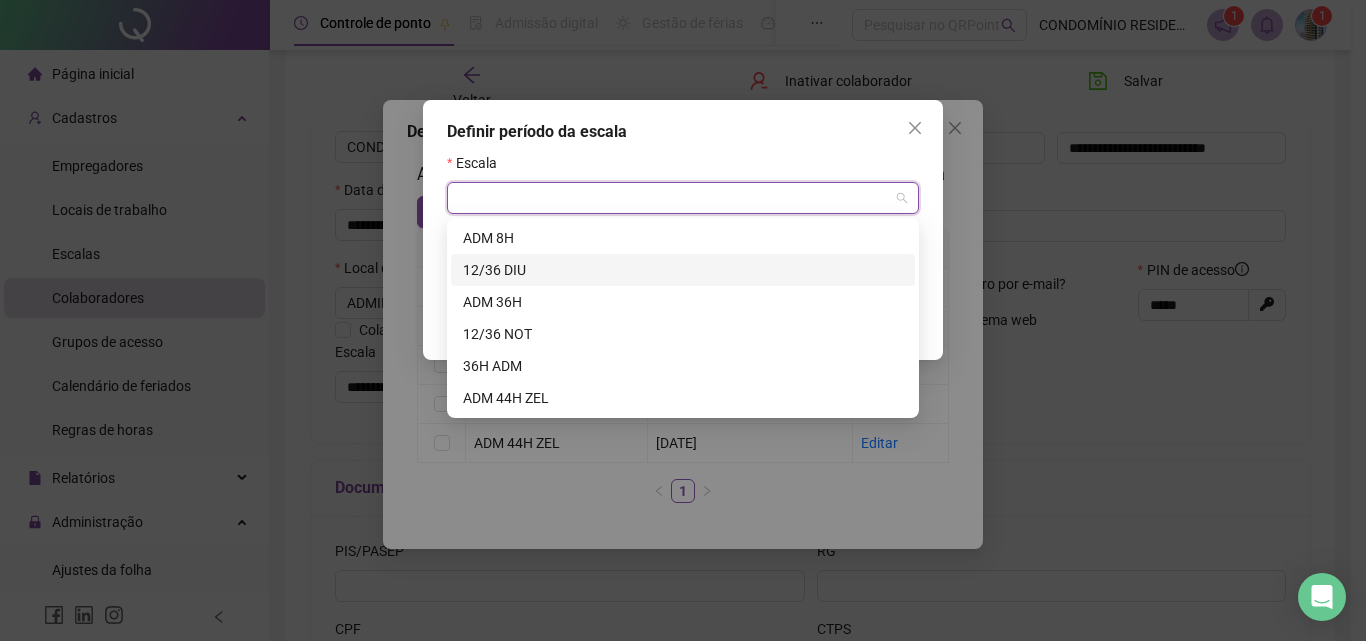 click on "12/36 DIU" at bounding box center [683, 270] 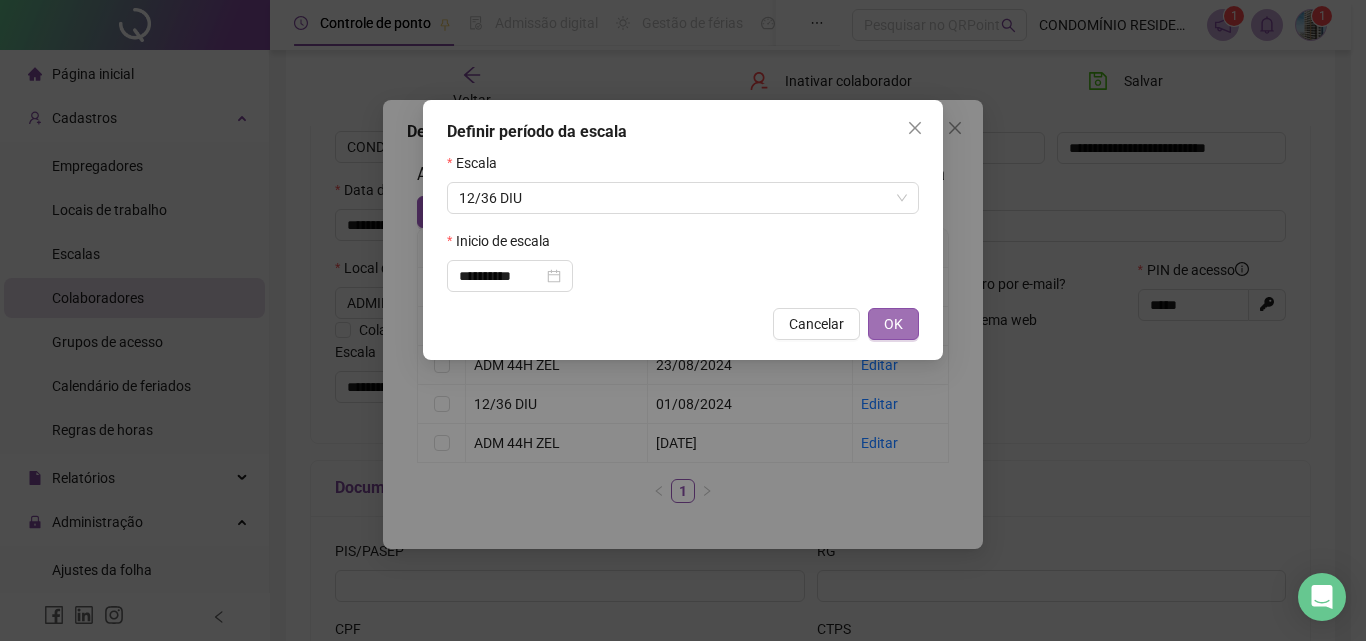 click on "OK" at bounding box center (893, 324) 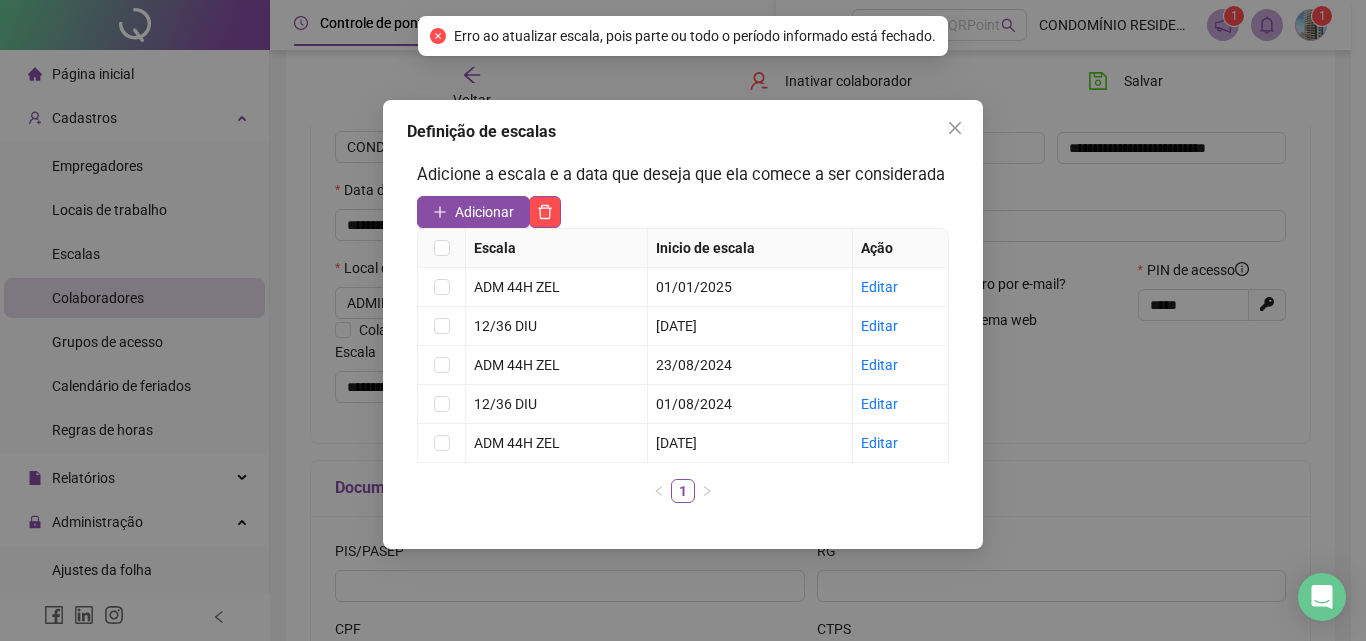 click on "Definição de escalas Adicione a escala e a data que deseja que ela comece a ser considerada Adicionar Escala Inicio de escala Ação         ADM 44H ZEL   [DATE] Editar 12/36 DIU   [DATE] Editar ADM 44H ZEL   [DATE] Editar 12/36 DIU   [DATE] Editar ADM 44H ZEL   [DATE] Editar 12/36 DIU   [DATE] Editar 1" at bounding box center [683, 320] 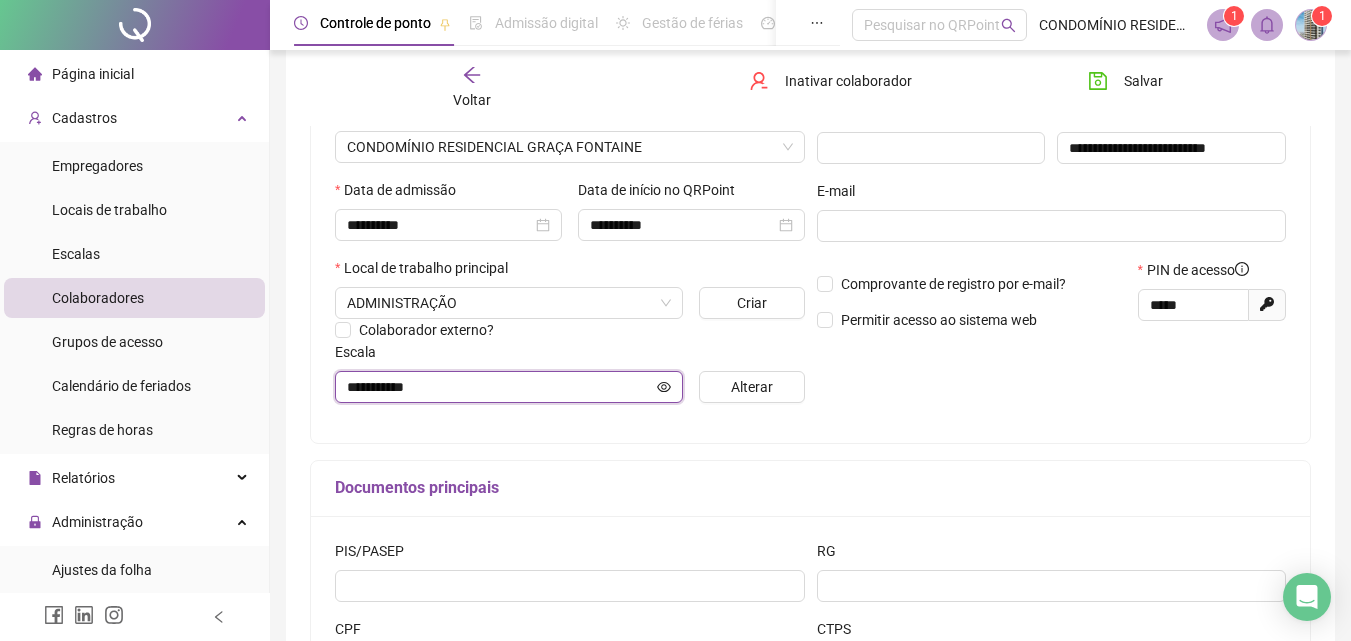 click on "**********" at bounding box center (500, 387) 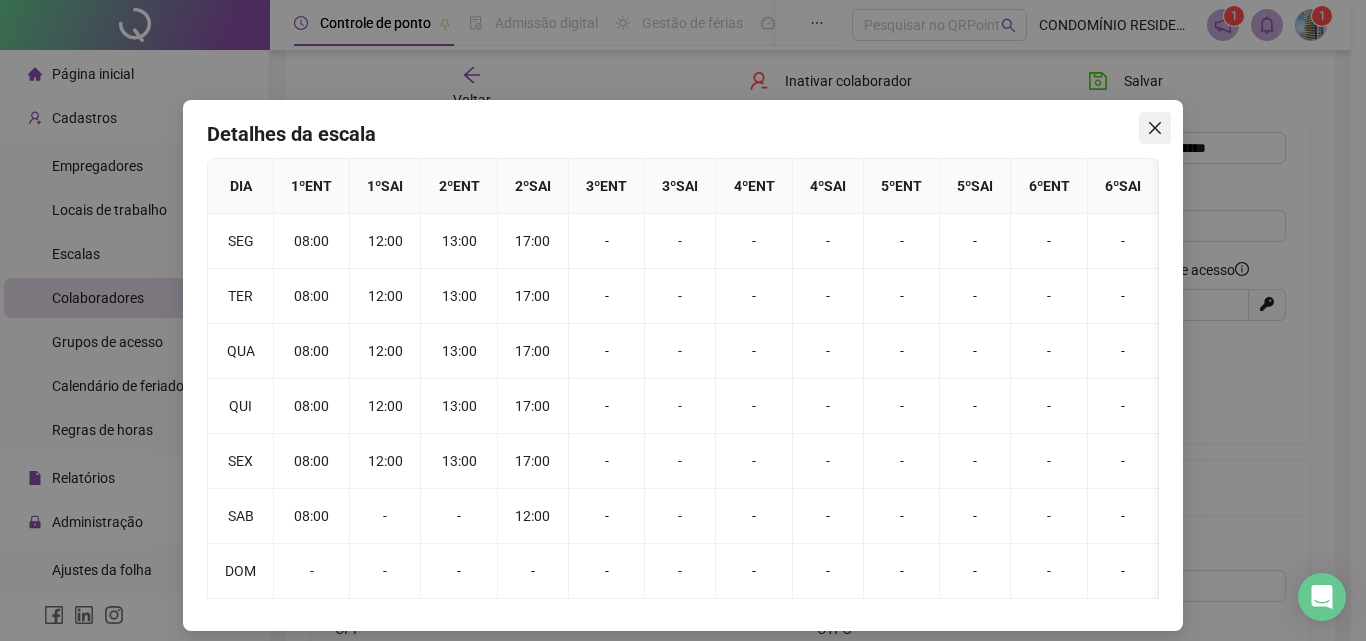 click 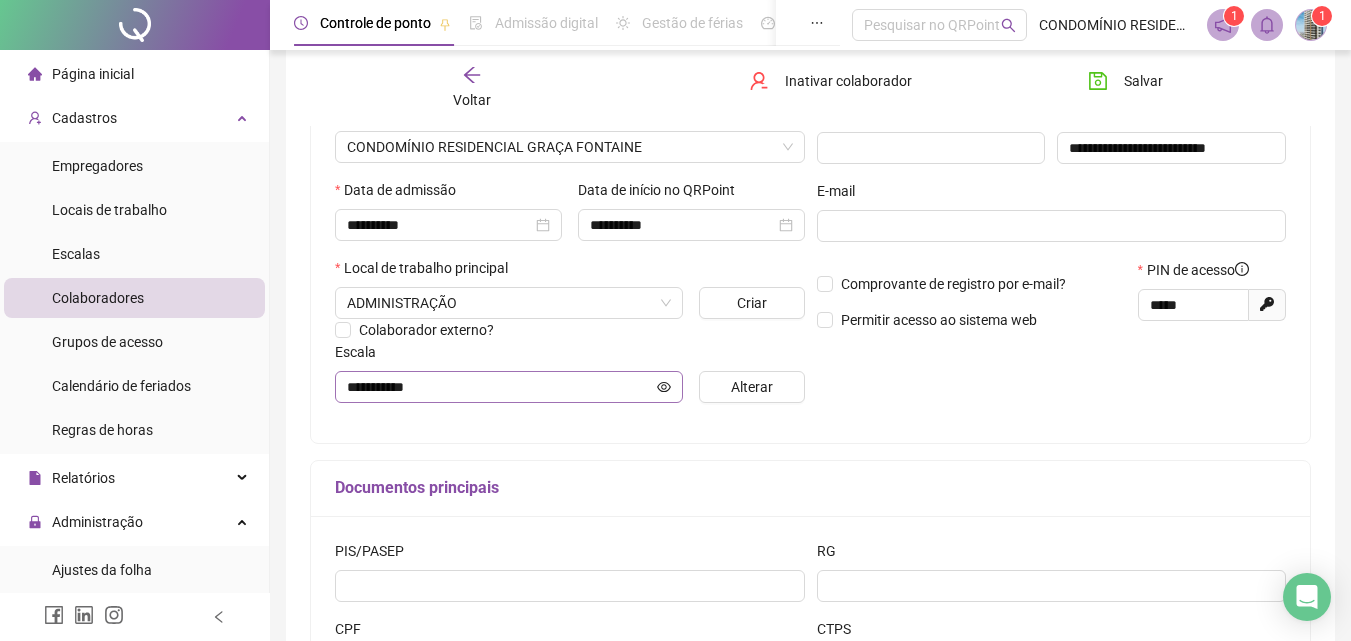 click on "**********" at bounding box center [509, 387] 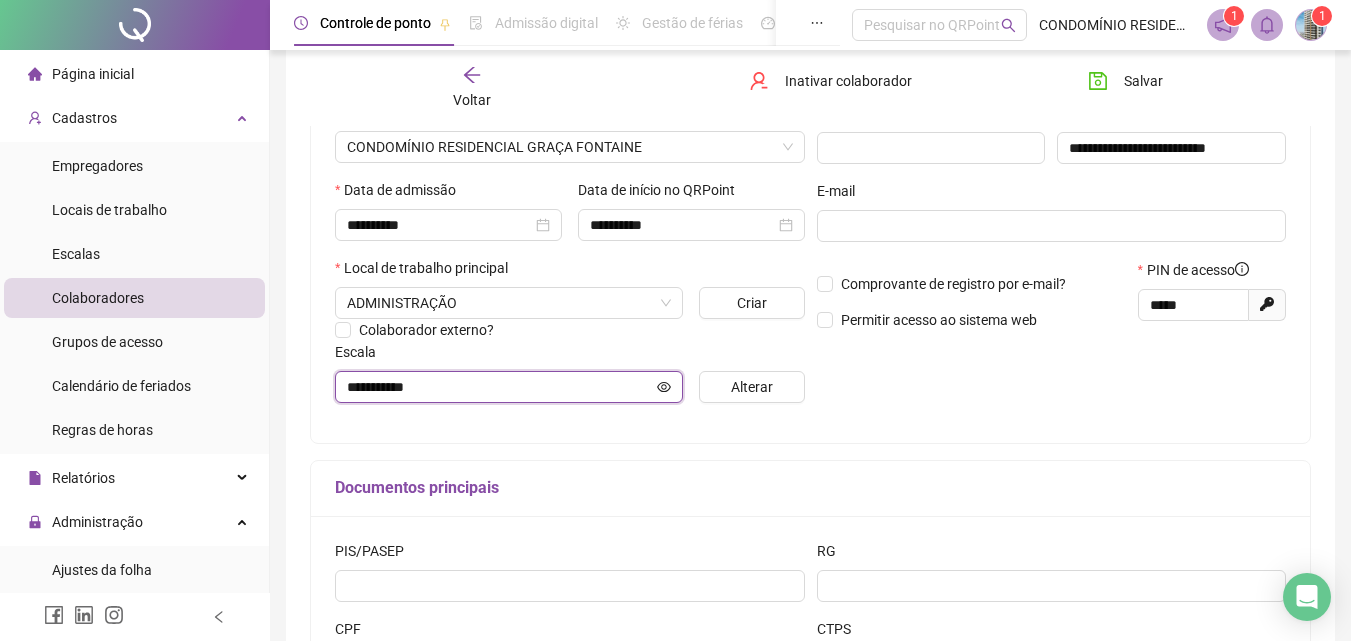 click on "**********" at bounding box center [500, 387] 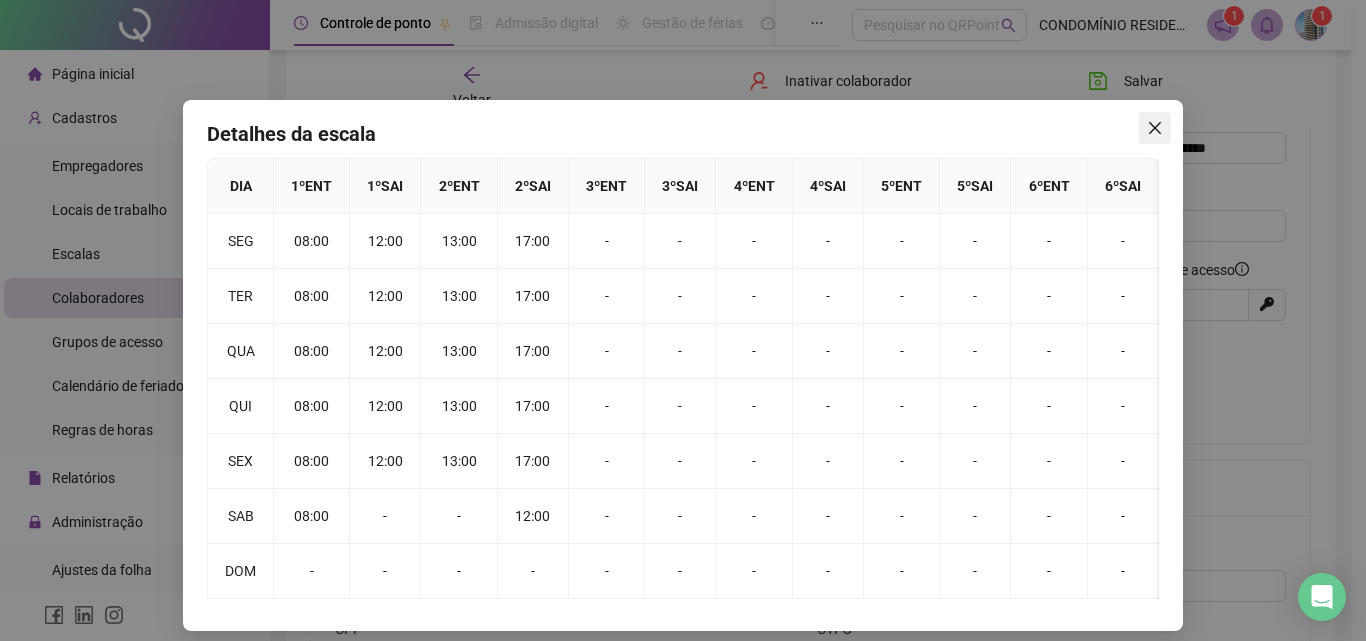 click at bounding box center (1155, 128) 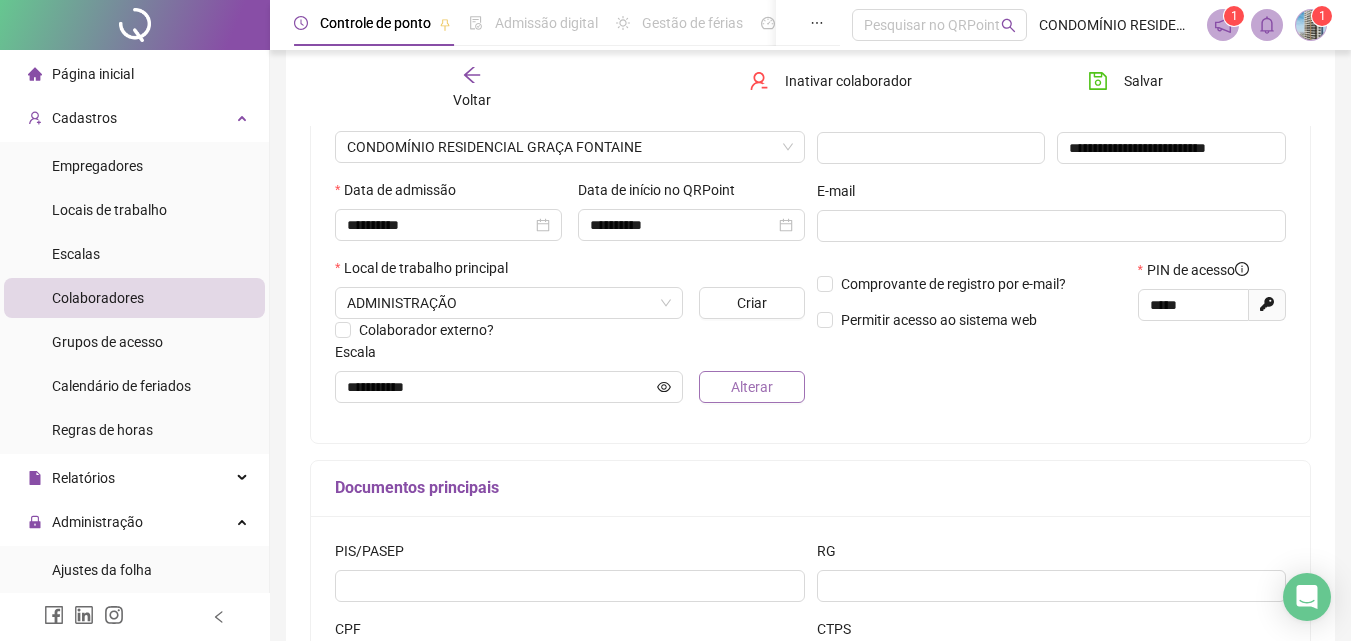 click on "Alterar" at bounding box center [752, 387] 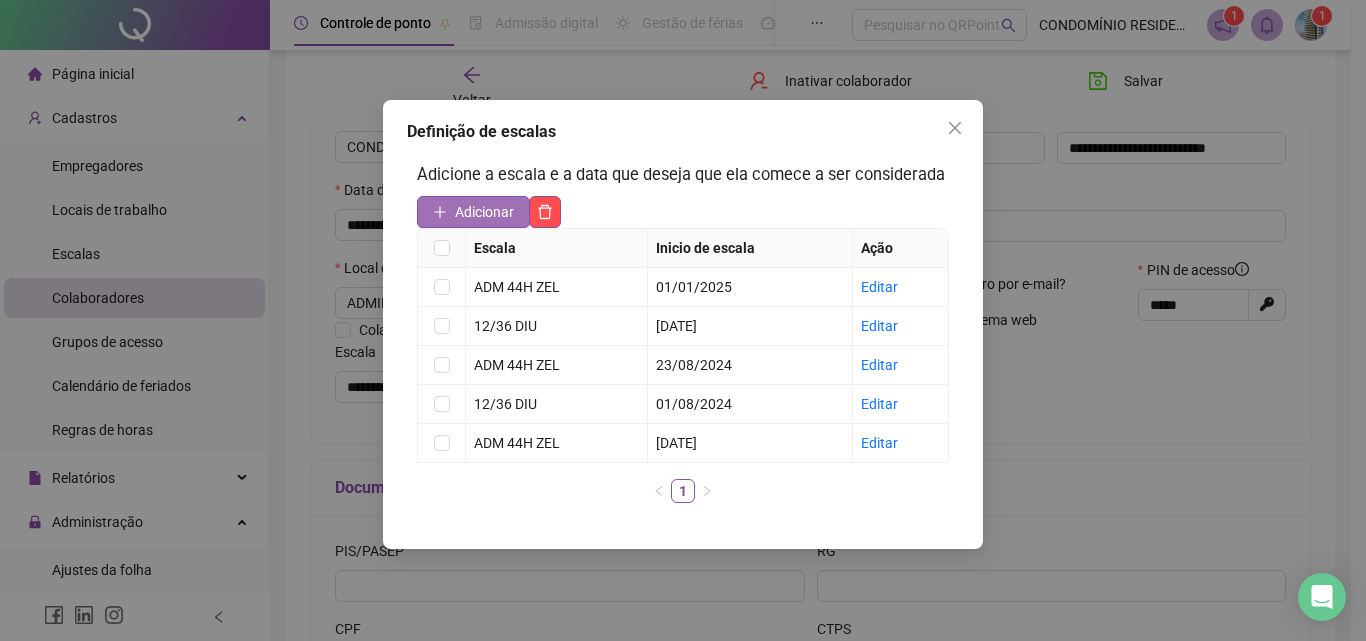 click on "Adicionar" at bounding box center (473, 212) 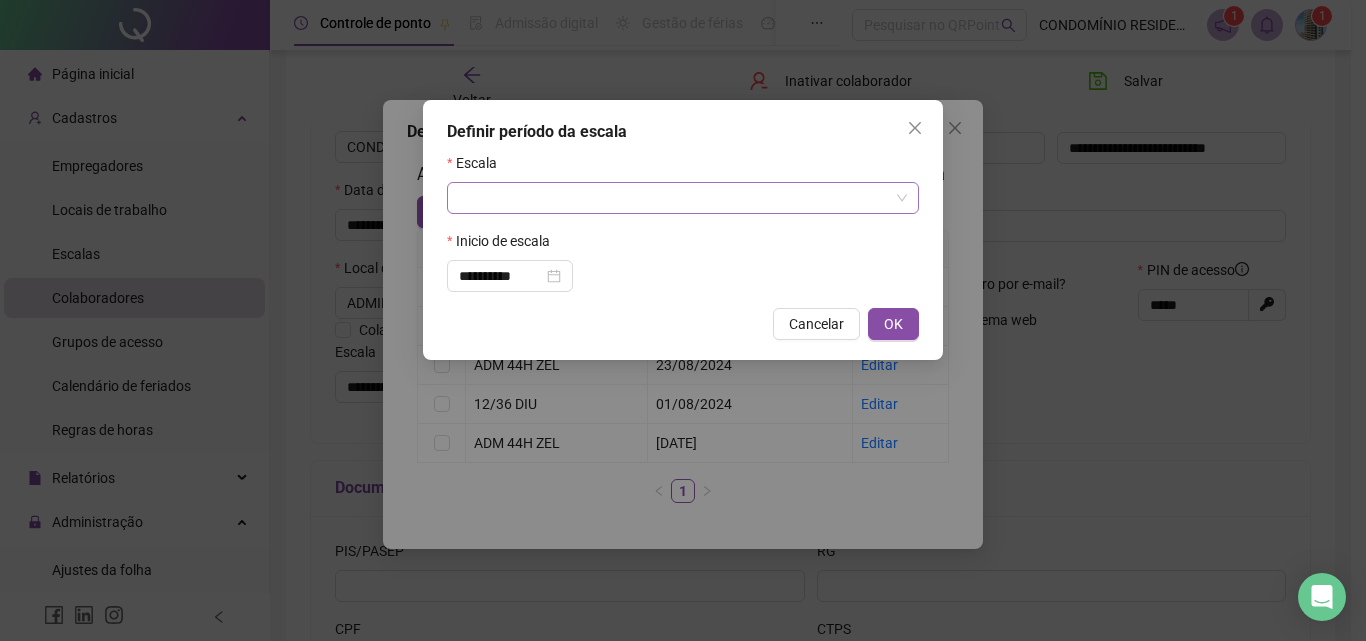 click at bounding box center (674, 198) 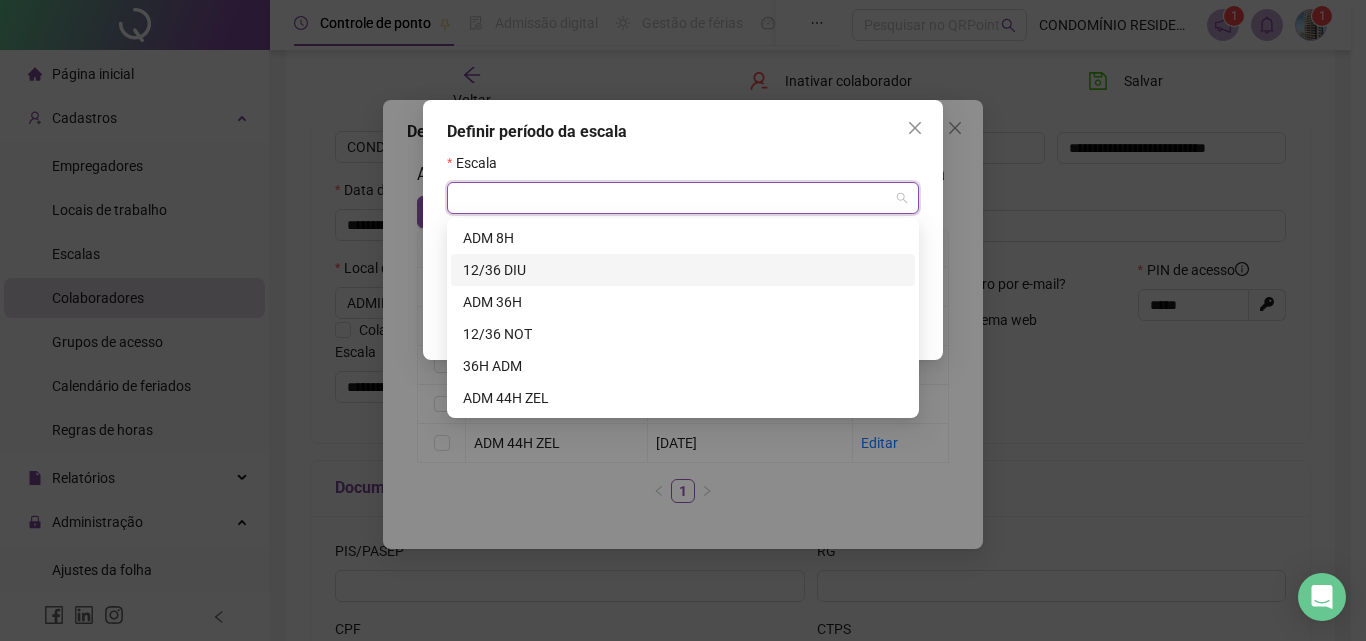click on "12/36 DIU" at bounding box center (683, 270) 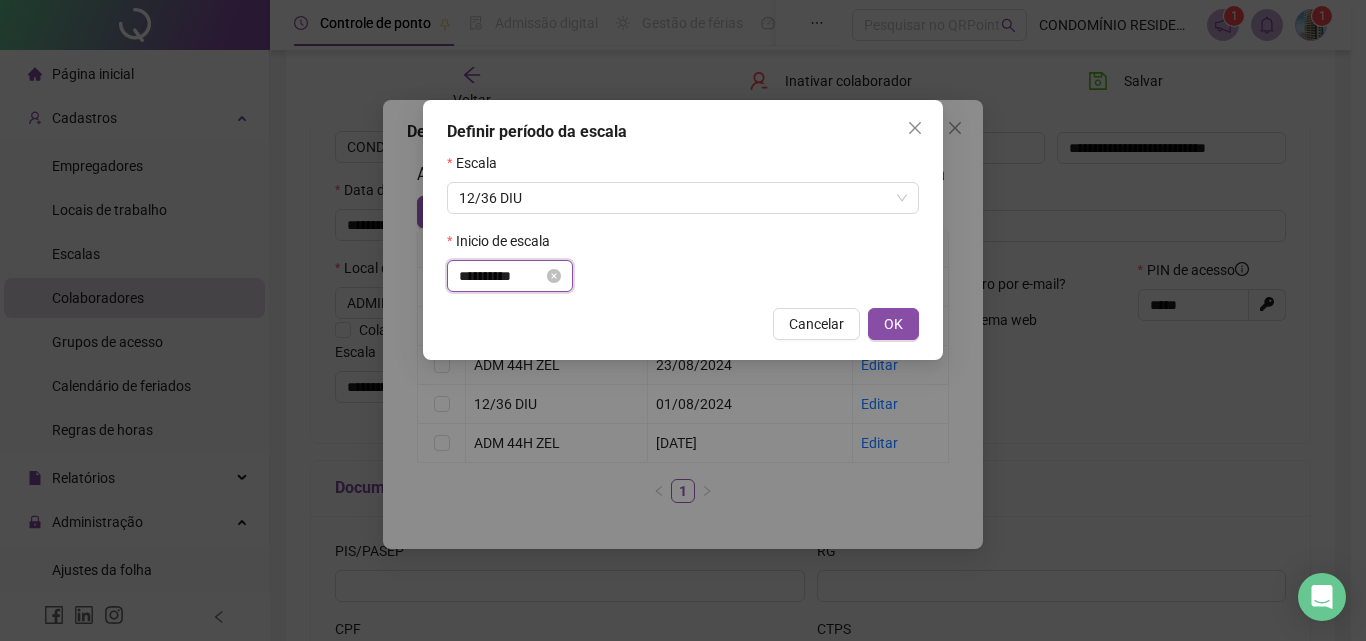 click on "**********" at bounding box center (501, 276) 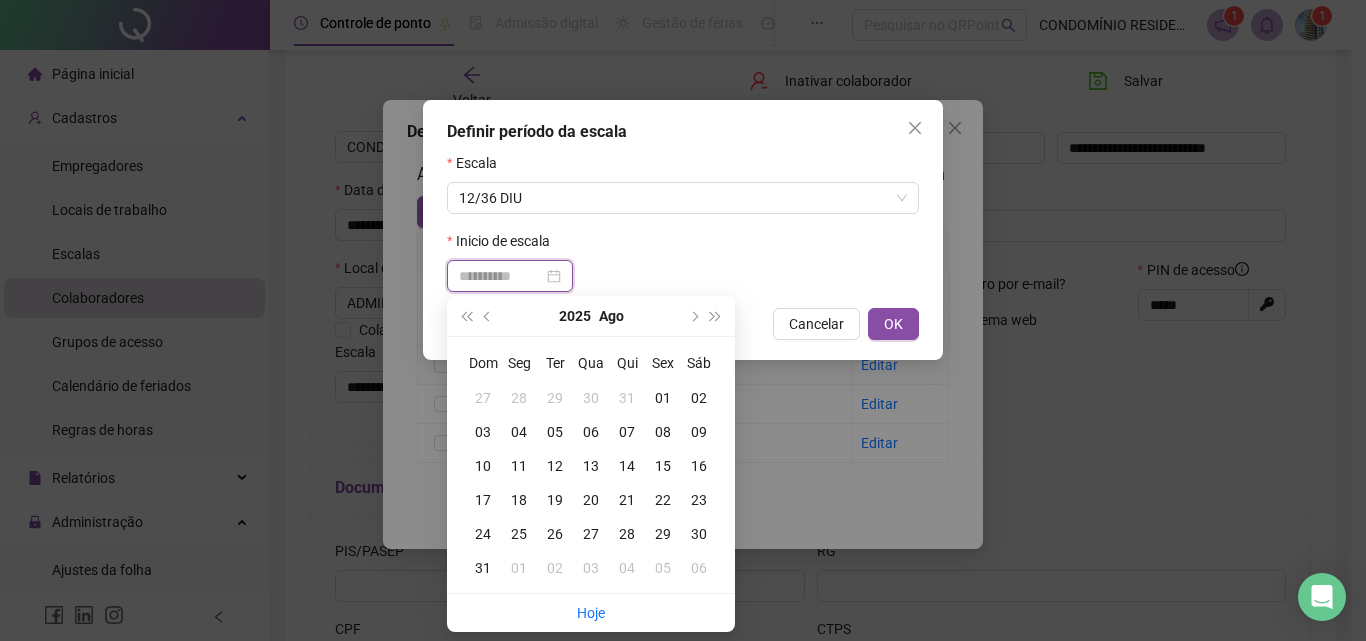 type on "**********" 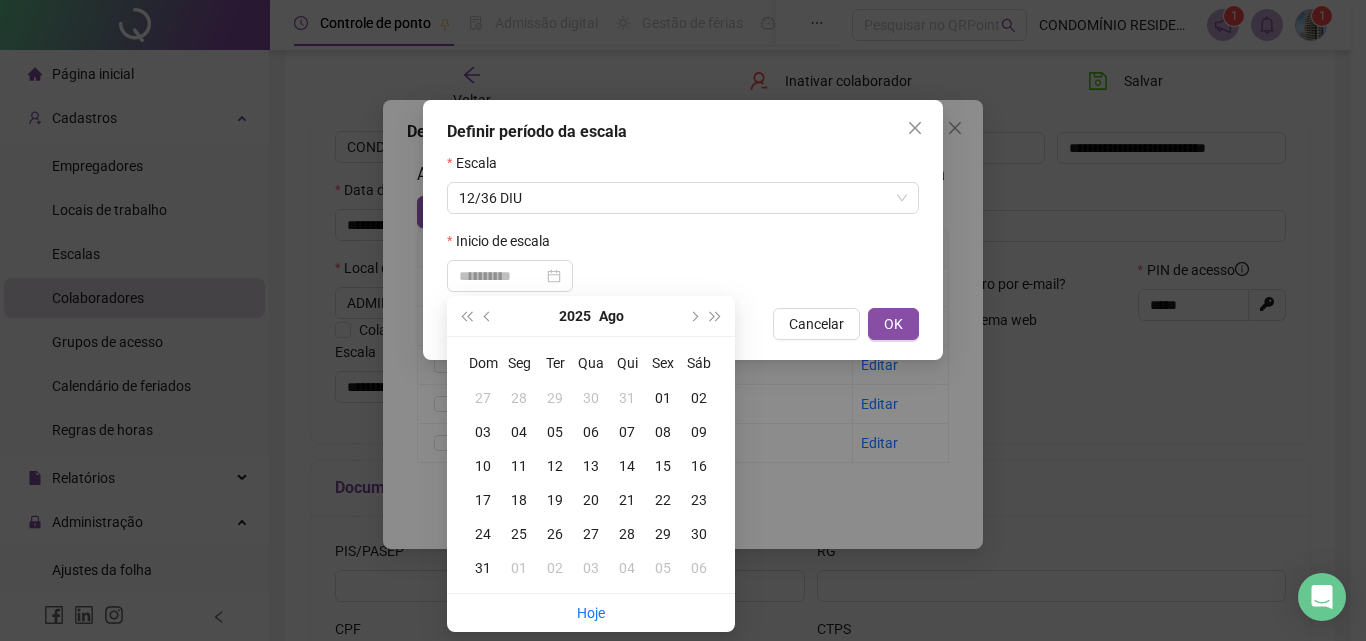 click on "02" at bounding box center [699, 398] 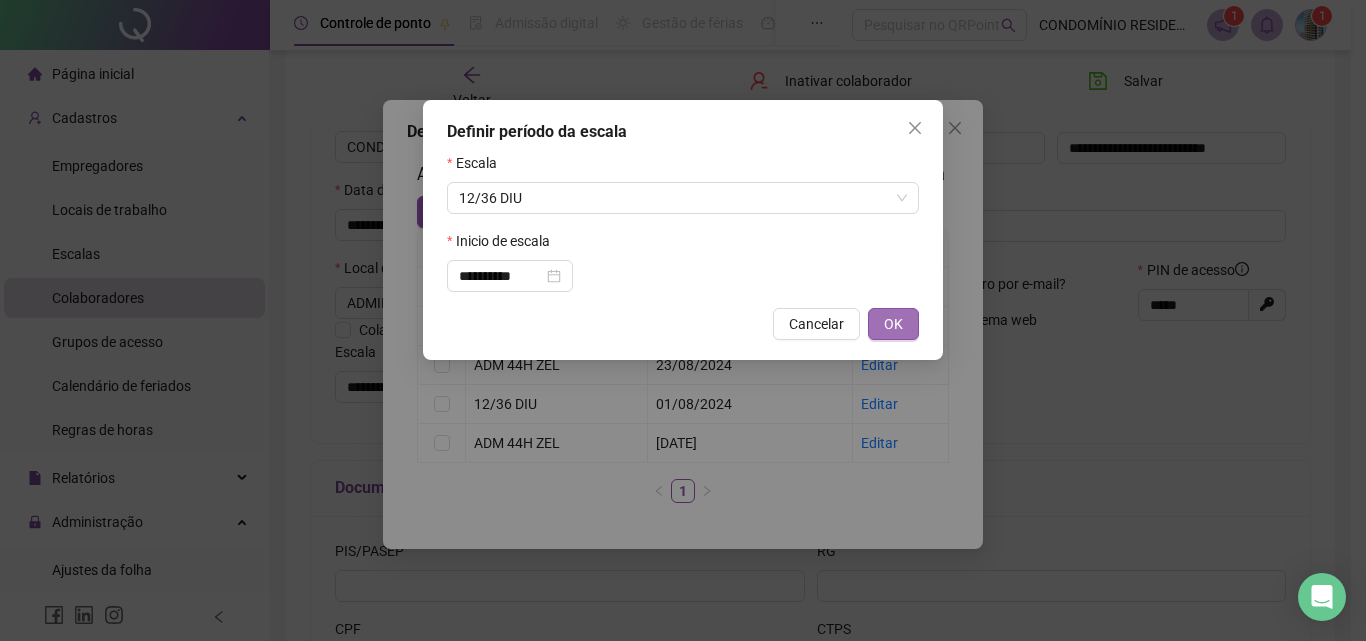 click on "OK" at bounding box center (893, 324) 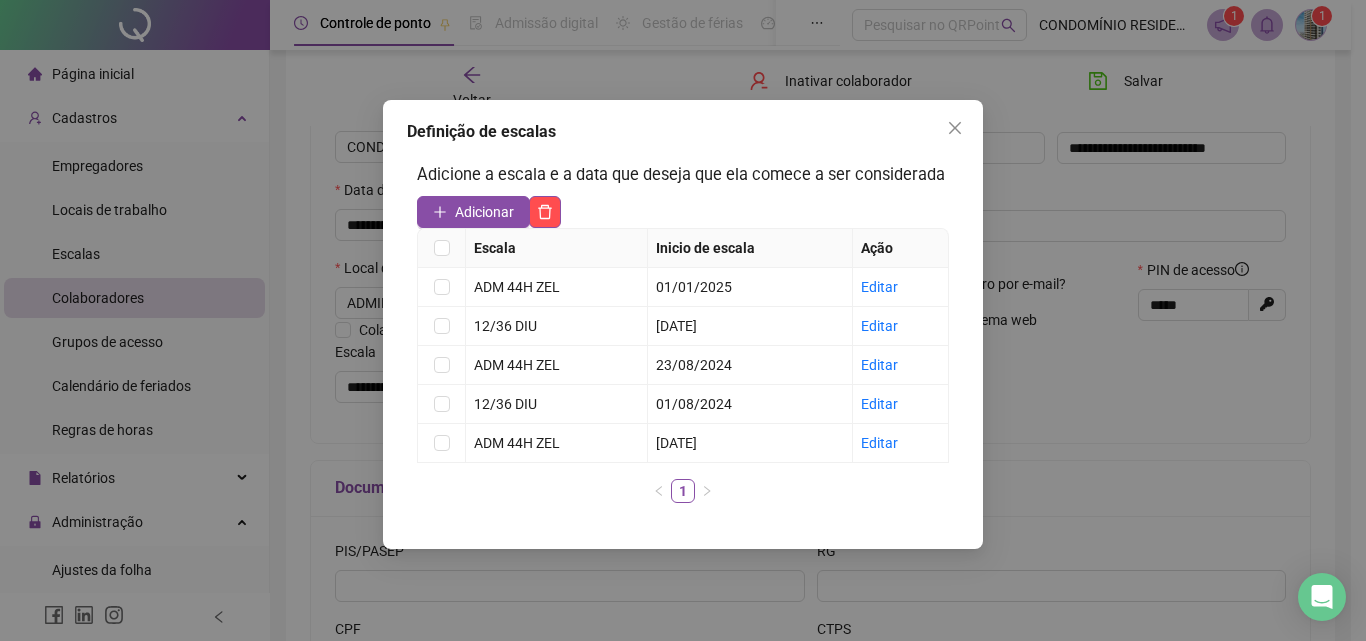 drag, startPoint x: 953, startPoint y: 586, endPoint x: 917, endPoint y: 382, distance: 207.15211 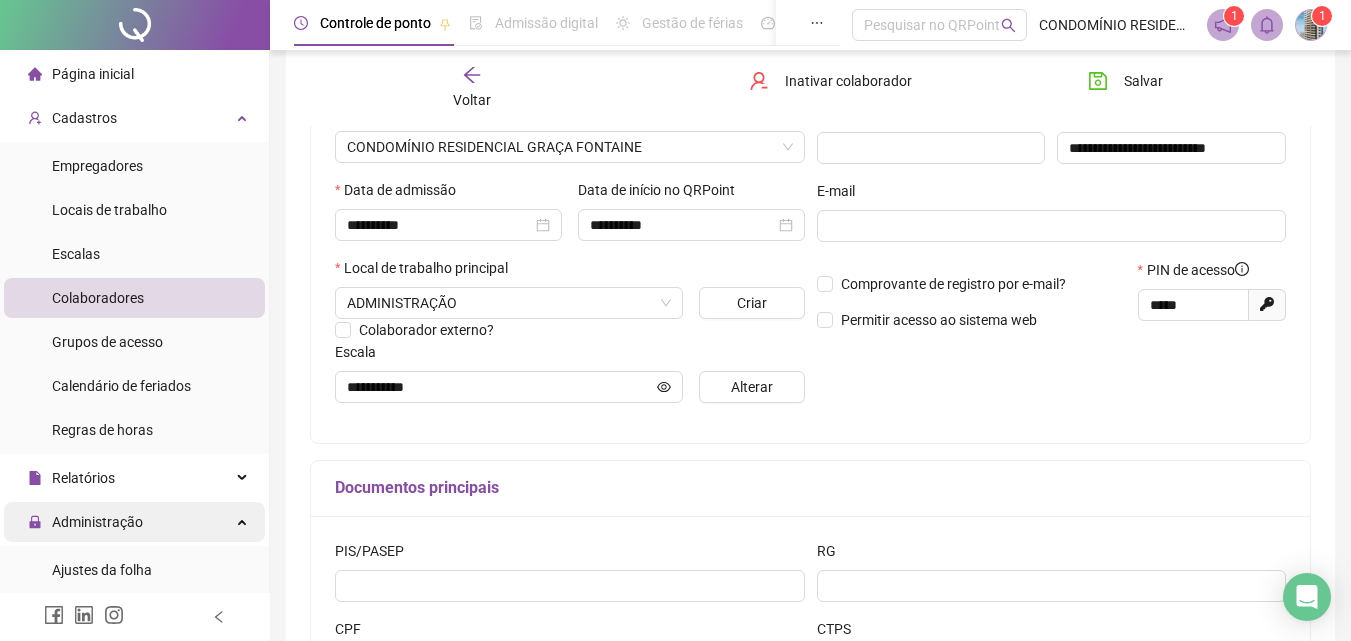 click on "Administração" at bounding box center [97, 522] 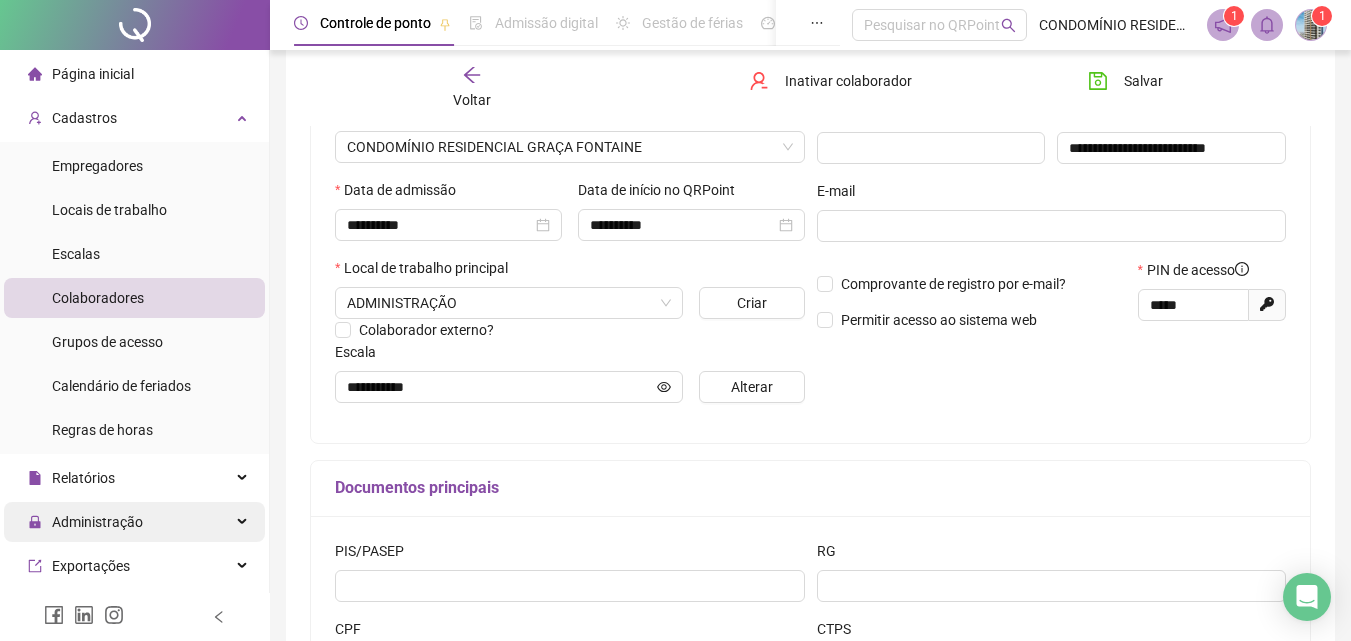 click on "Administração" at bounding box center [97, 522] 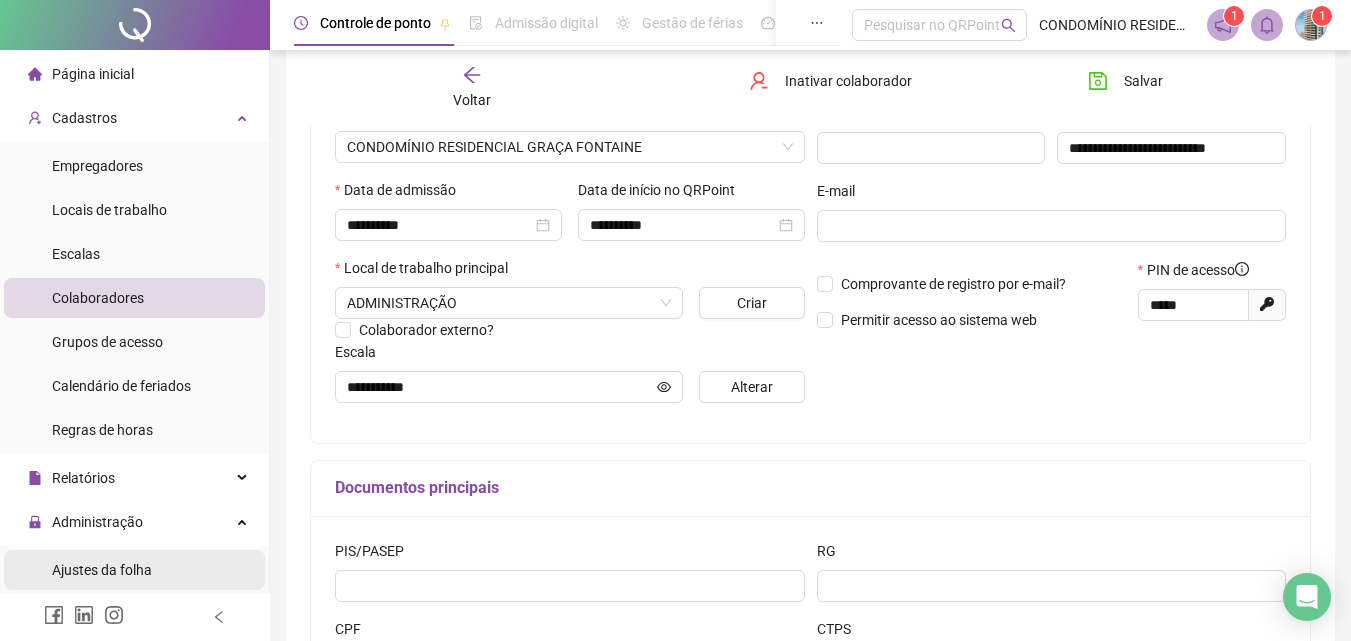 click on "Ajustes da folha" at bounding box center (102, 570) 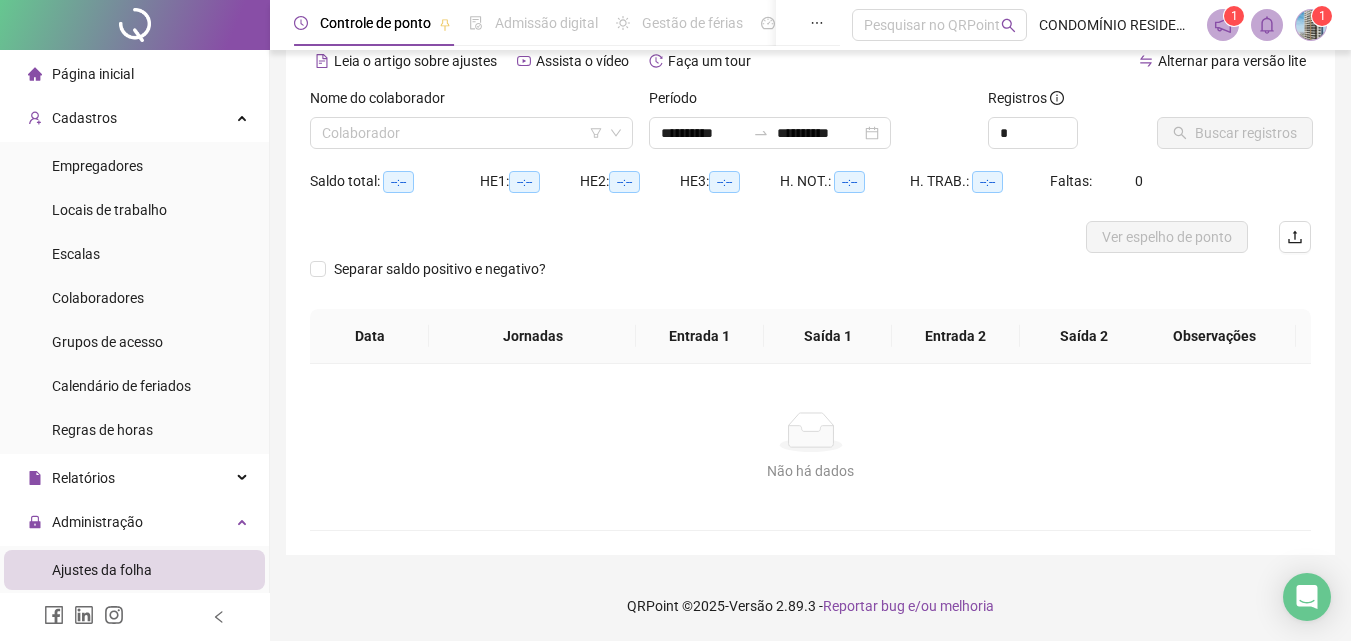 scroll, scrollTop: 97, scrollLeft: 0, axis: vertical 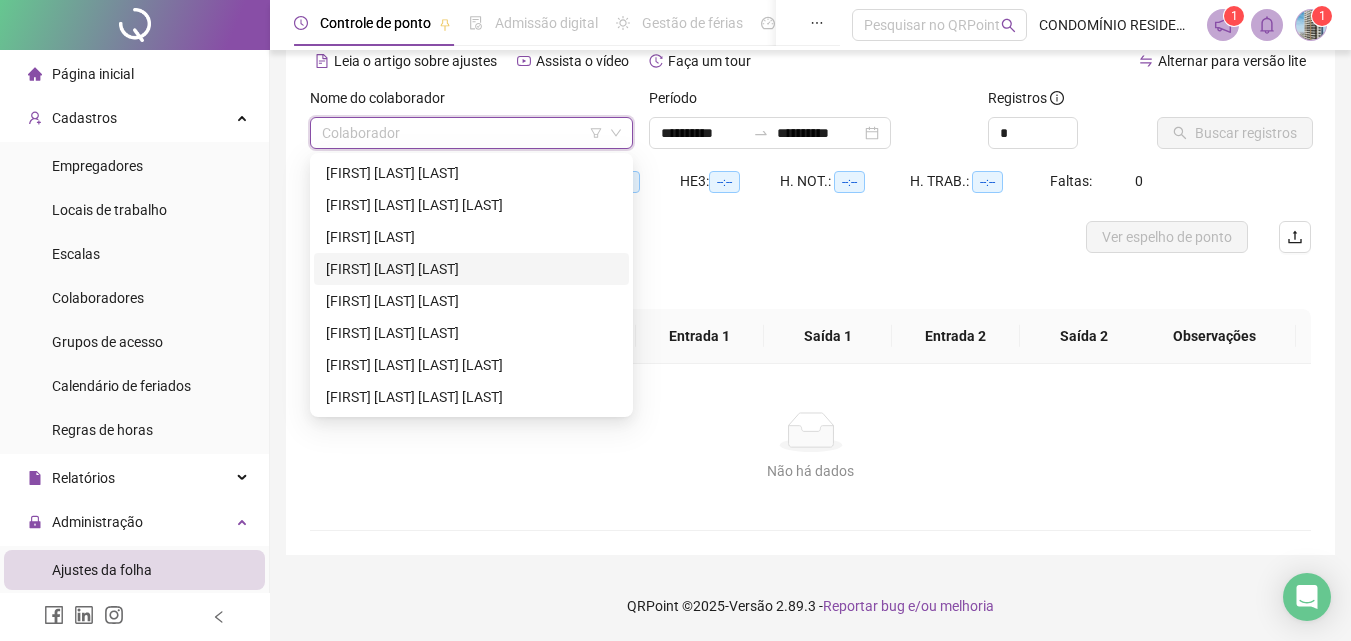 click on "[FIRST] [LAST] [LAST]" at bounding box center (471, 269) 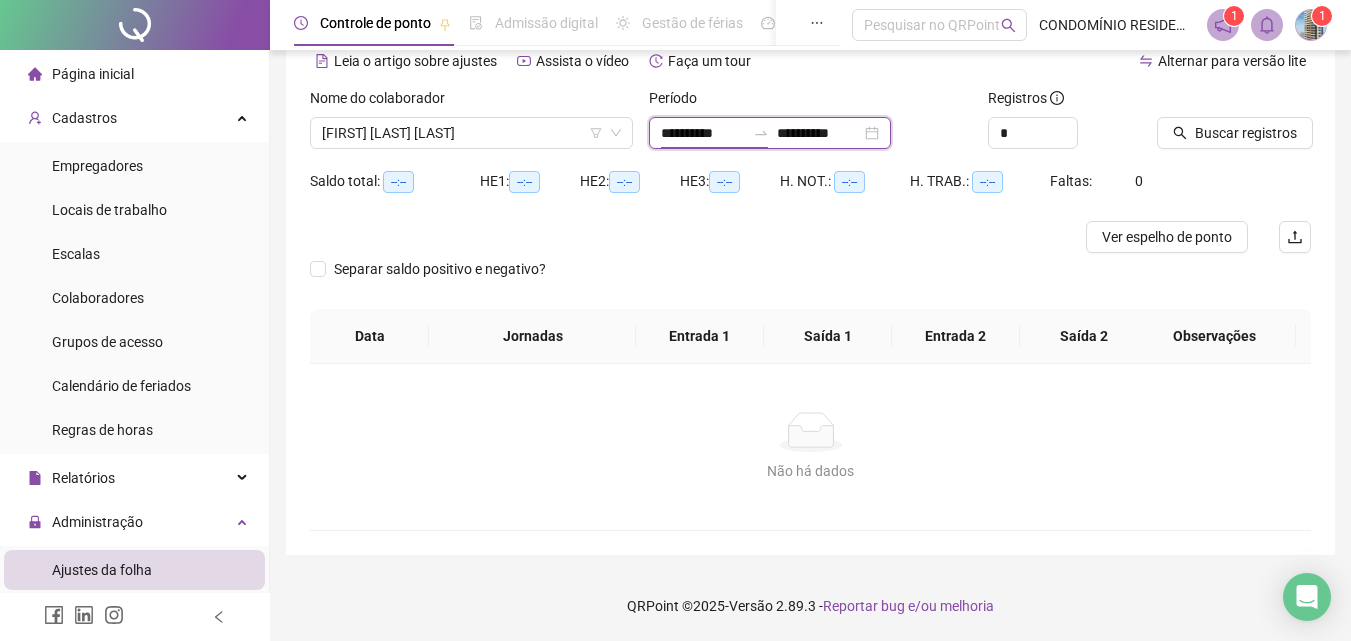 click on "**********" at bounding box center (703, 133) 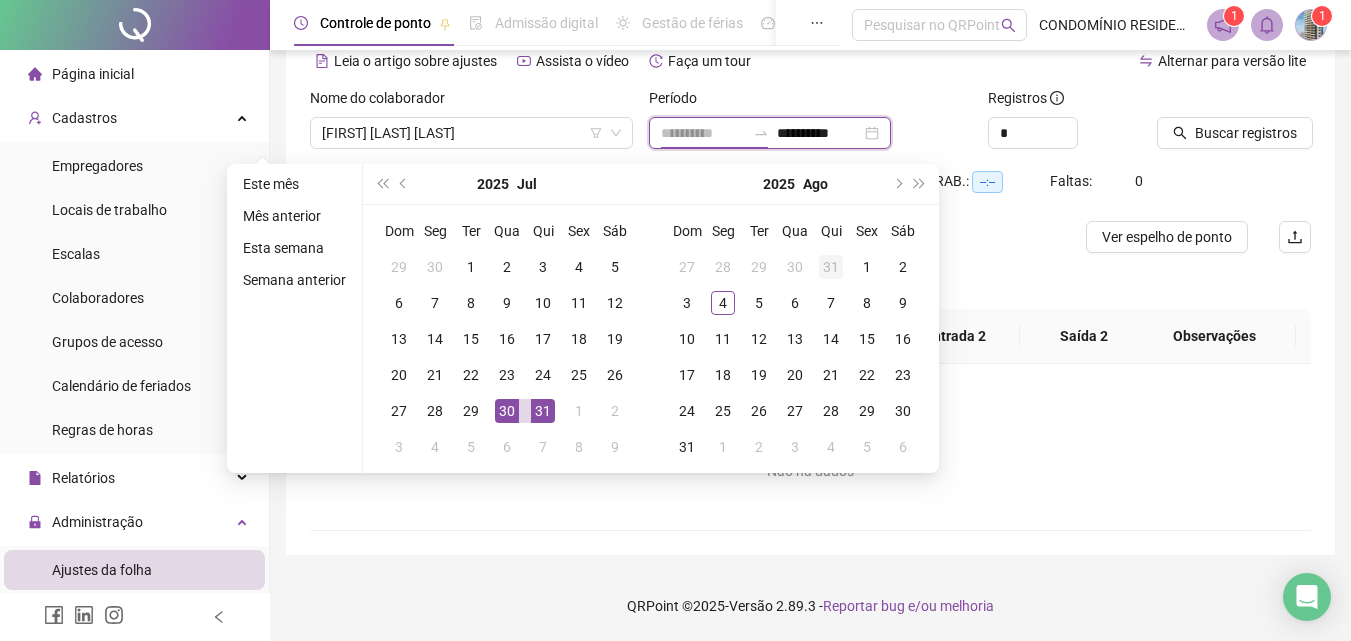 type on "**********" 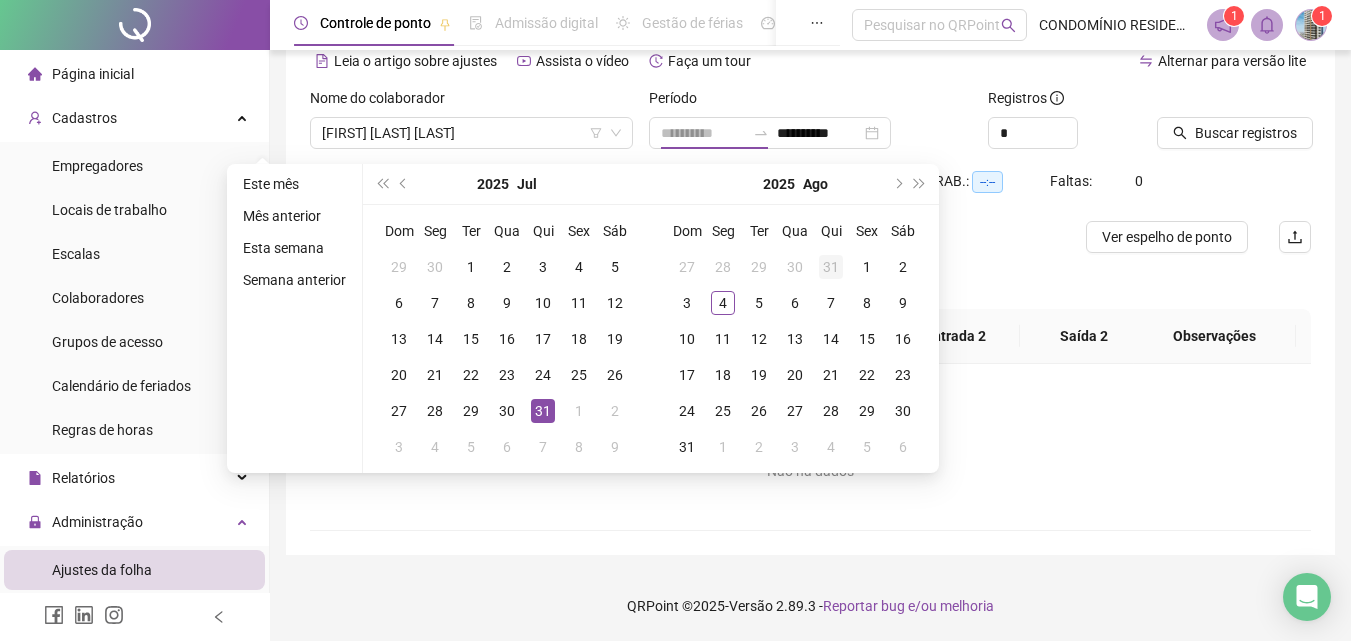 click on "31" at bounding box center [831, 267] 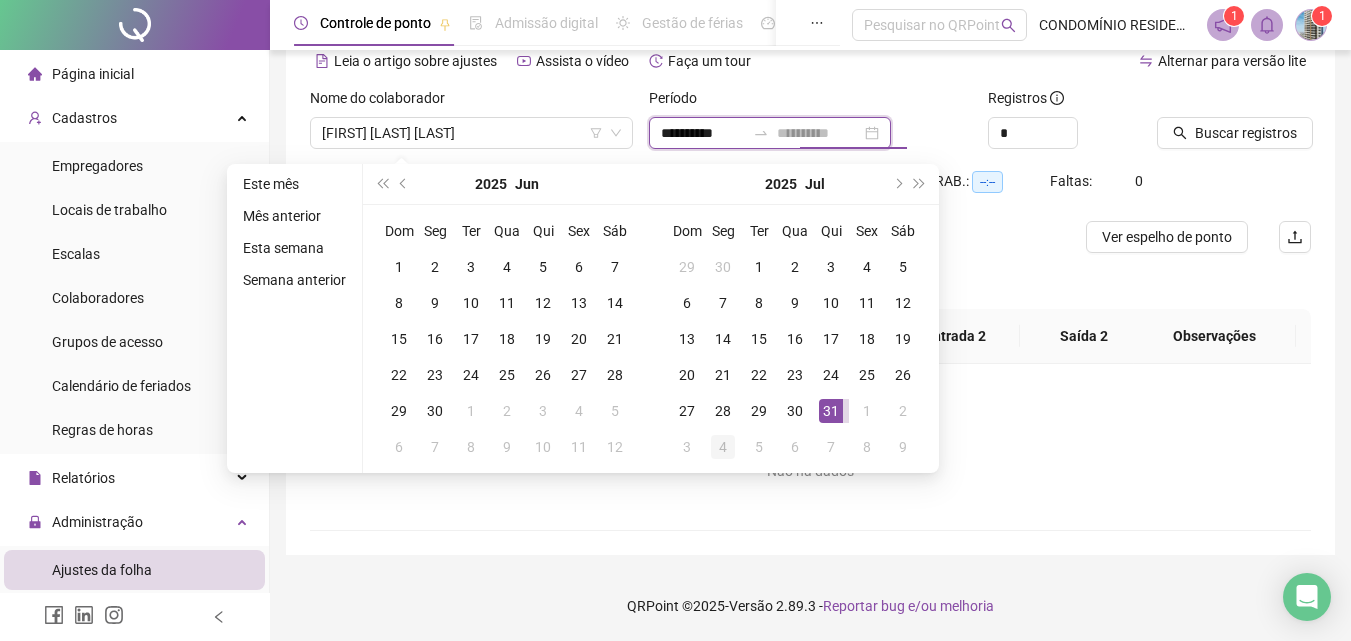 type on "**********" 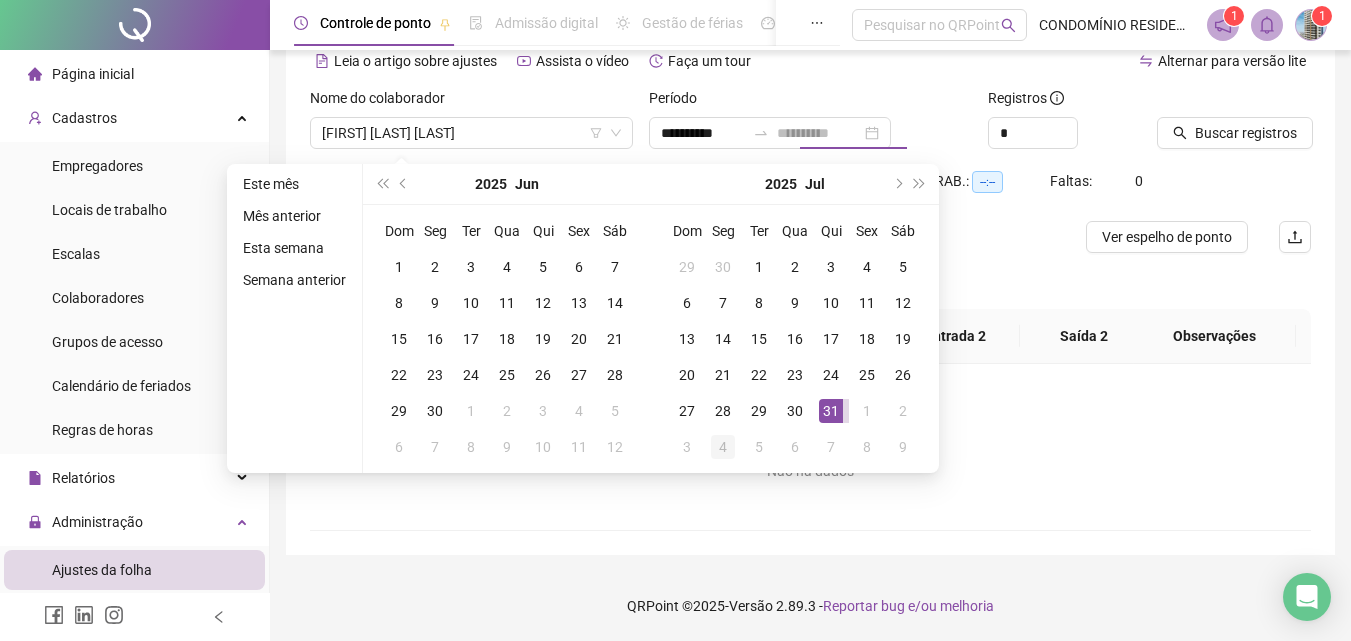 click on "4" at bounding box center (723, 447) 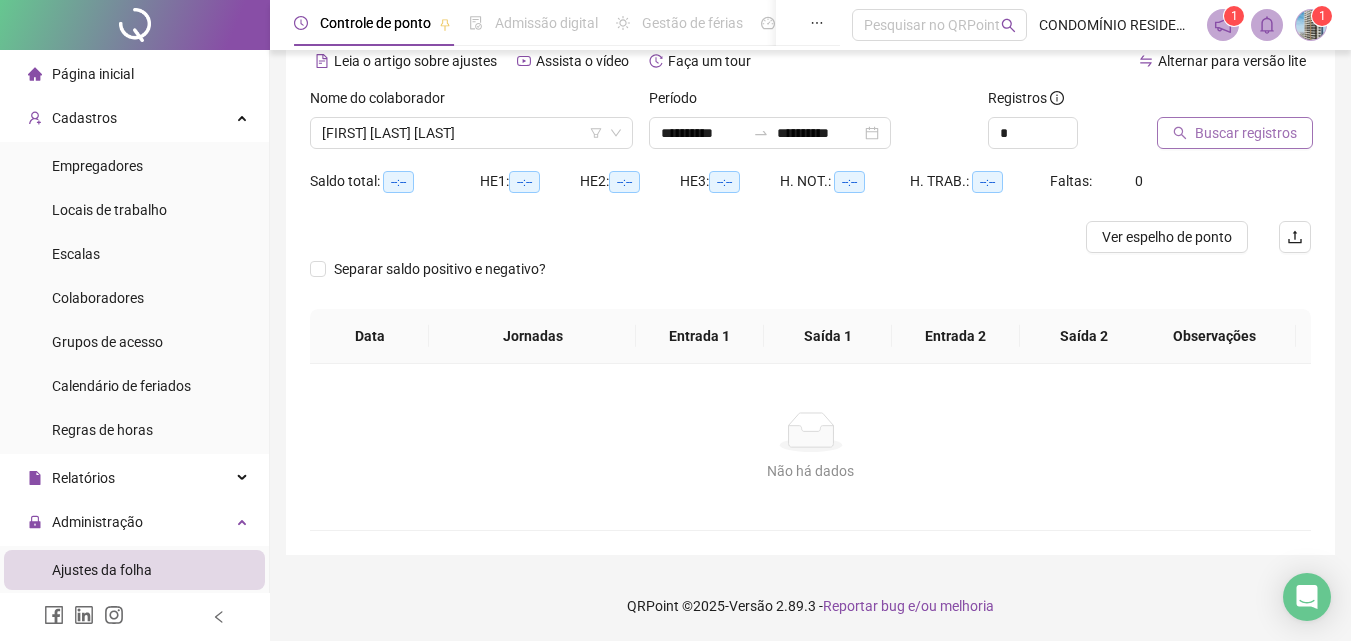 click on "Buscar registros" at bounding box center (1246, 133) 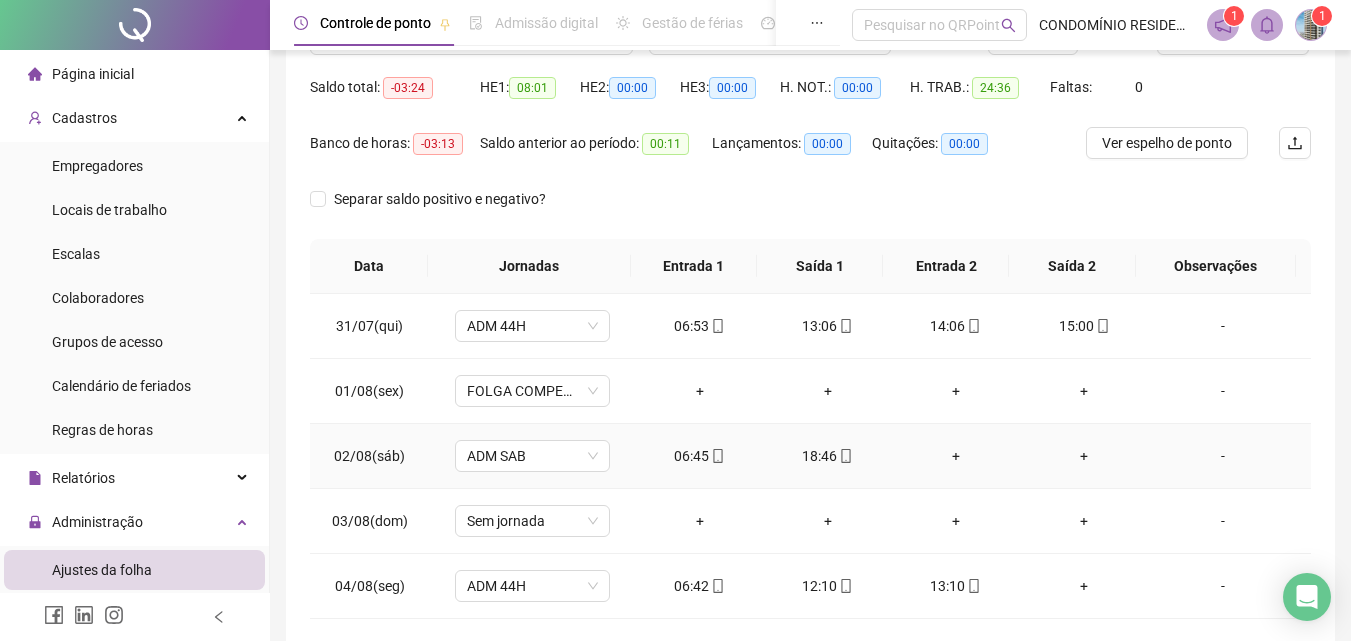 scroll, scrollTop: 279, scrollLeft: 0, axis: vertical 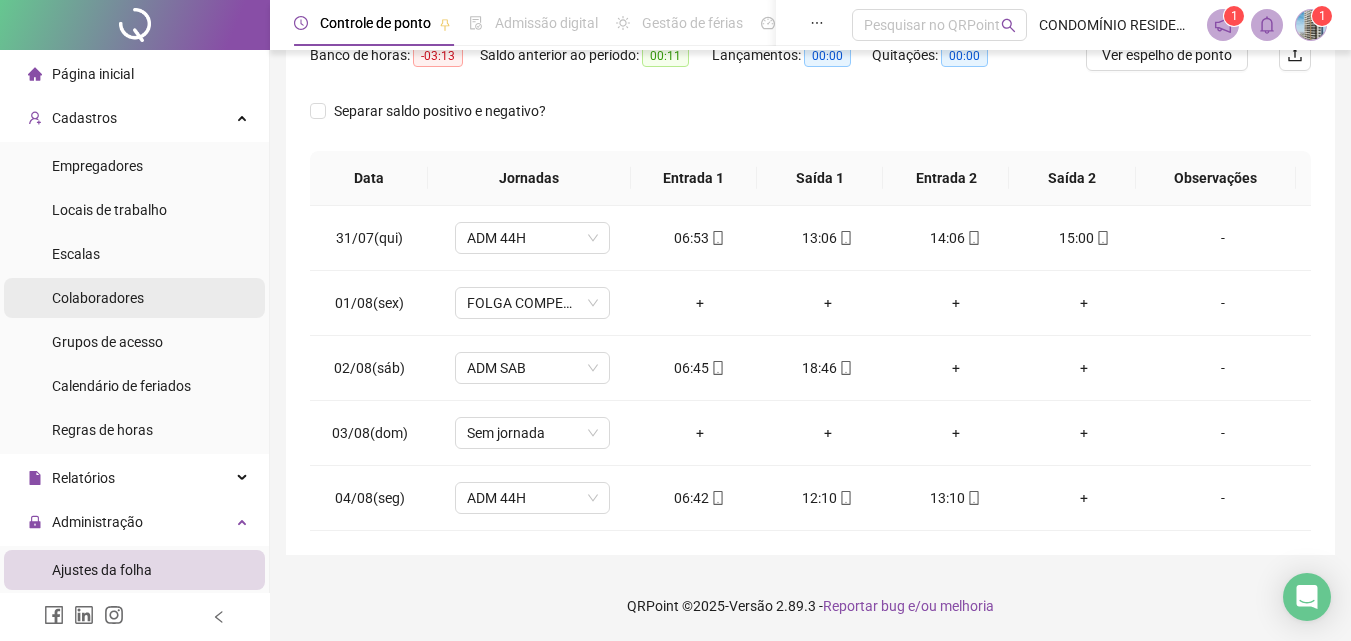 click on "Colaboradores" at bounding box center [98, 298] 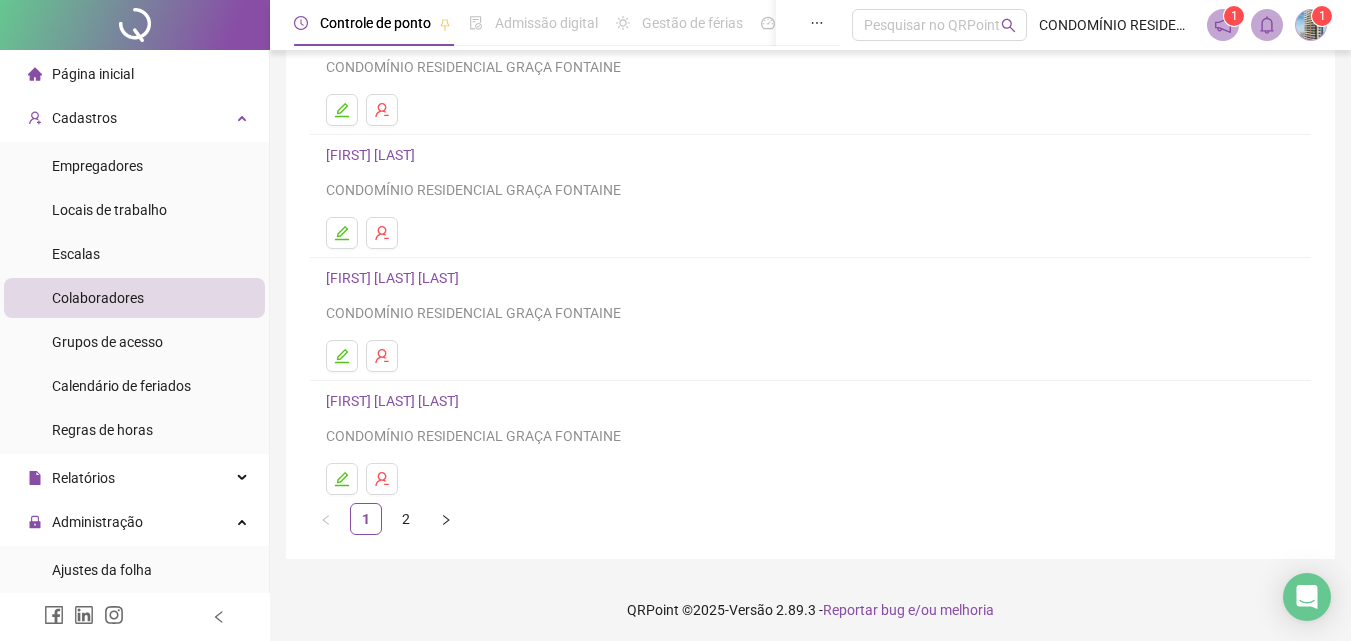 scroll, scrollTop: 326, scrollLeft: 0, axis: vertical 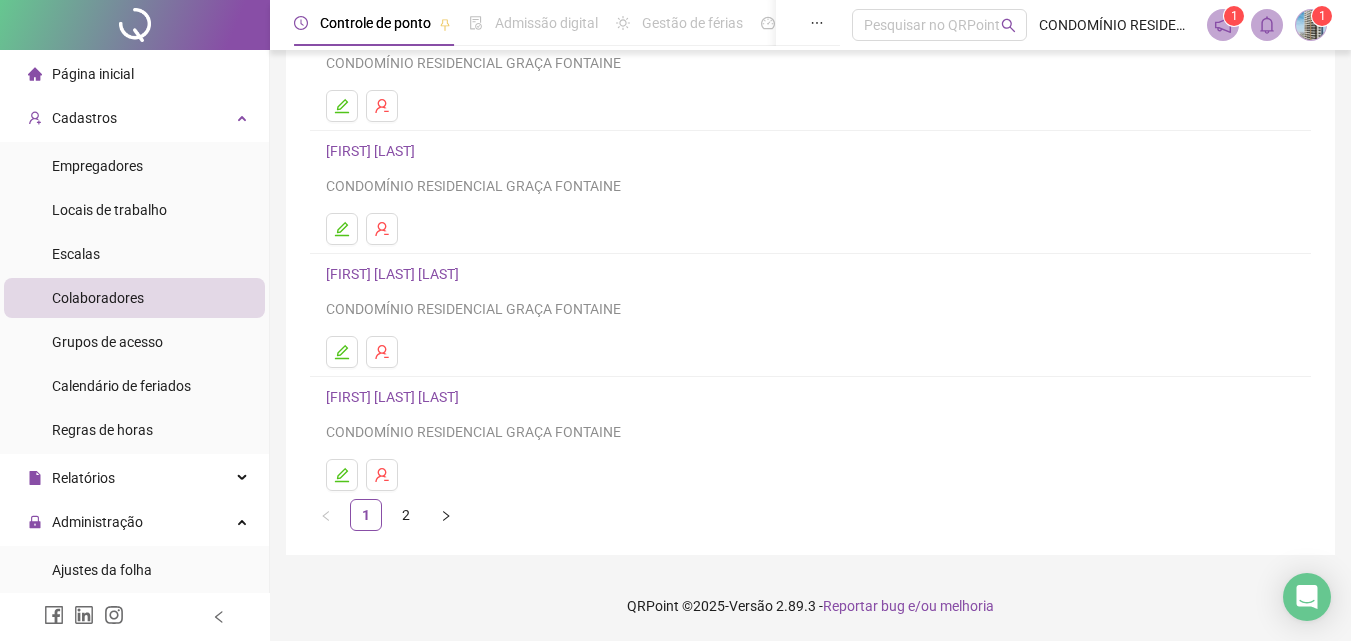 click on "[FIRST] [LAST] [LAST]" at bounding box center (395, 274) 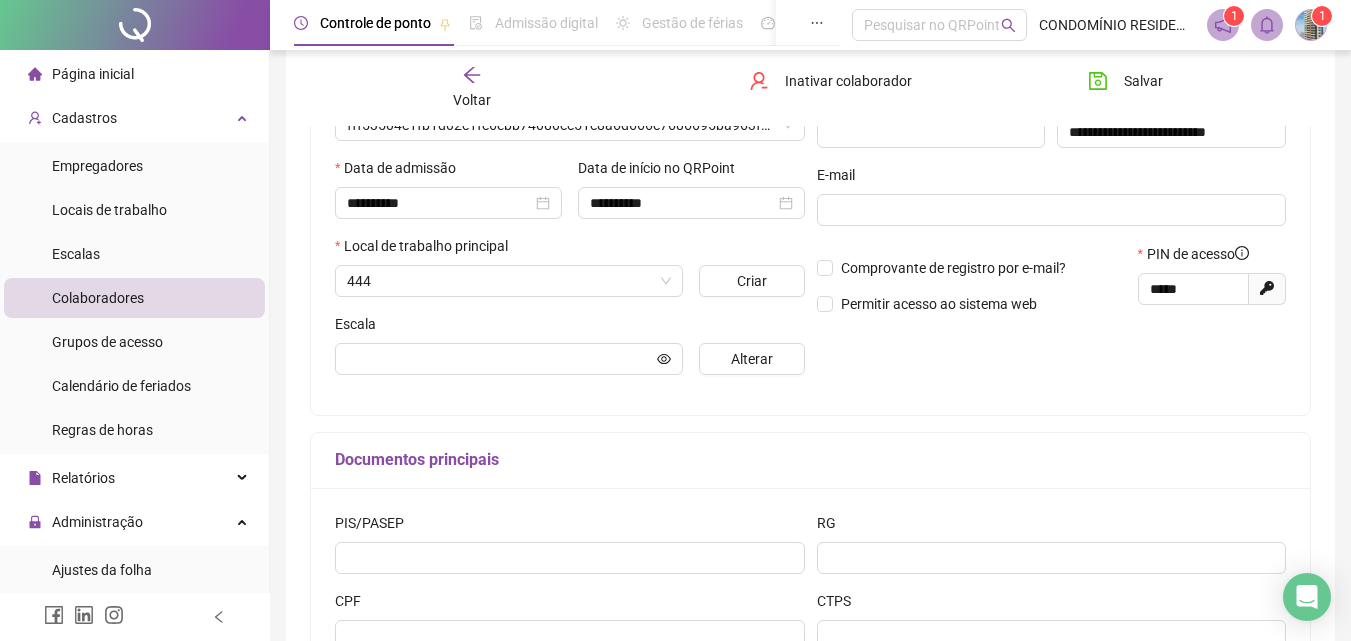 scroll, scrollTop: 336, scrollLeft: 0, axis: vertical 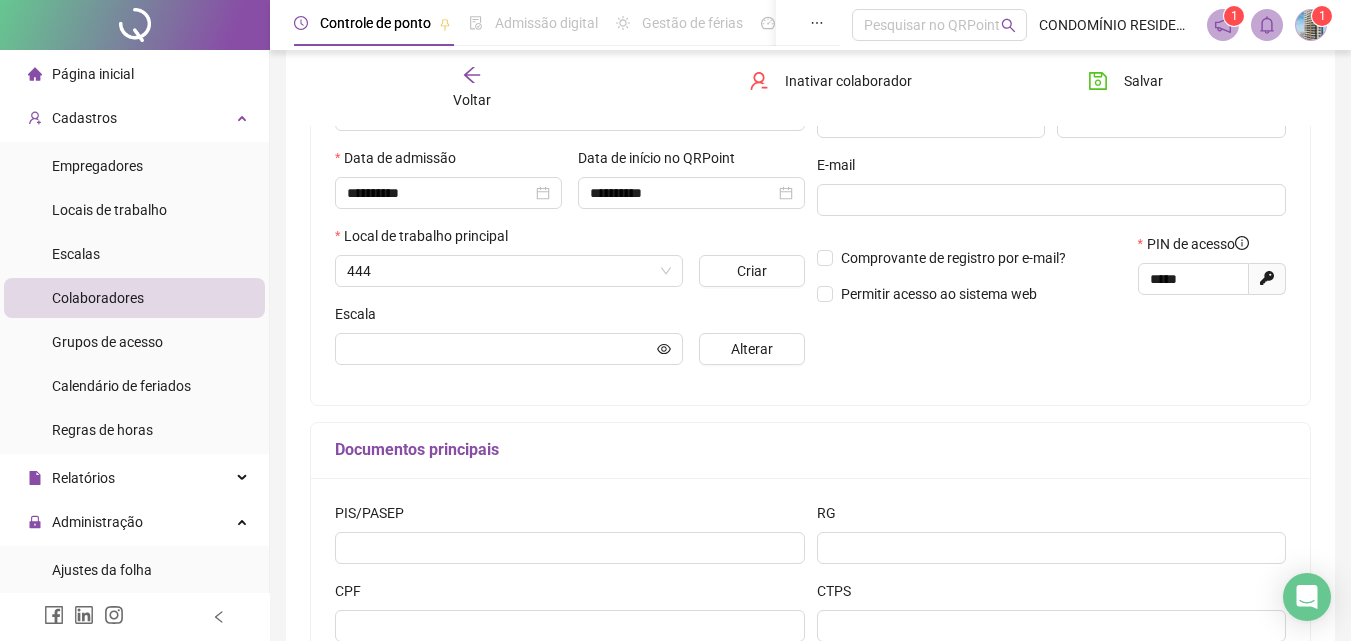 type on "**********" 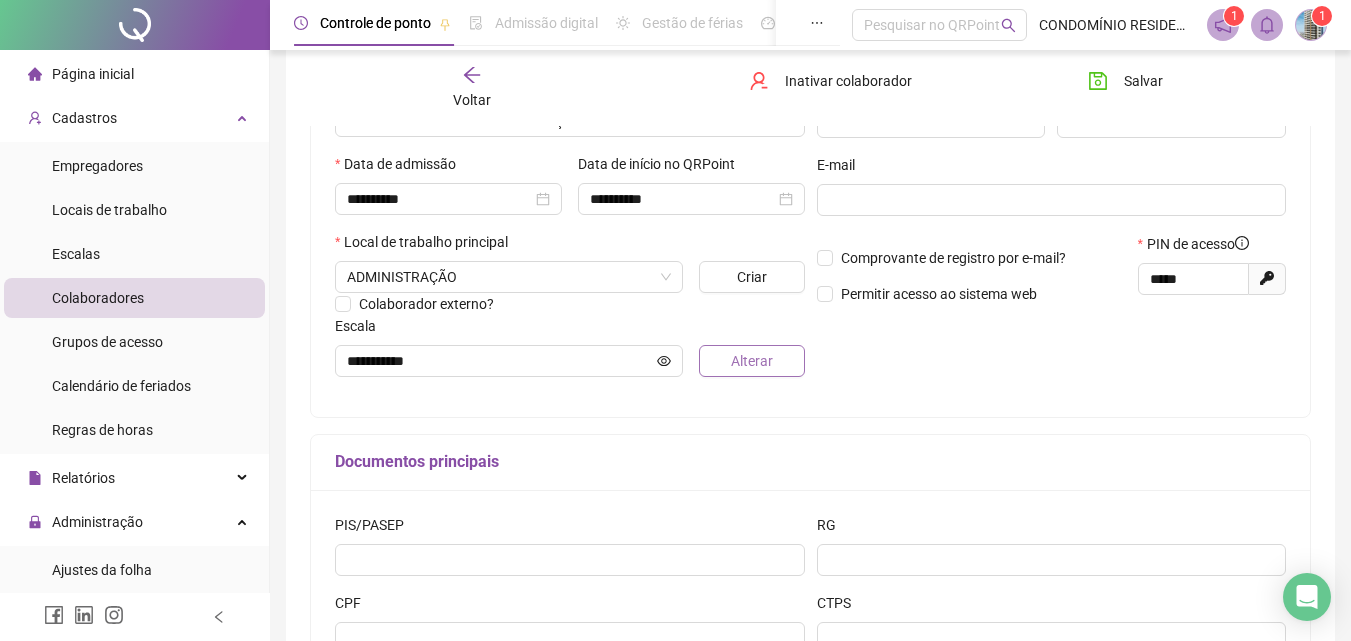 click on "Alterar" at bounding box center (752, 361) 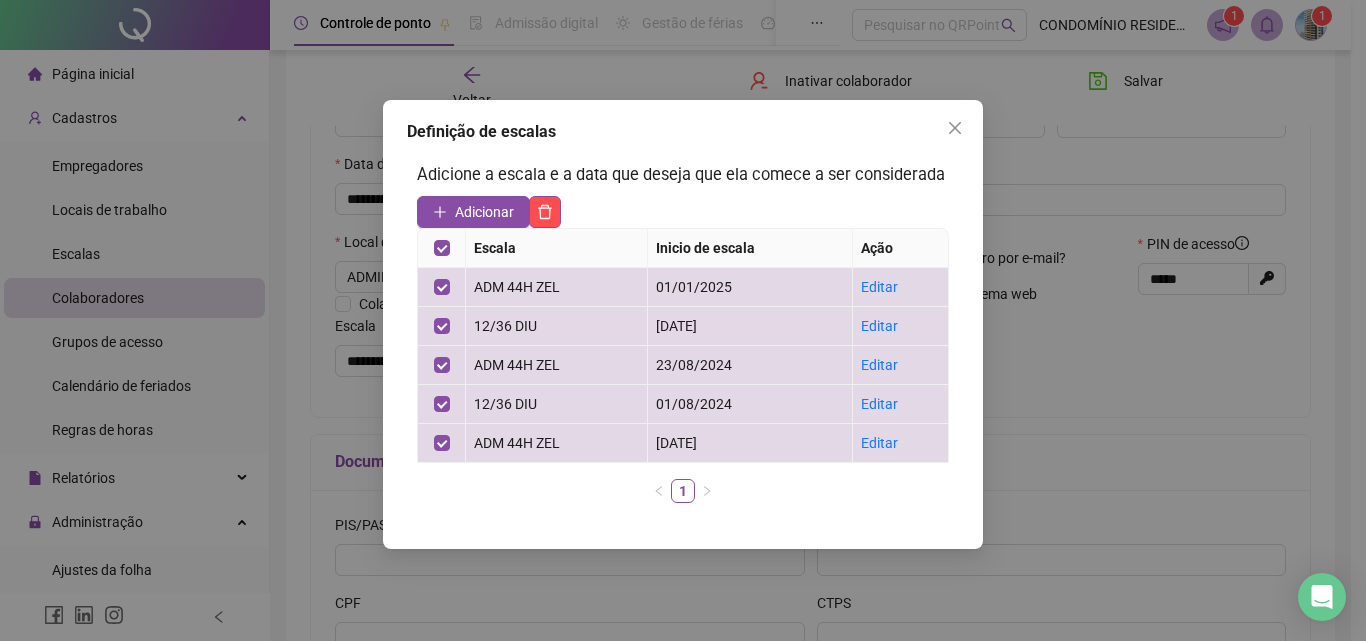 click on "Adicionar" at bounding box center [683, 212] 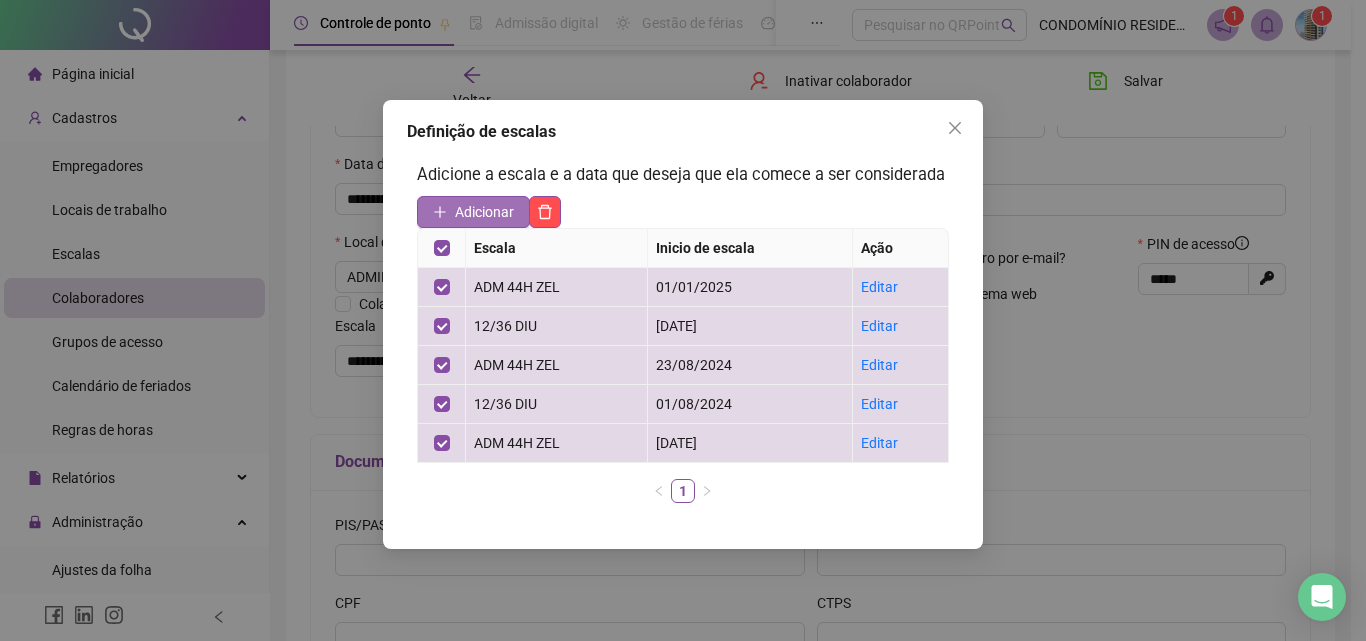 click on "Adicionar" at bounding box center [473, 212] 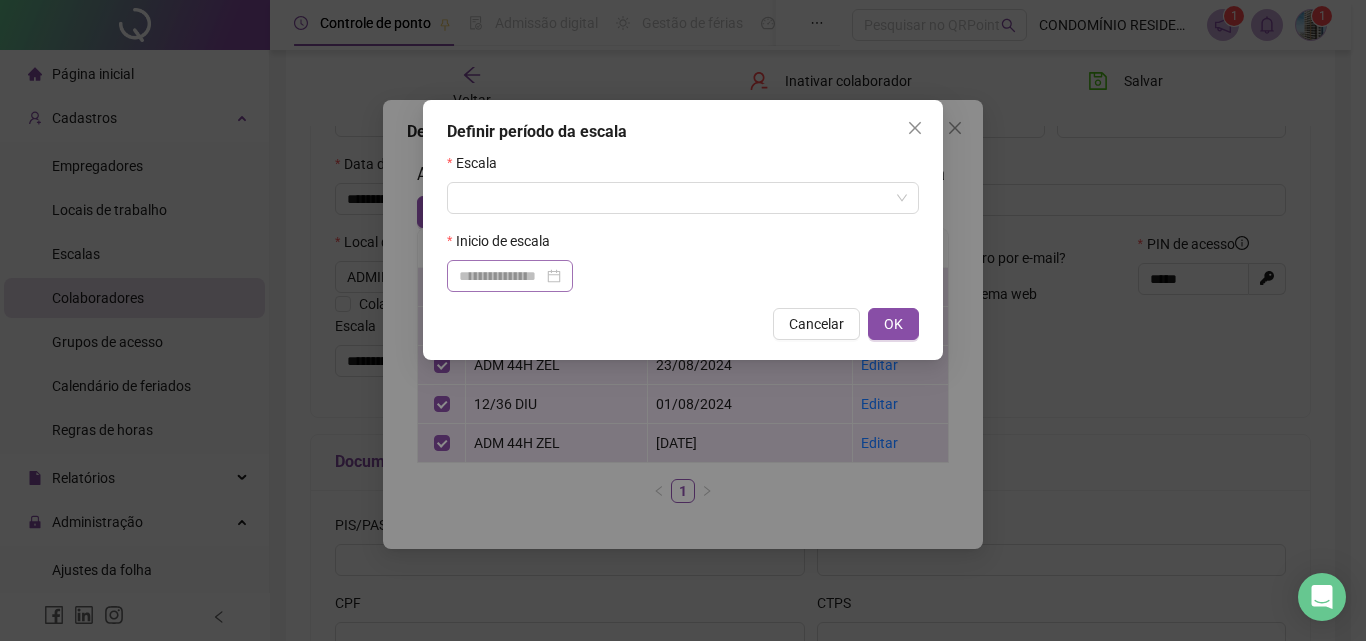click at bounding box center (510, 276) 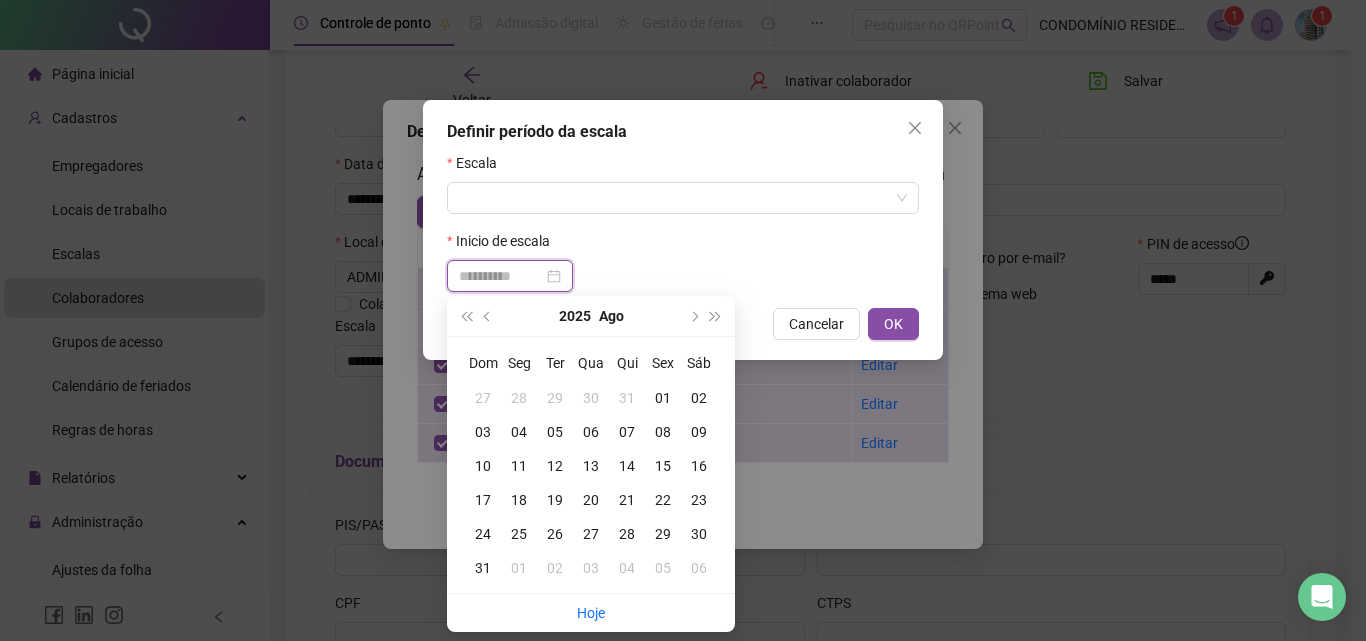 type on "**********" 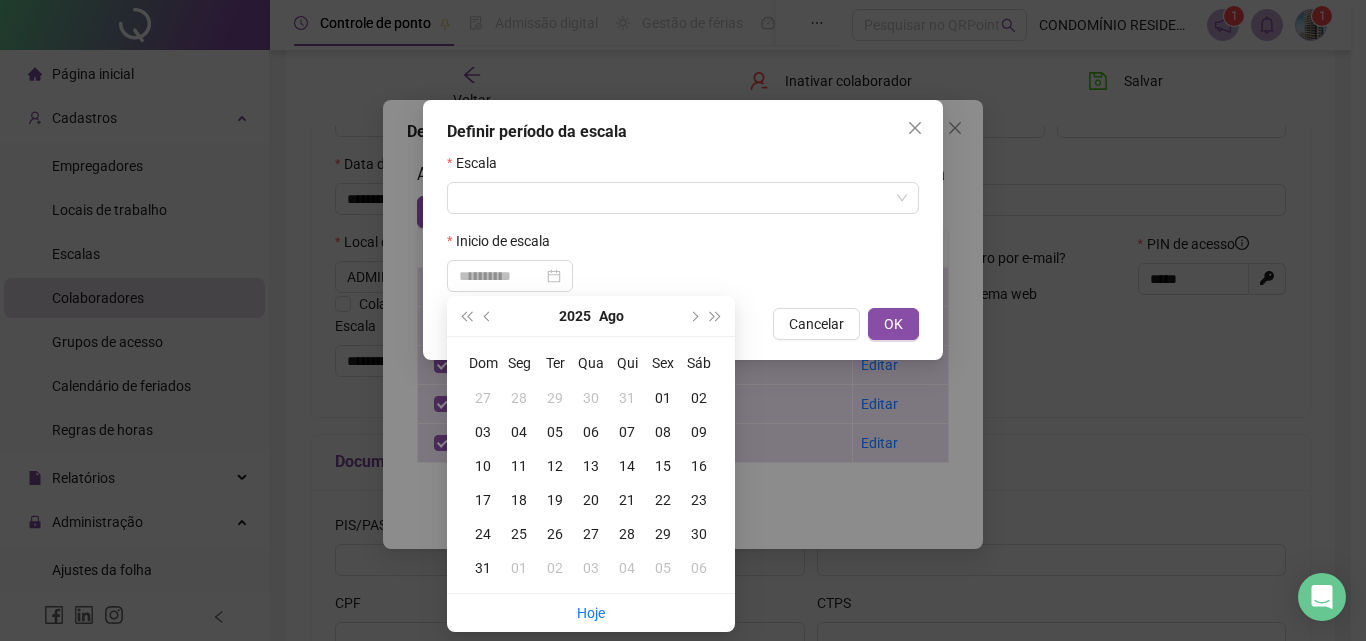 click on "03" at bounding box center (483, 432) 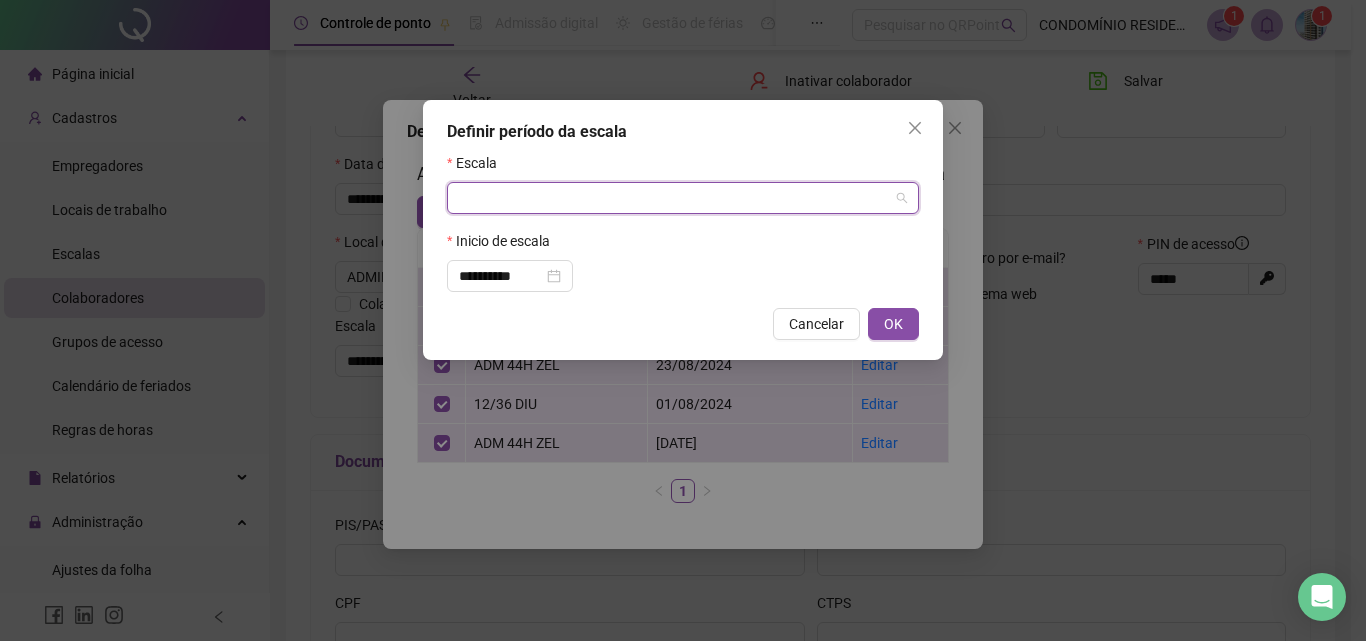 click at bounding box center [674, 198] 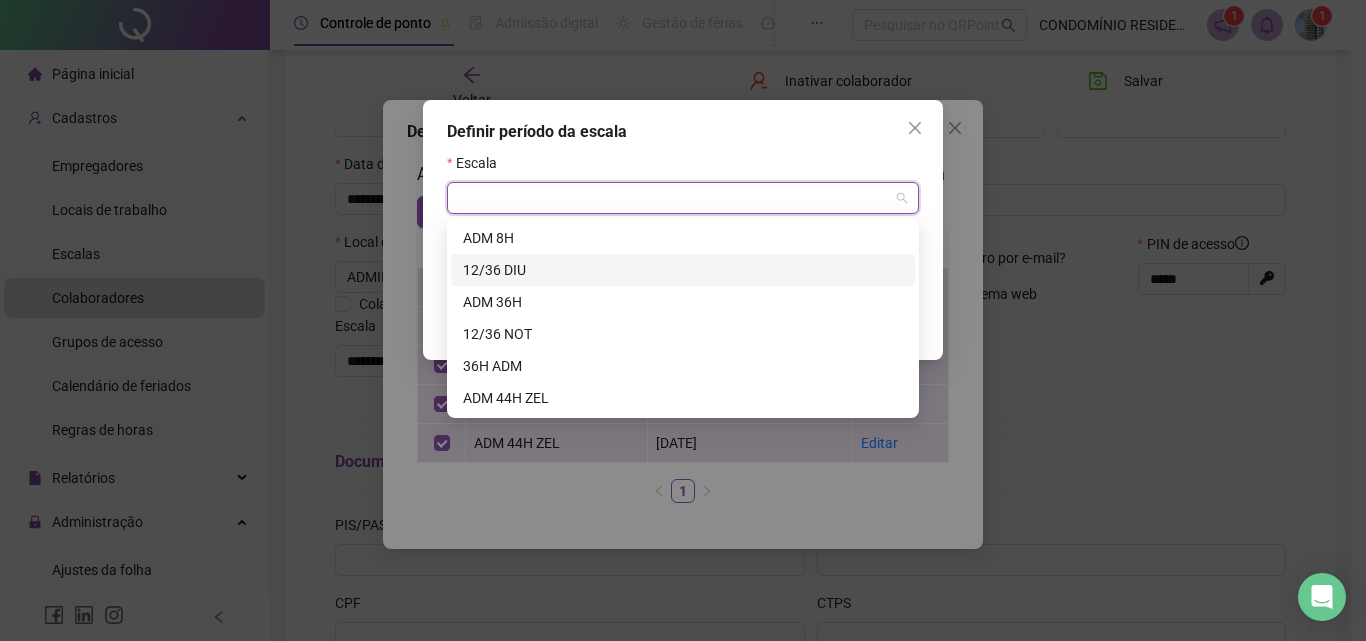 click on "12/36 DIU" at bounding box center [683, 270] 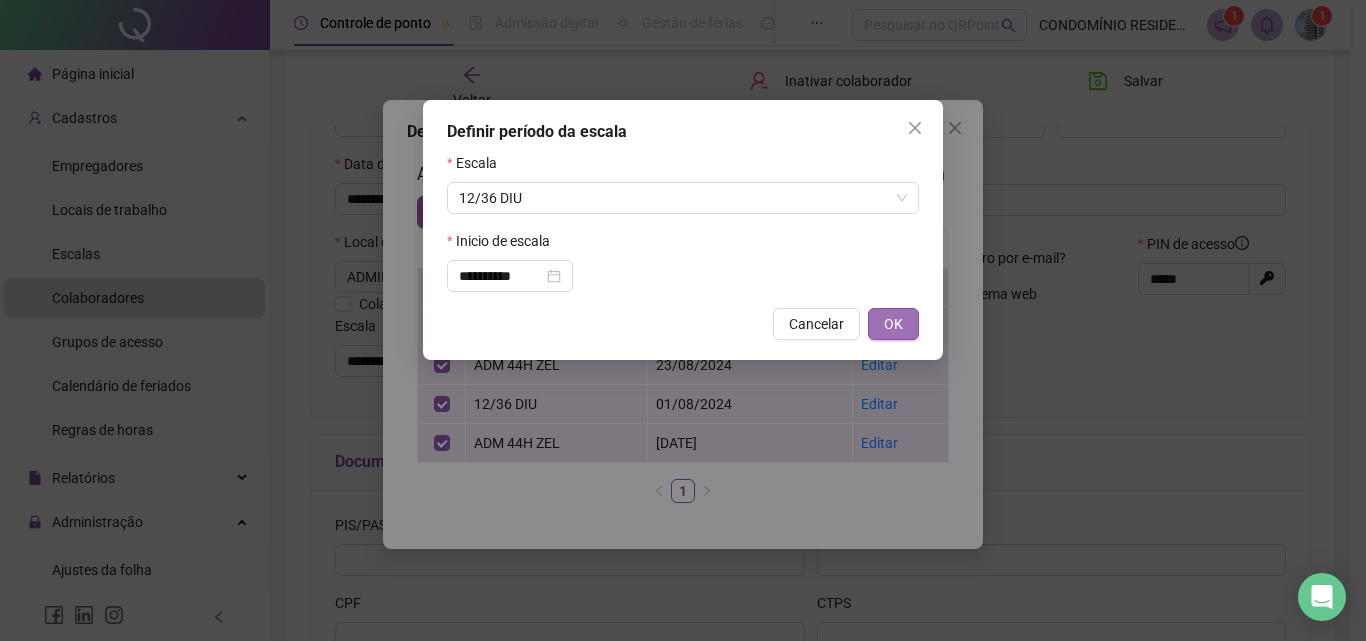 click on "OK" at bounding box center [893, 324] 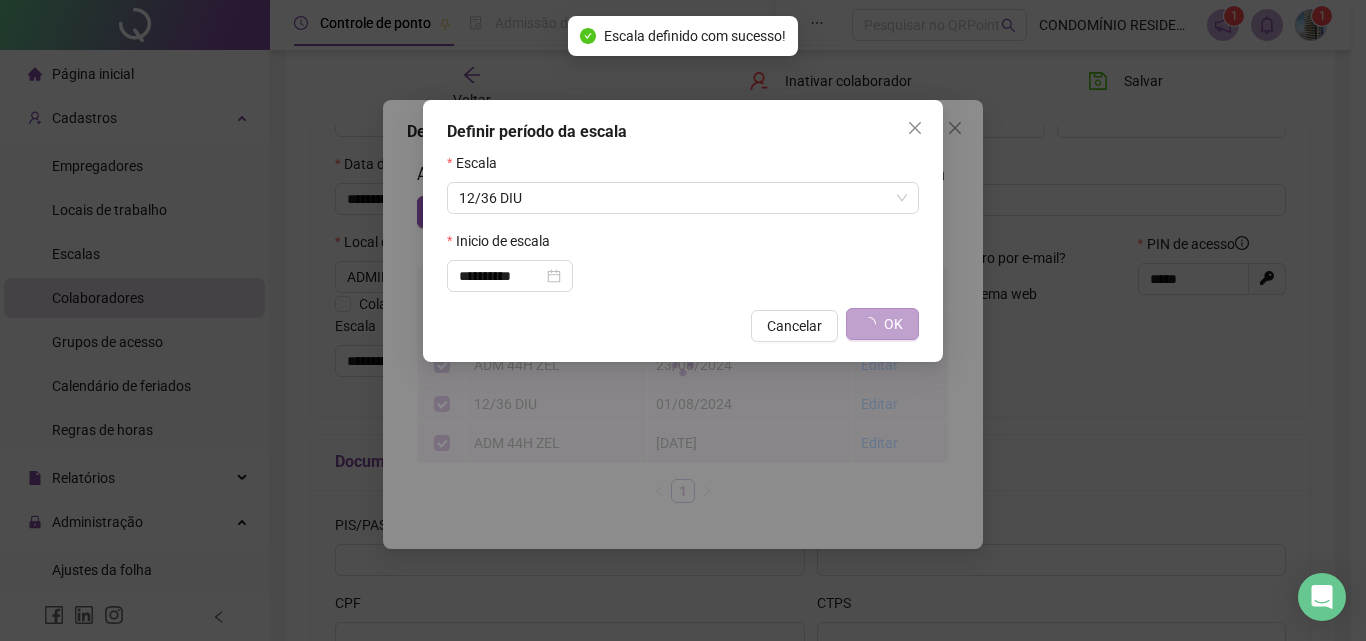 type on "*********" 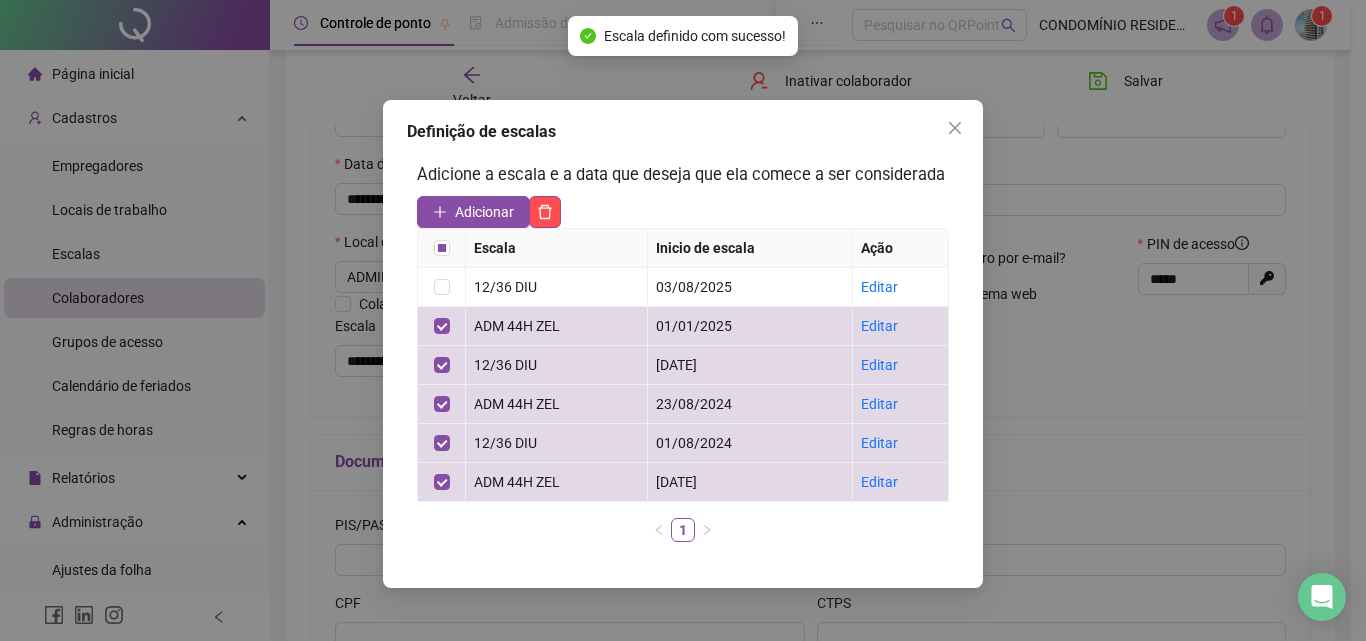 click on "Definição de escalas Adicione a escala e a data que deseja que ela comece a ser considerada Adicionar Escala Inicio de escala Ação         12/36 DIU   [DATE] Editar ADM 44H ZEL   [DATE] Editar 12/36 DIU   [DATE] Editar ADM 44H ZEL   [DATE] Editar 12/36 DIU   [DATE] Editar ADM 44H ZEL   [DATE] Editar 1" at bounding box center [683, 320] 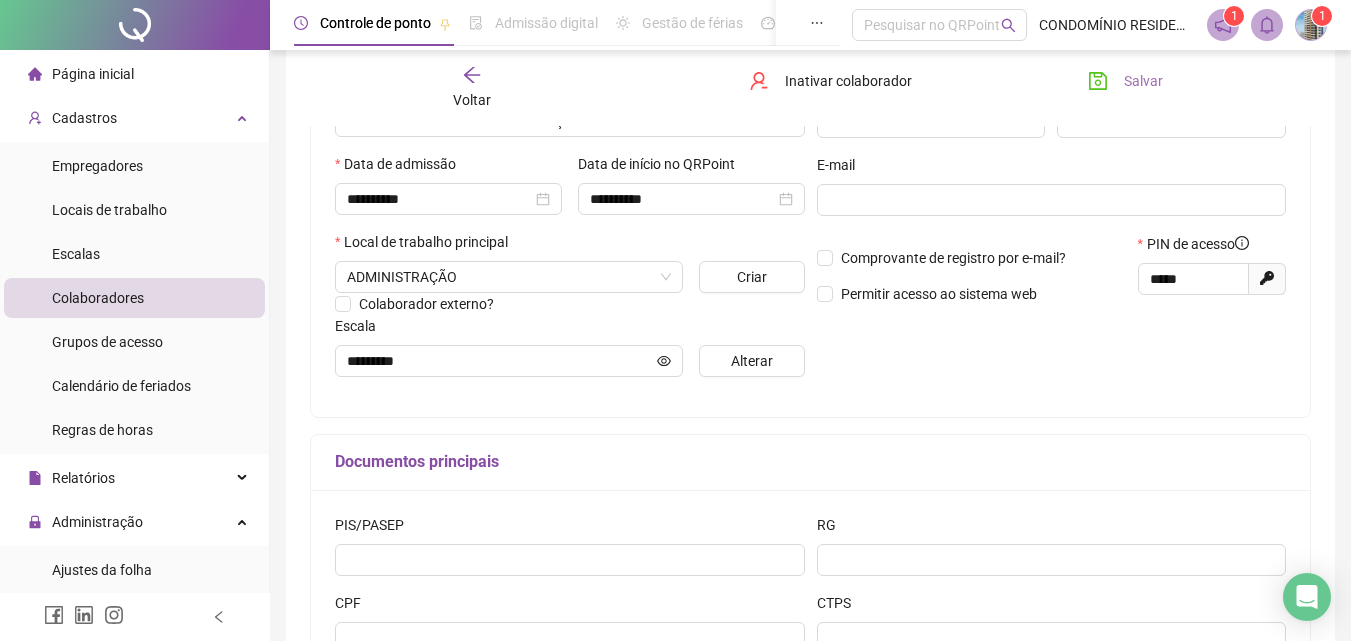 click on "Salvar" at bounding box center [1143, 81] 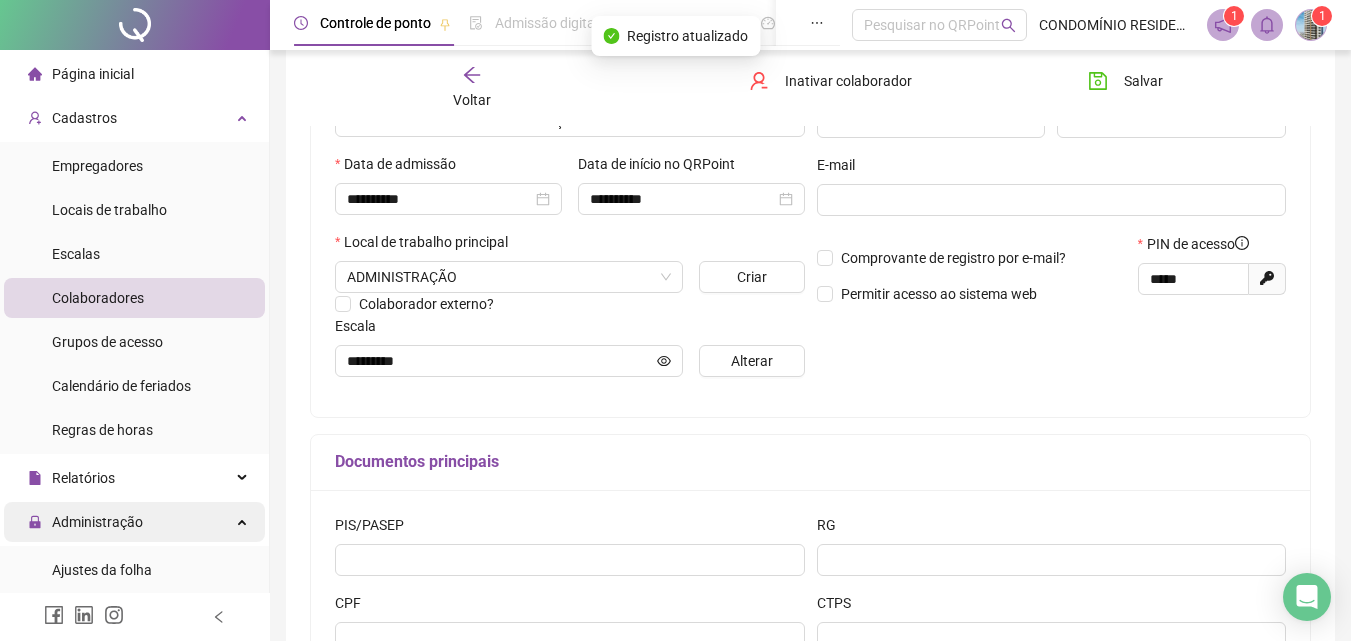 click on "Administração" at bounding box center (97, 522) 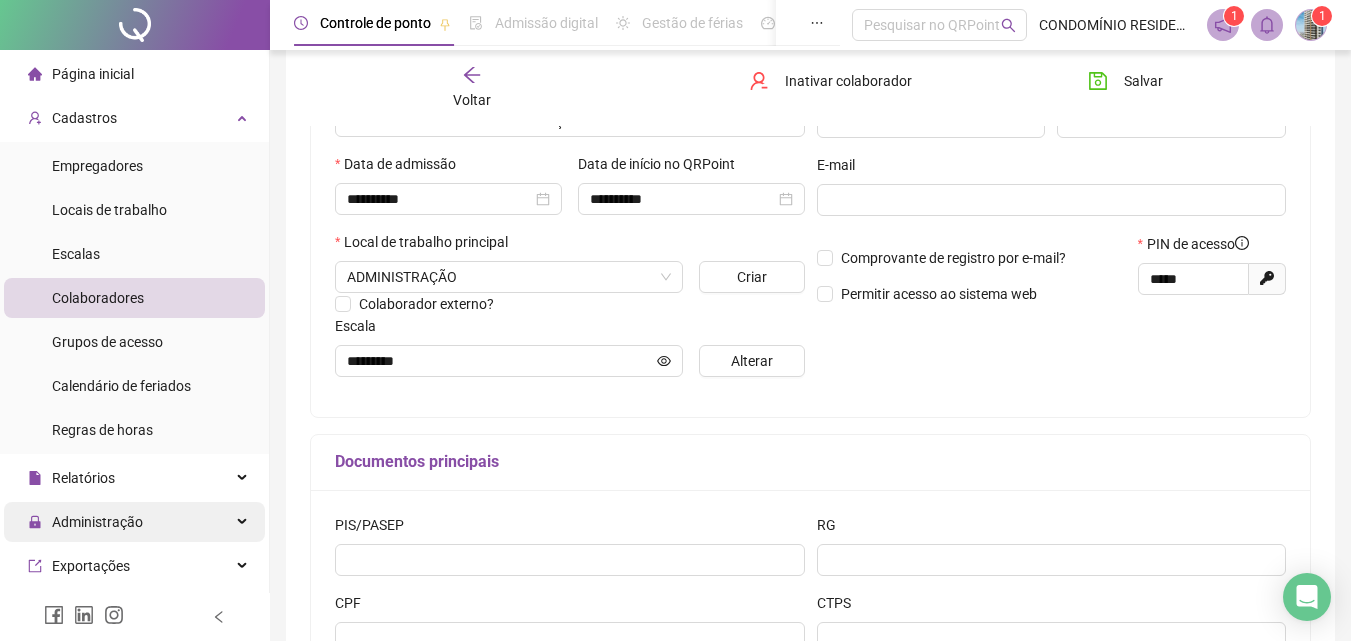 click on "Administração" at bounding box center (97, 522) 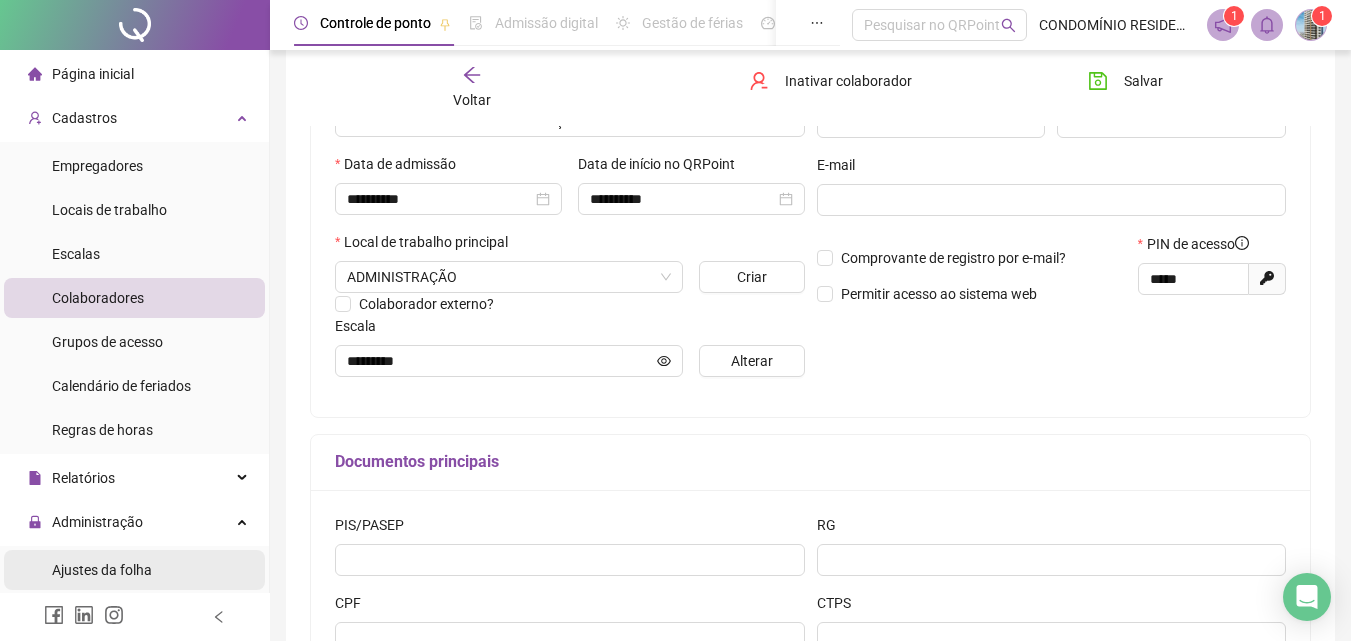 click on "Ajustes da folha" at bounding box center [102, 570] 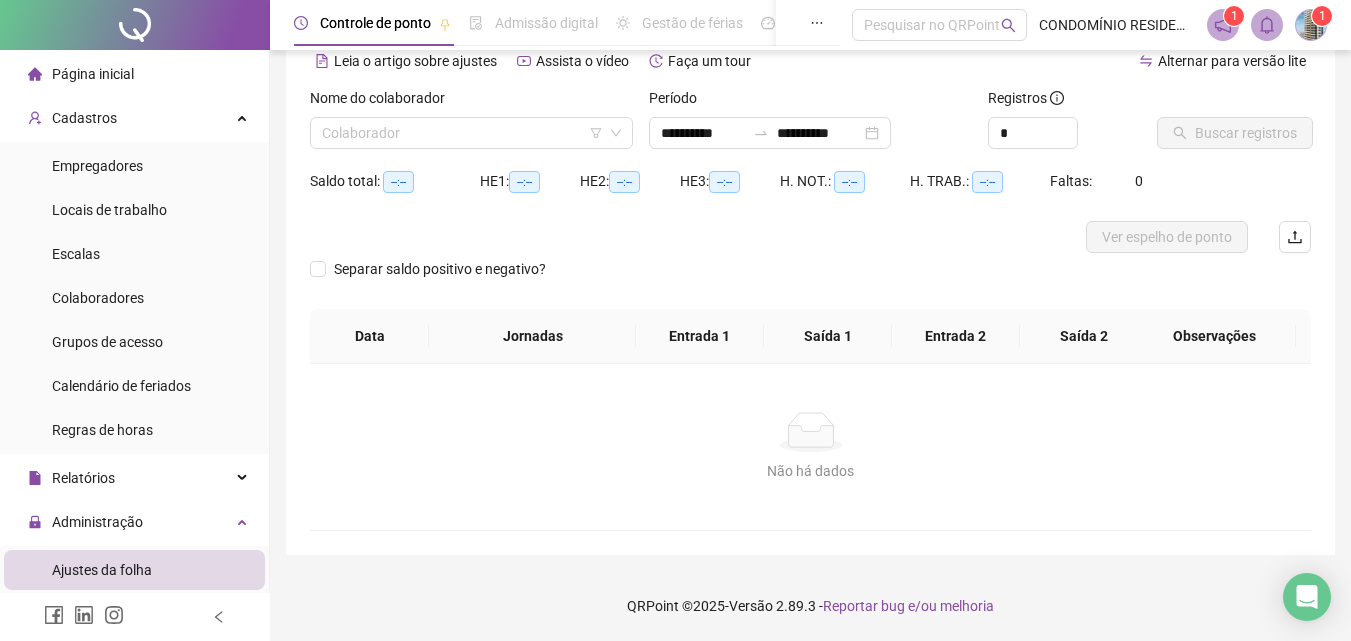 scroll, scrollTop: 97, scrollLeft: 0, axis: vertical 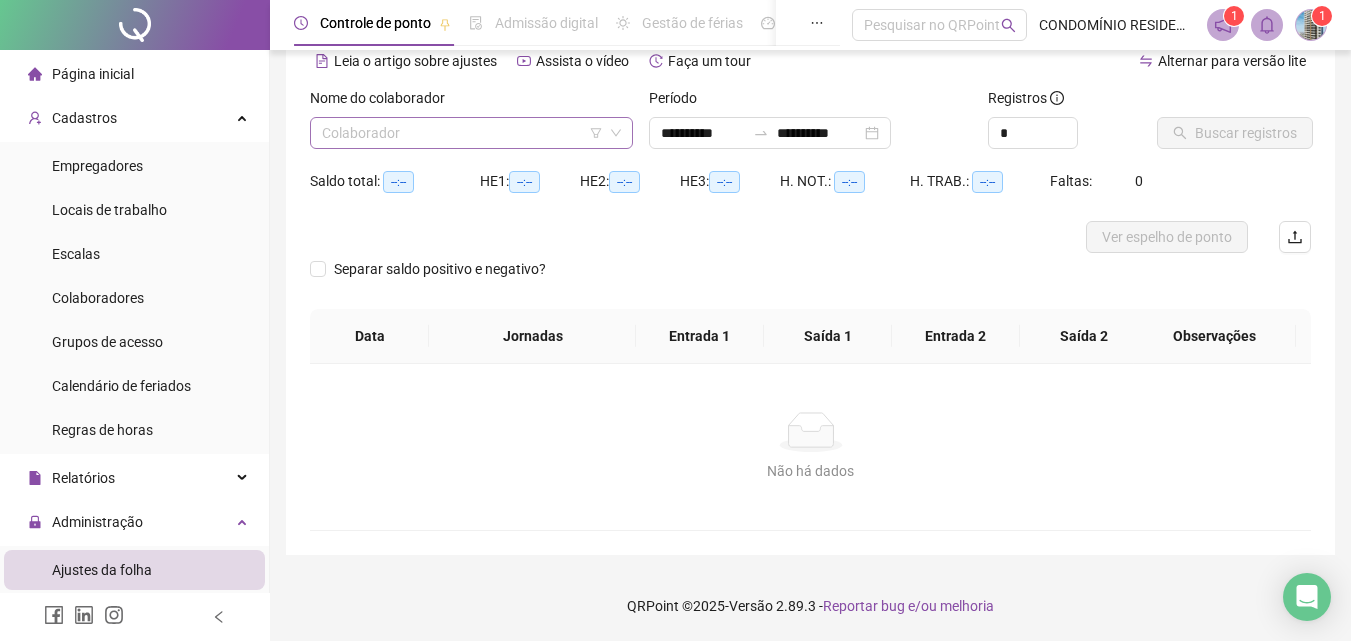 click at bounding box center (462, 133) 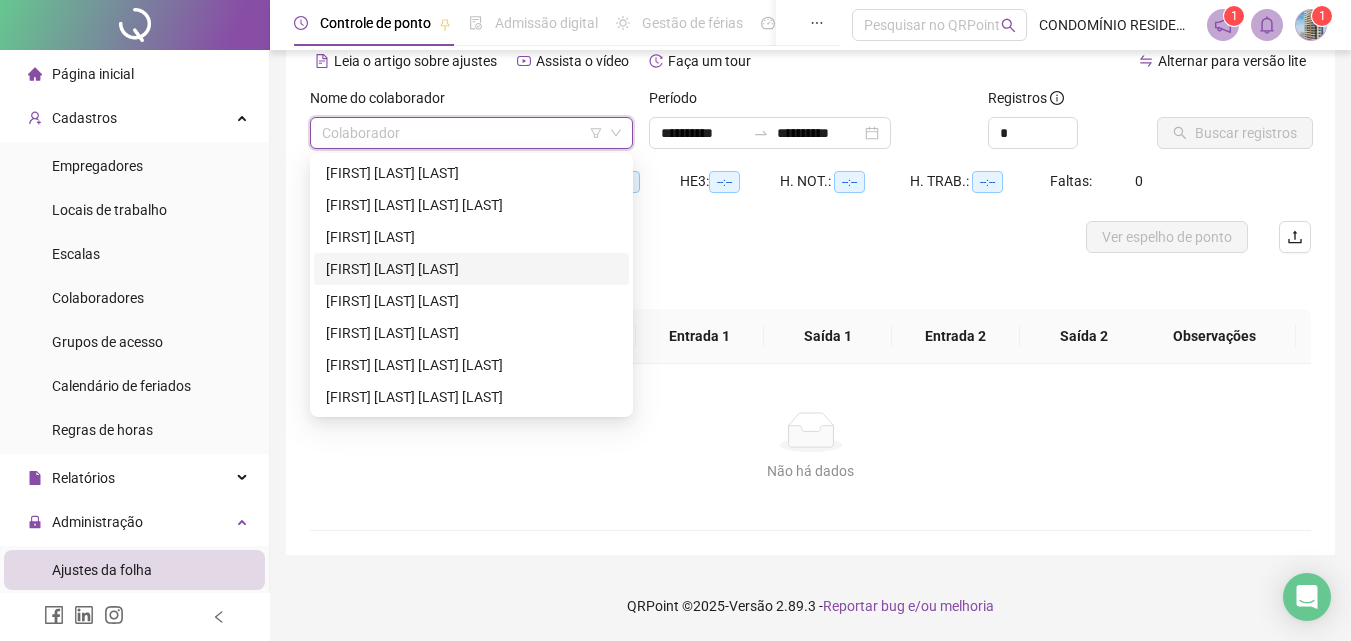 click on "[FIRST] [LAST] [LAST]" at bounding box center (471, 269) 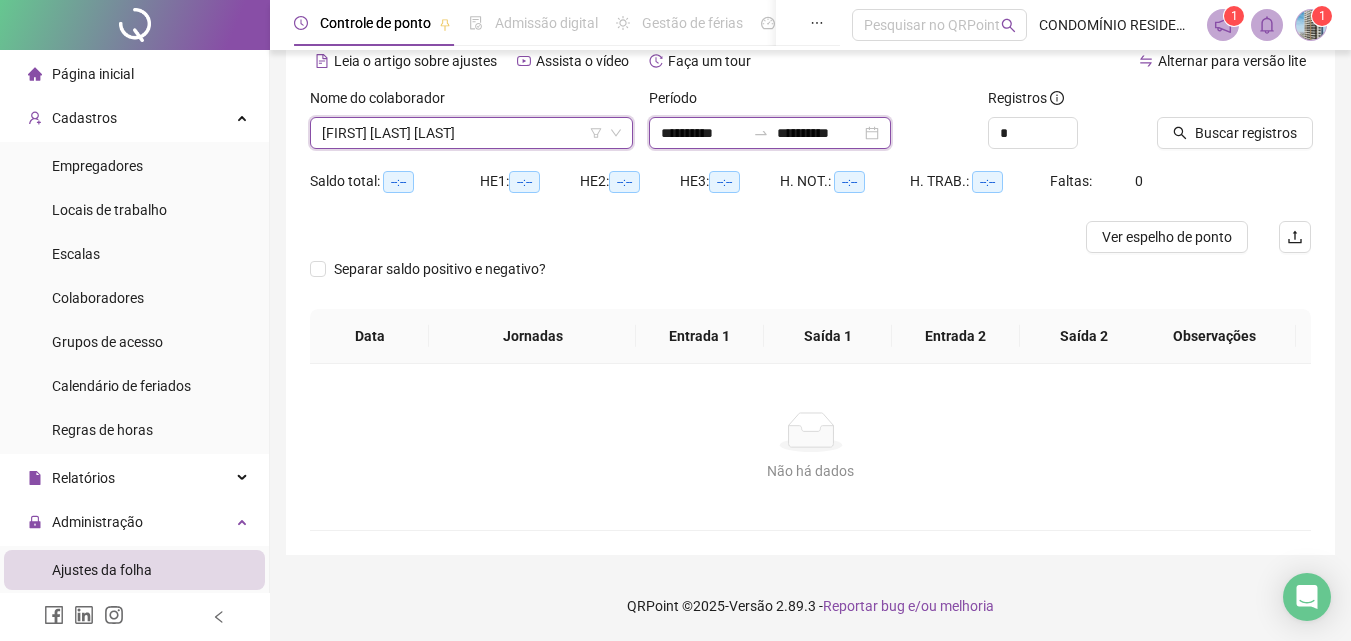 click on "**********" at bounding box center (703, 133) 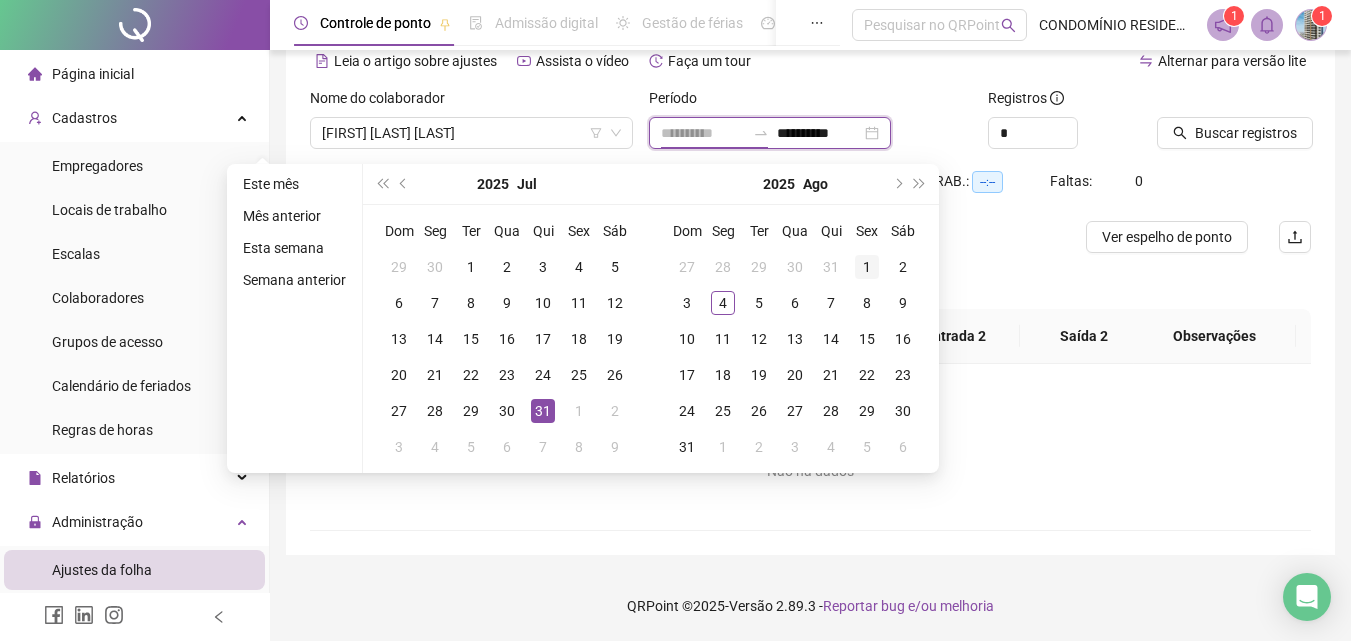 type on "**********" 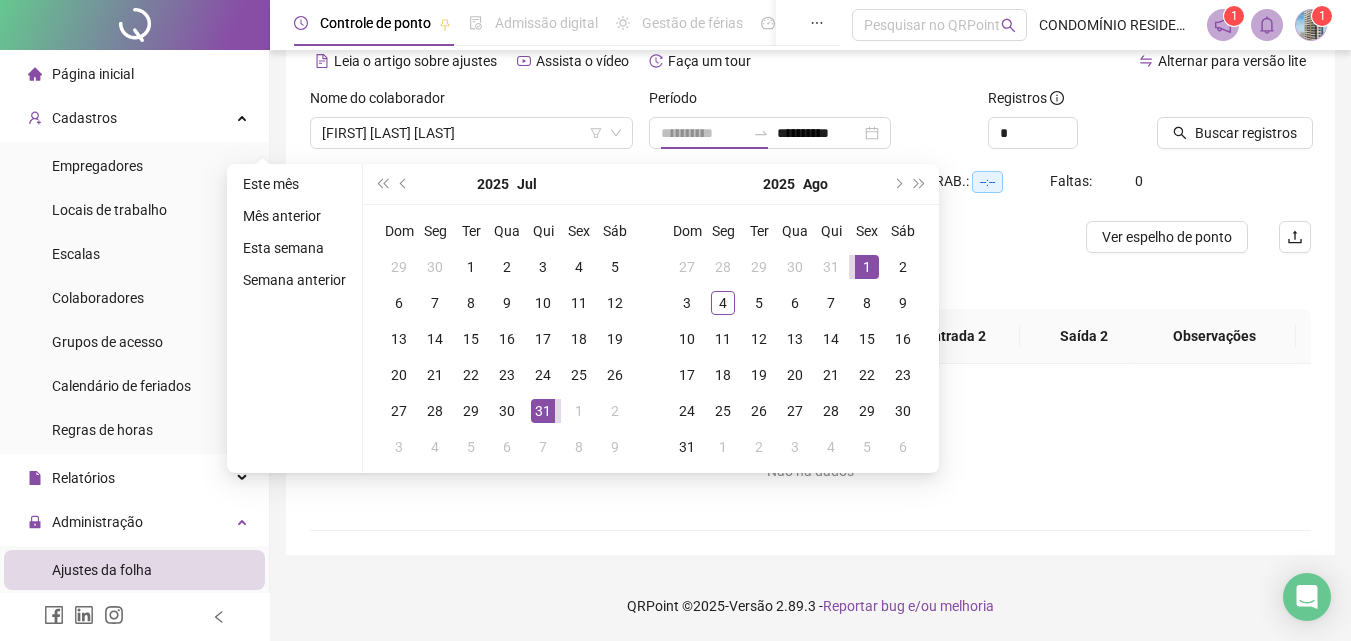 click on "1" at bounding box center [867, 267] 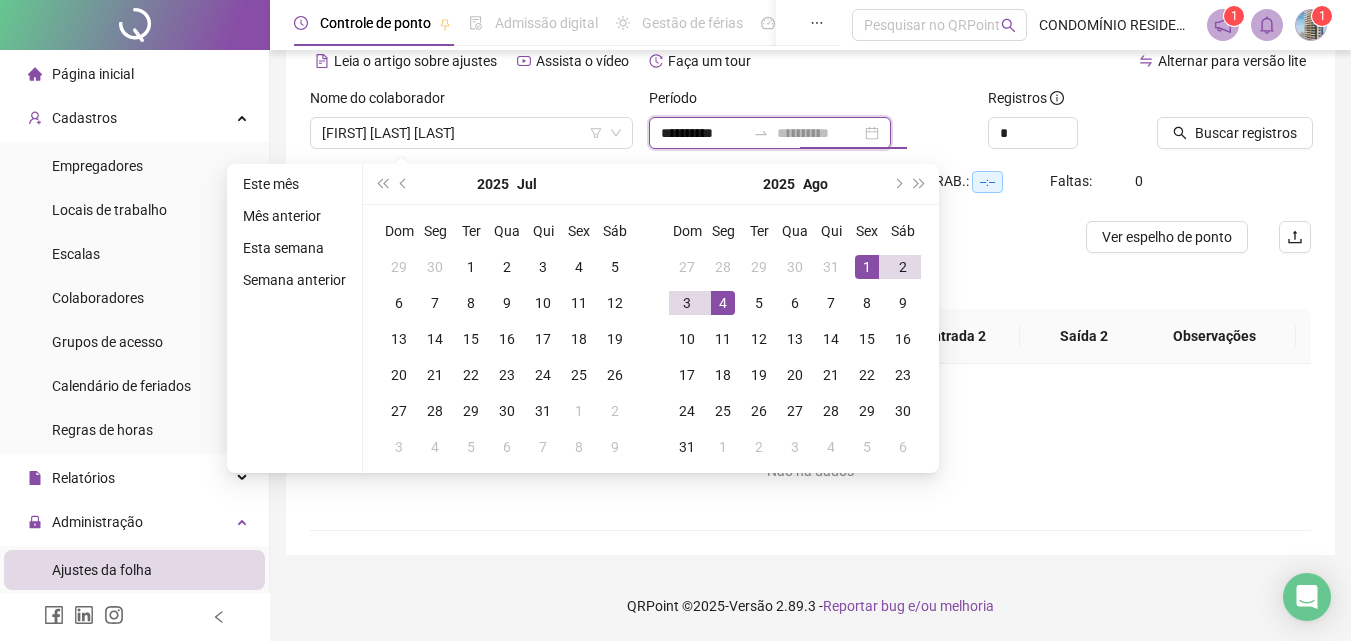 type on "**********" 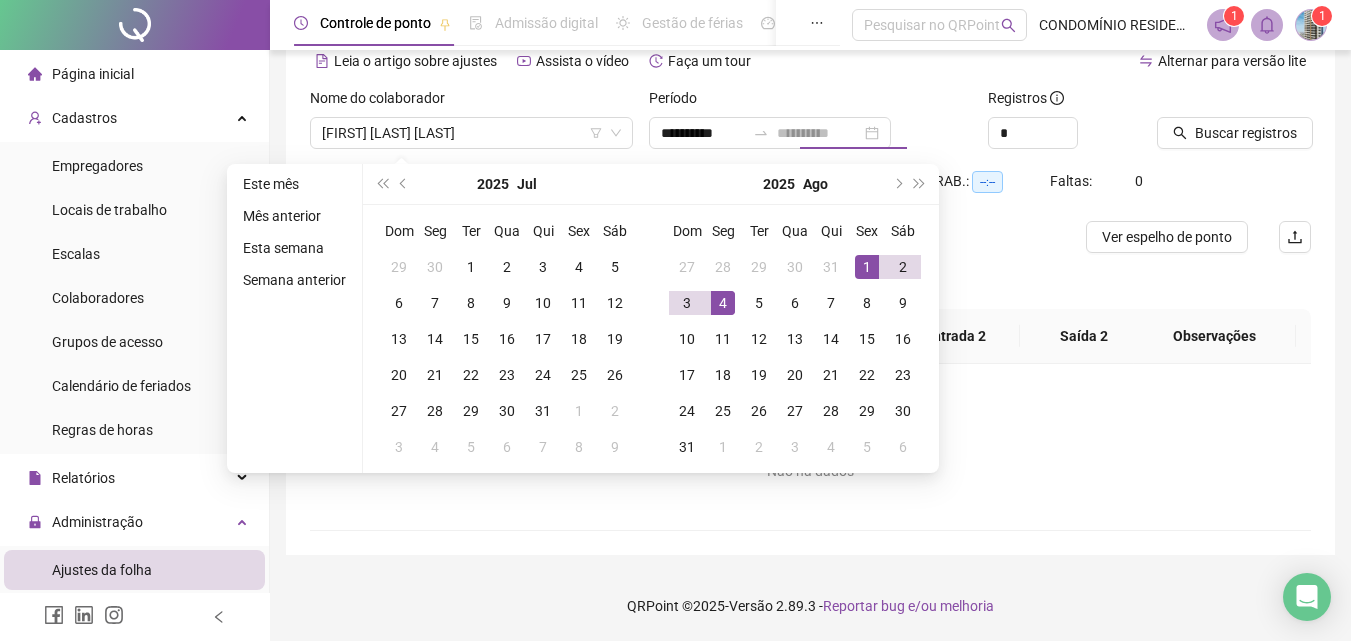 click on "4" at bounding box center [723, 303] 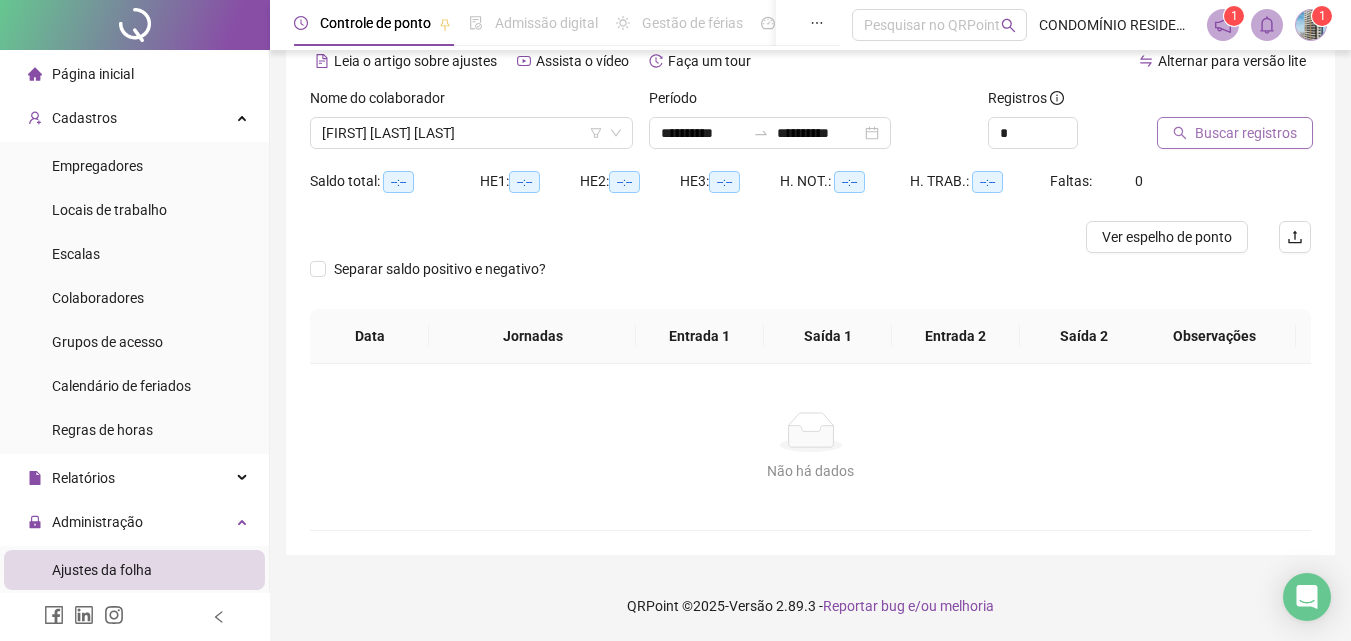 click on "Buscar registros" at bounding box center [1246, 133] 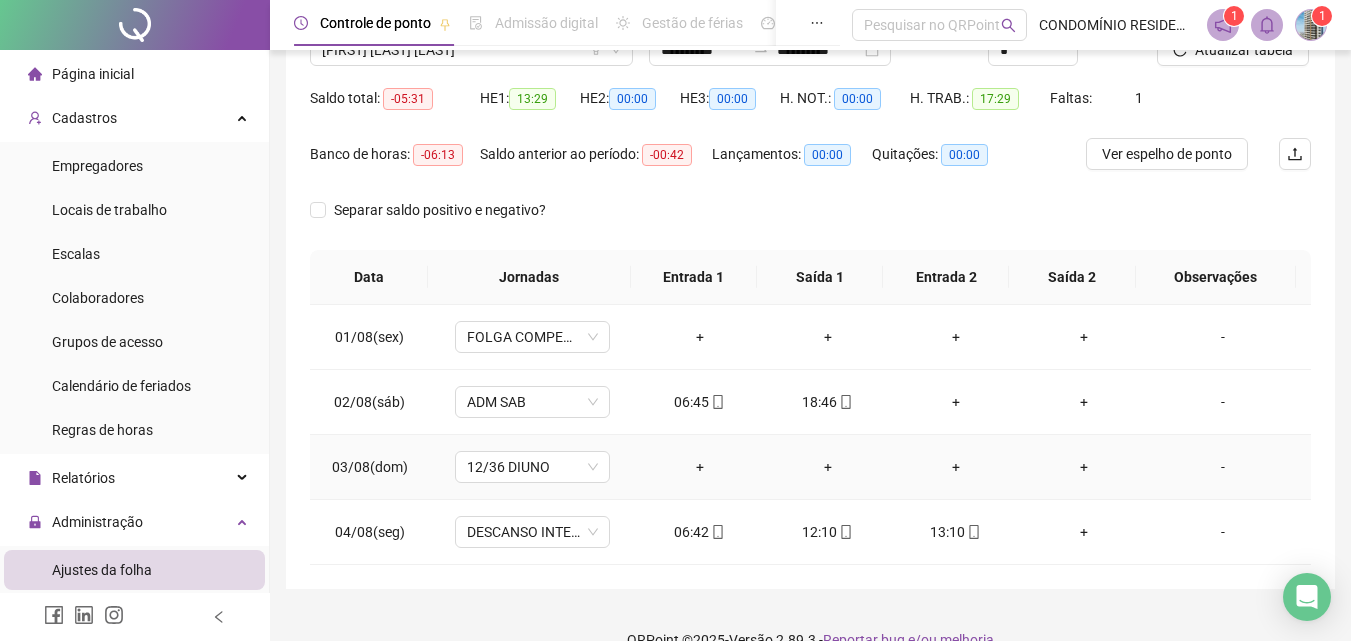 scroll, scrollTop: 214, scrollLeft: 0, axis: vertical 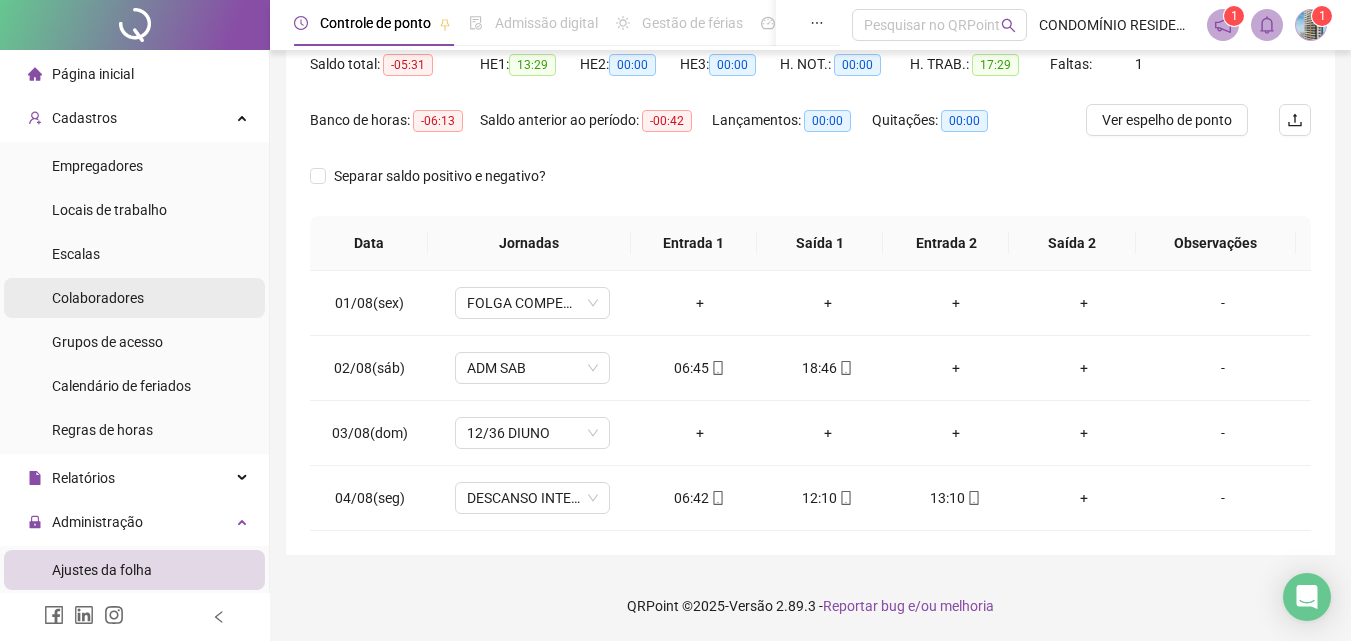 click on "Colaboradores" at bounding box center (98, 298) 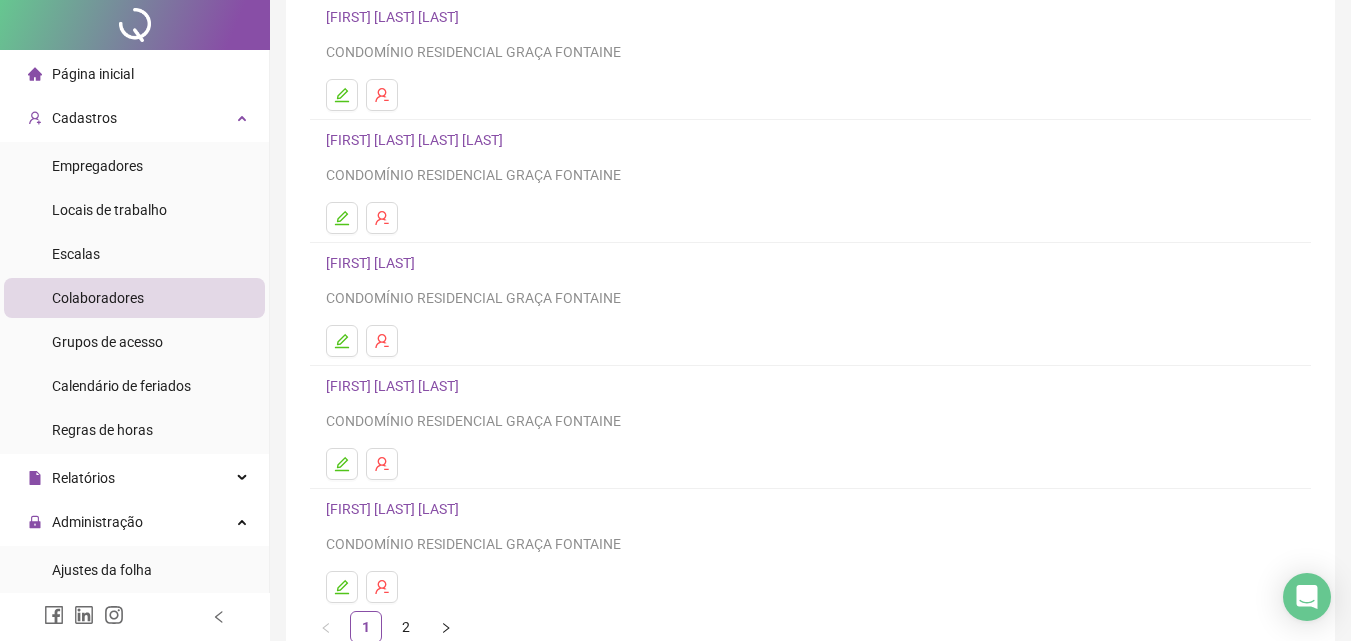 scroll, scrollTop: 0, scrollLeft: 0, axis: both 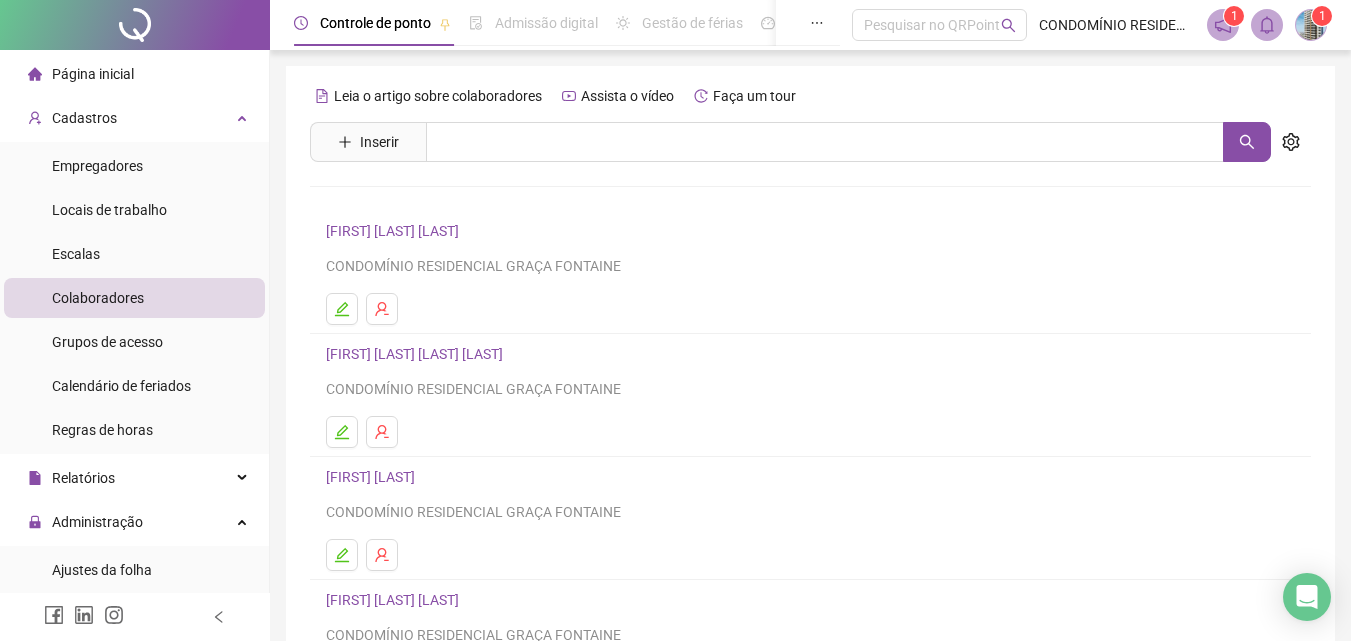 click on "[FIRST] [LAST] [LAST]" at bounding box center [395, 600] 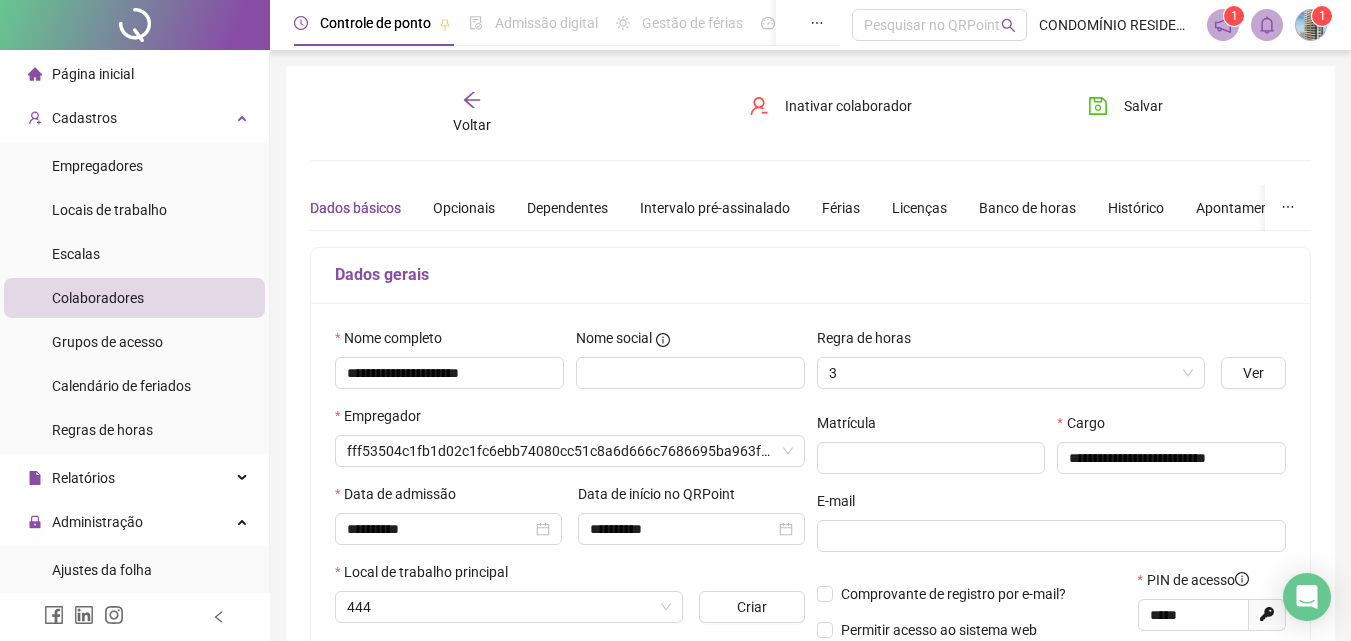 type on "*********" 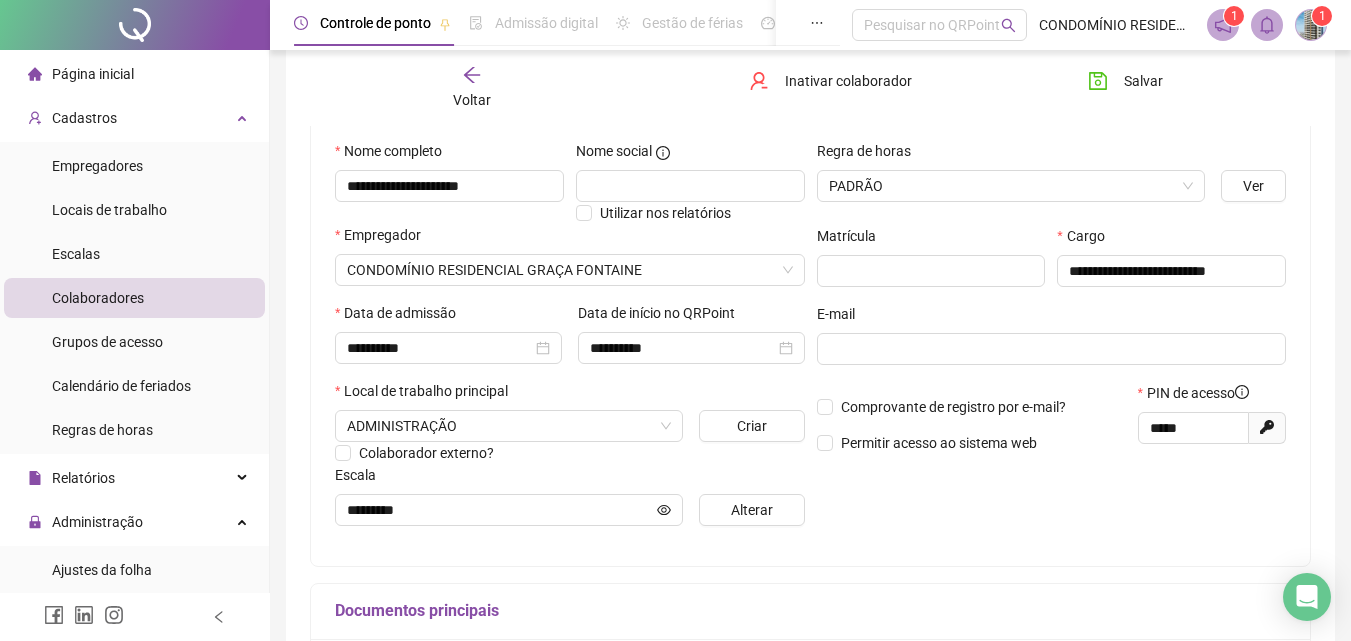 scroll, scrollTop: 200, scrollLeft: 0, axis: vertical 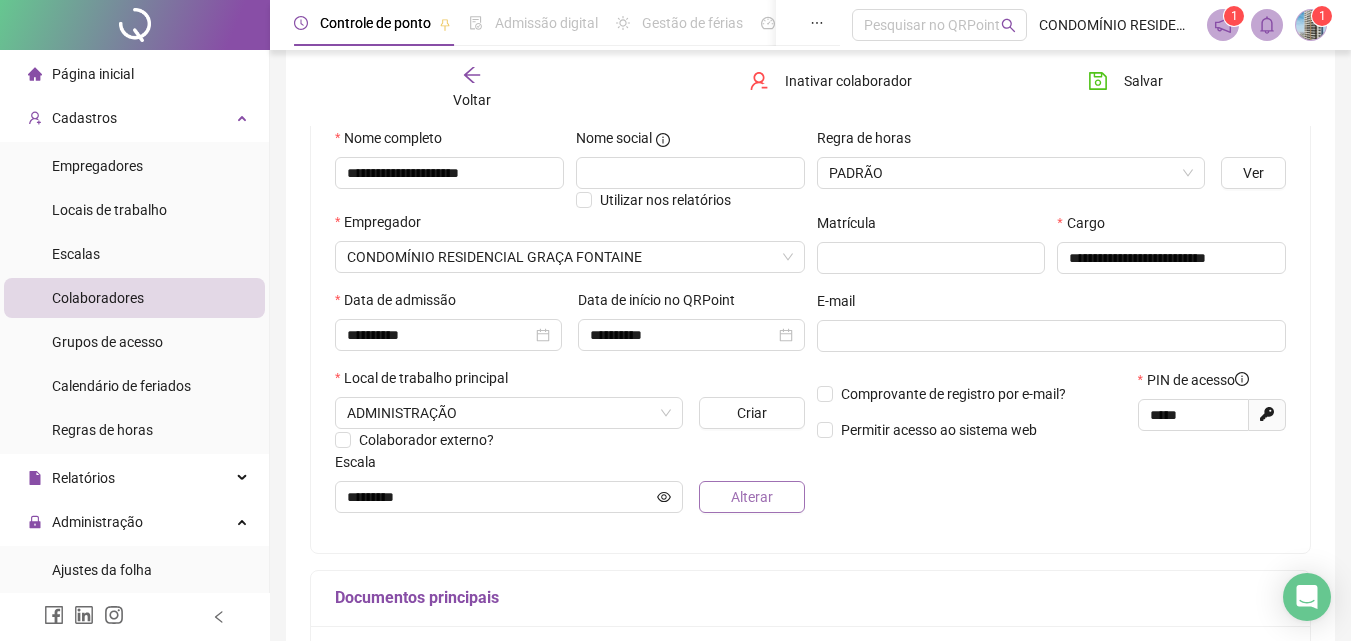 click on "Alterar" at bounding box center (752, 497) 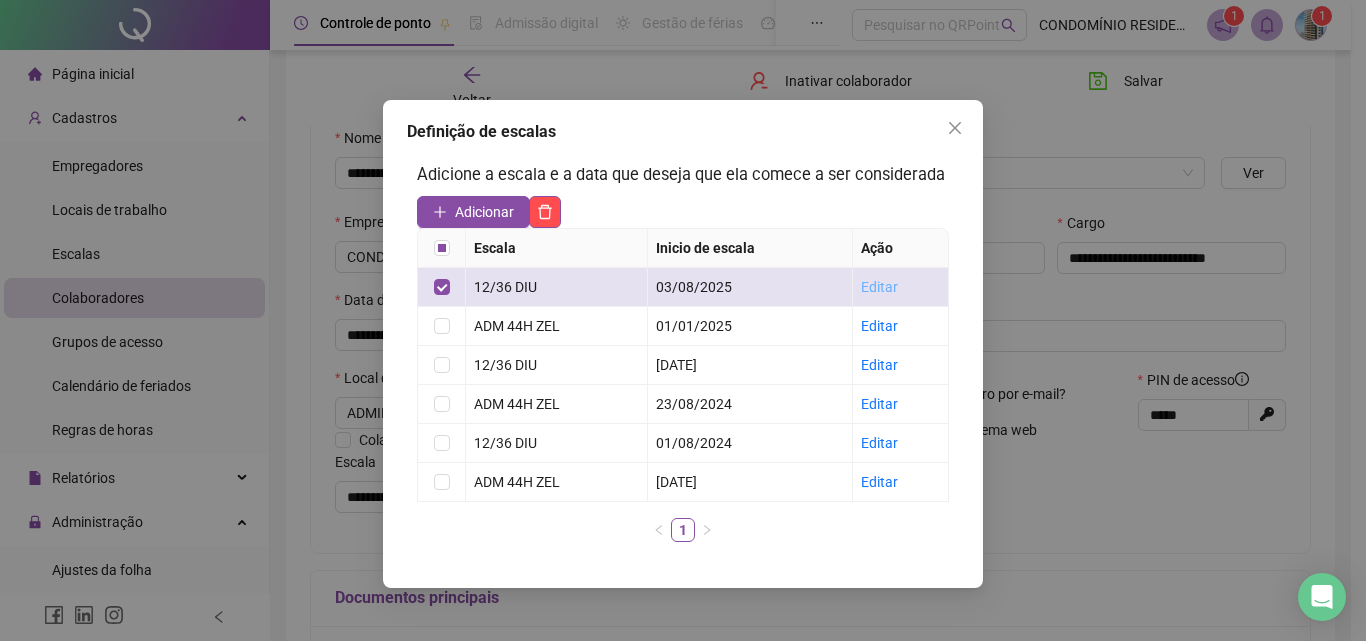 click on "Editar" at bounding box center (879, 287) 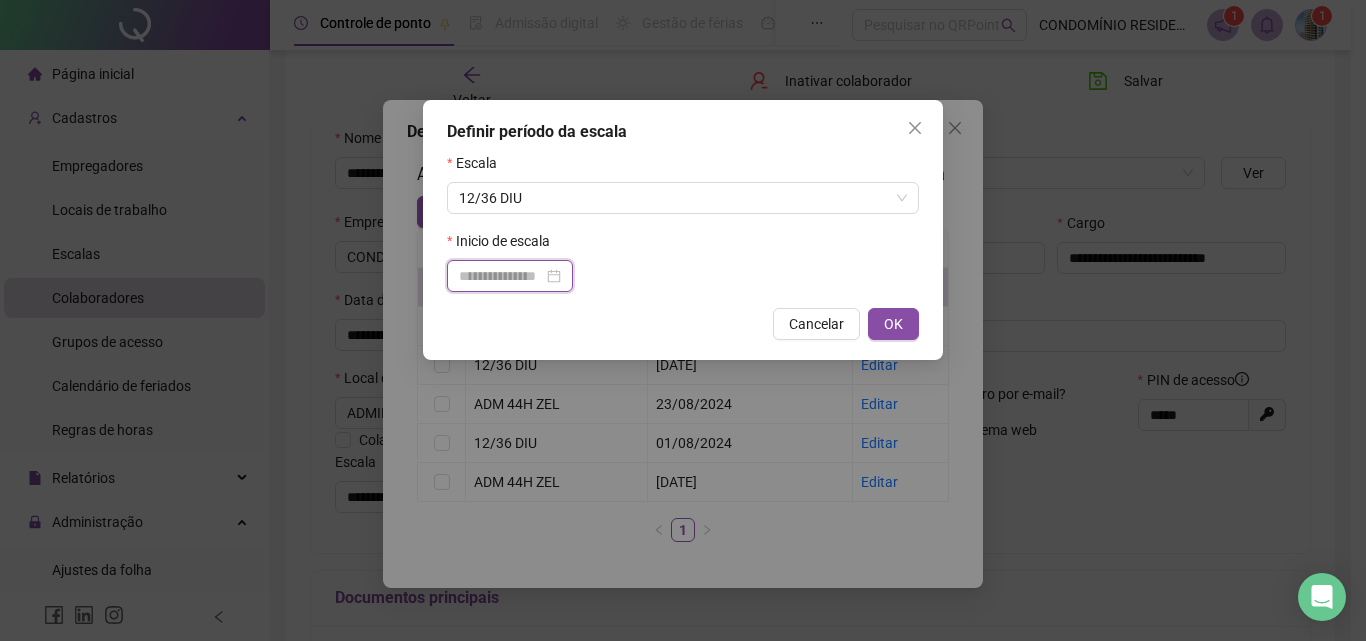 click at bounding box center (501, 276) 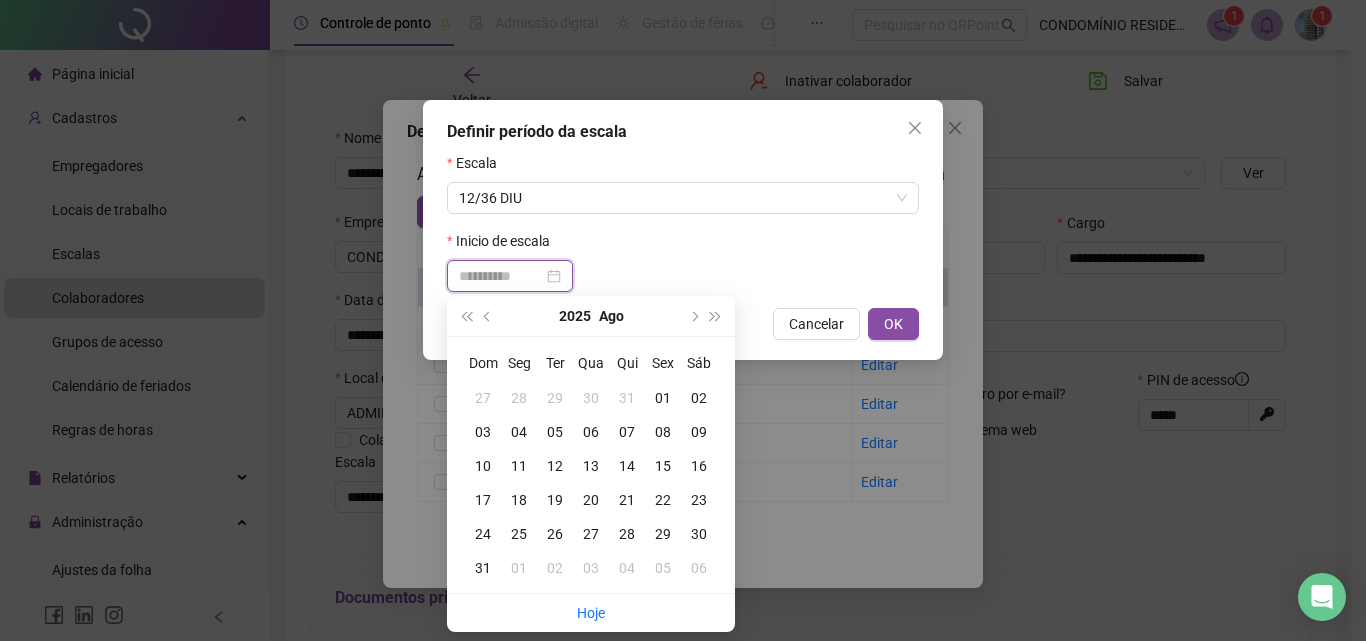 type on "**********" 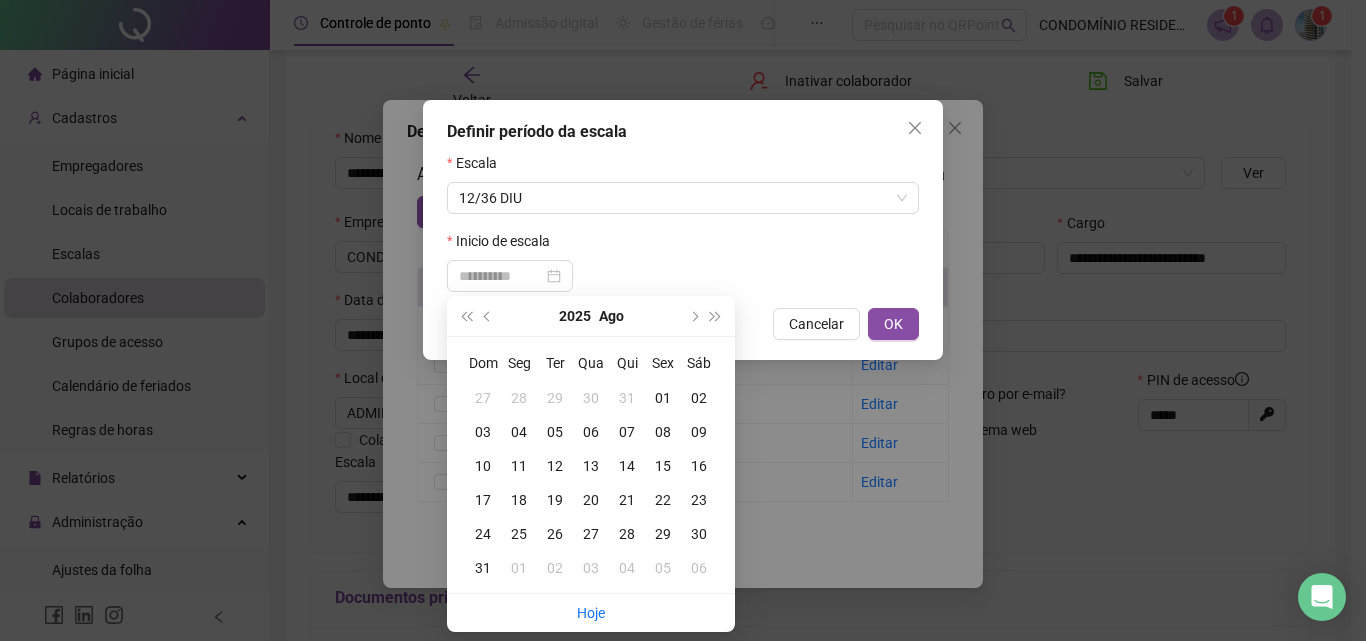 click on "02" at bounding box center [699, 398] 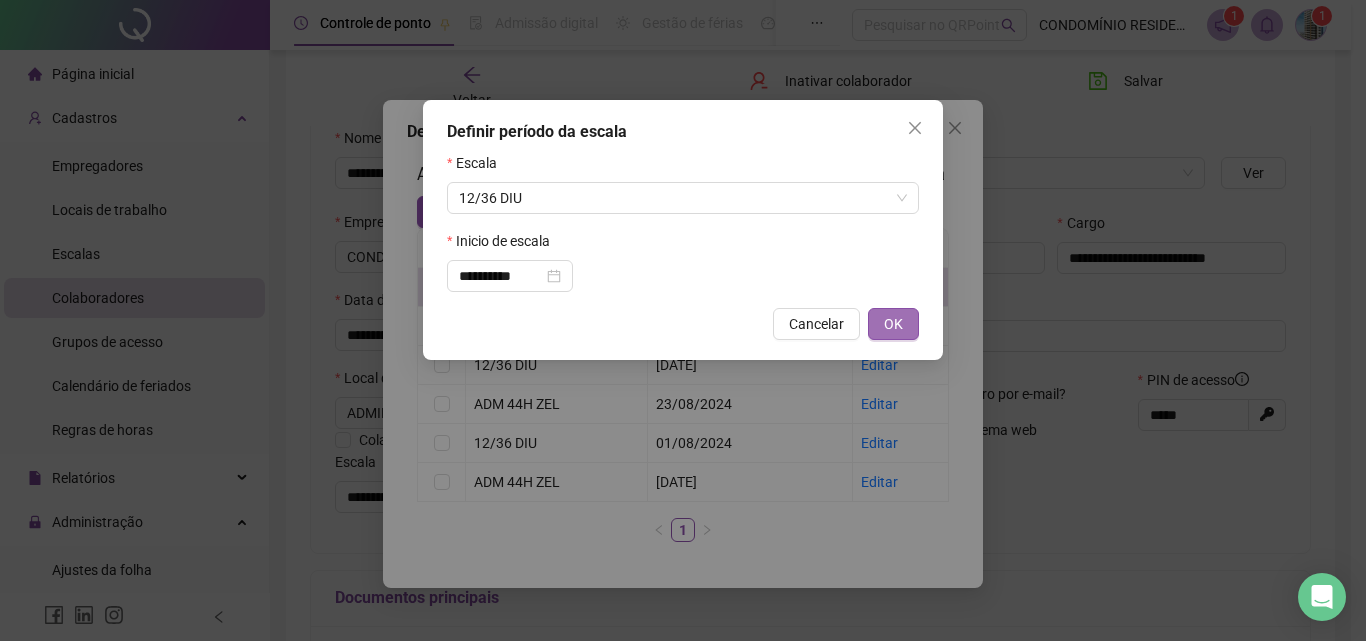 click on "OK" at bounding box center (893, 324) 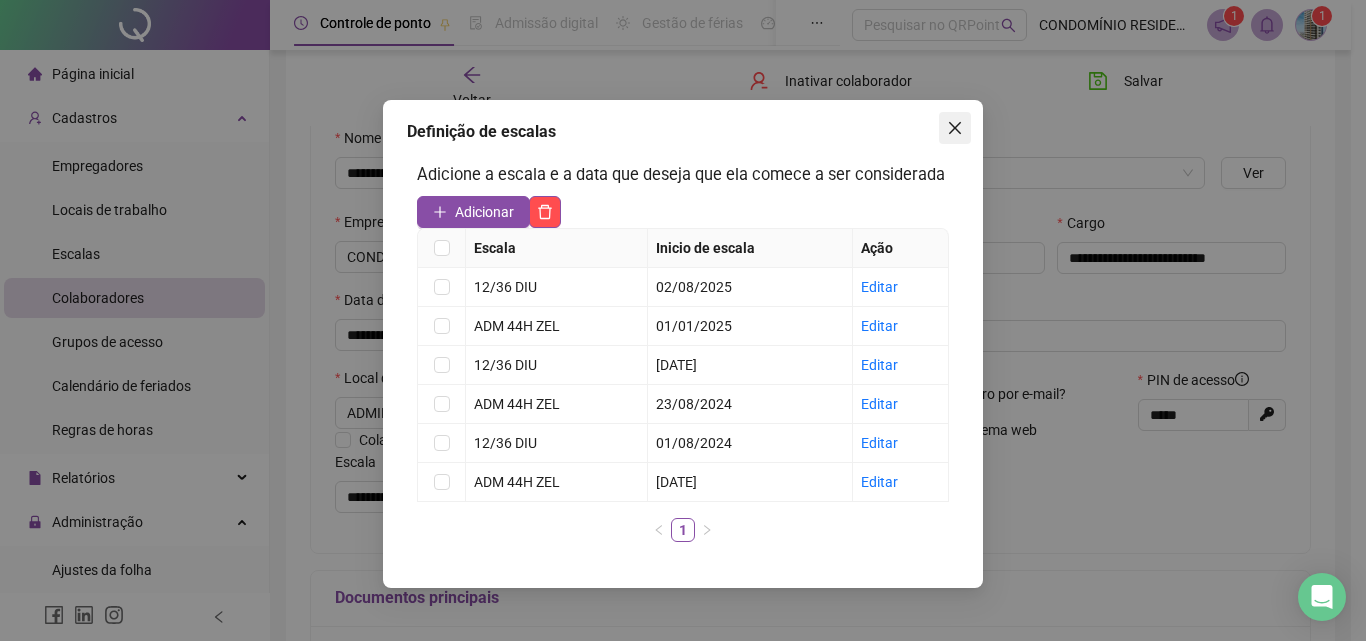click 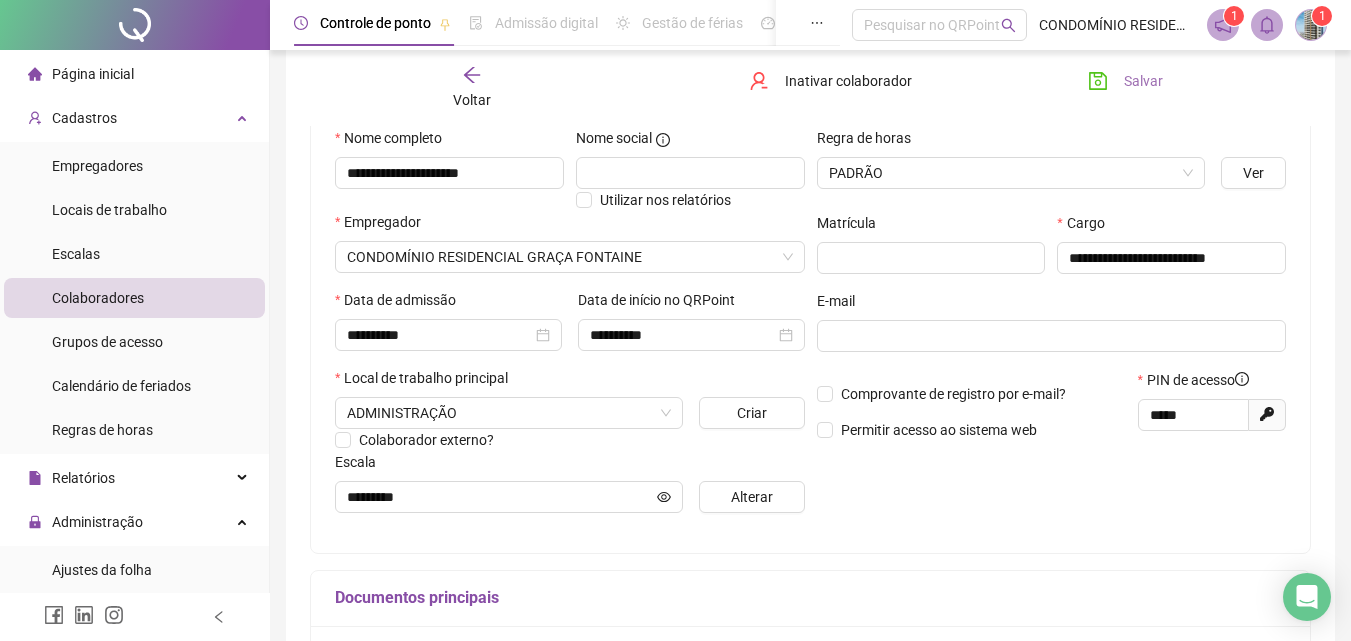 click on "Salvar" at bounding box center (1143, 81) 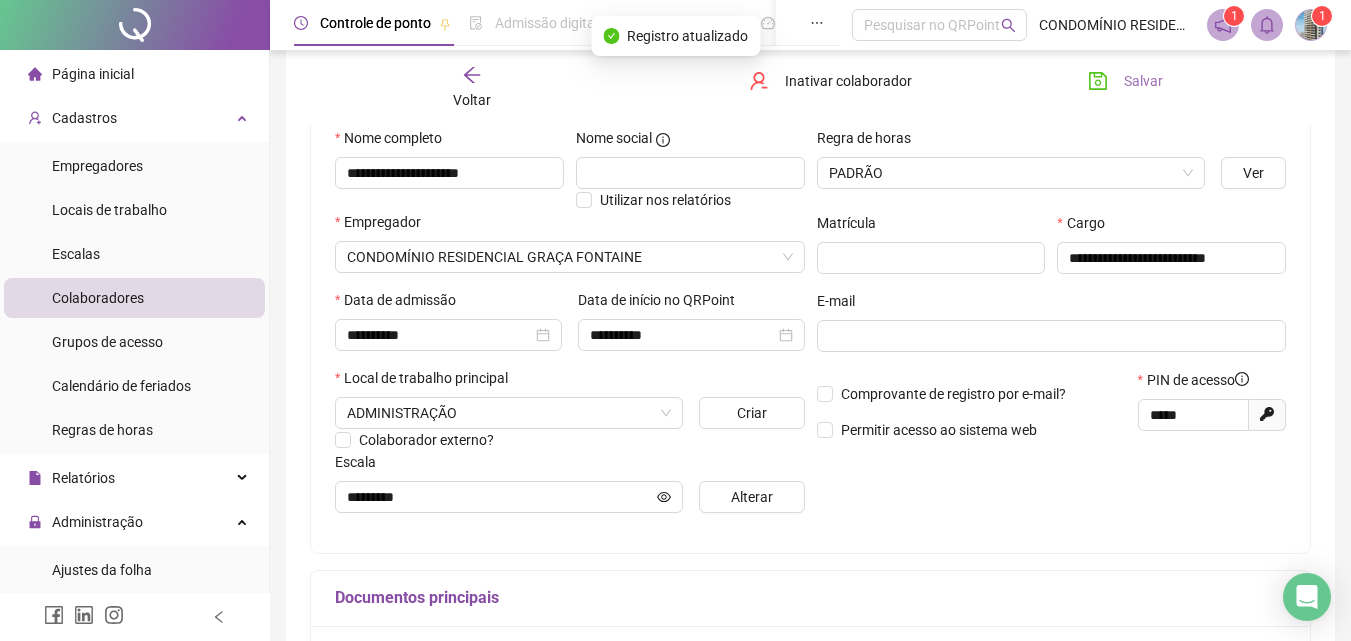 click on "Salvar" at bounding box center (1143, 81) 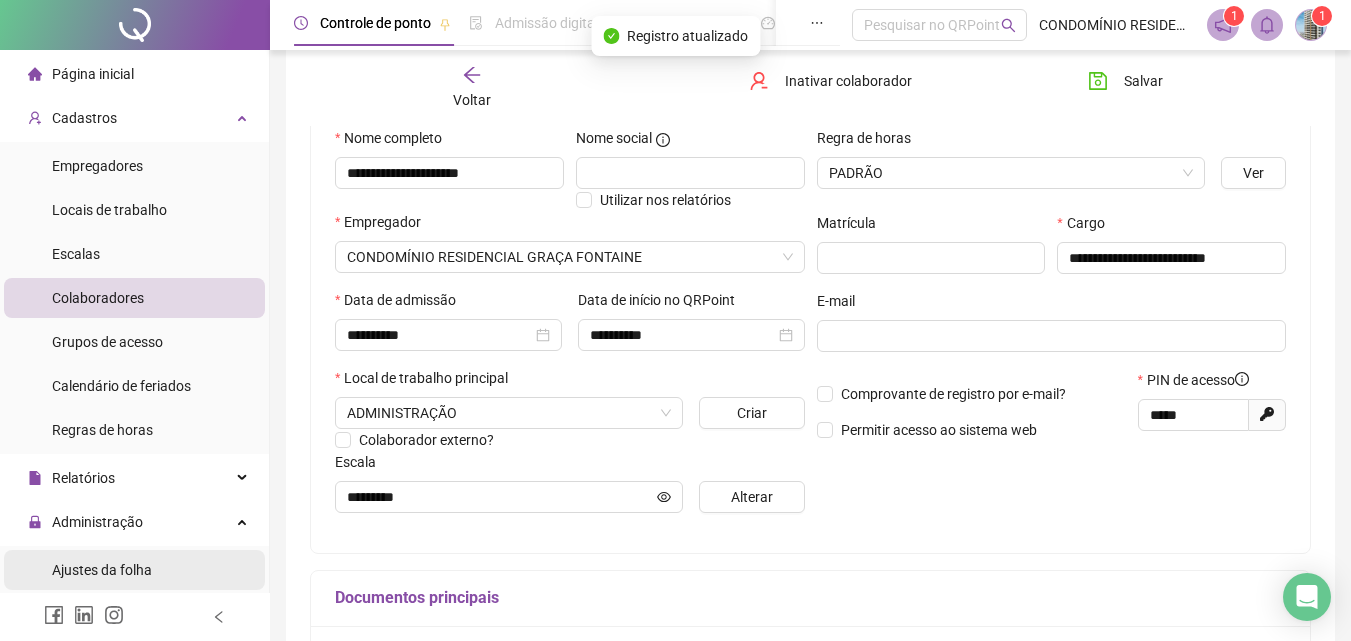 click on "Ajustes da folha" at bounding box center (102, 570) 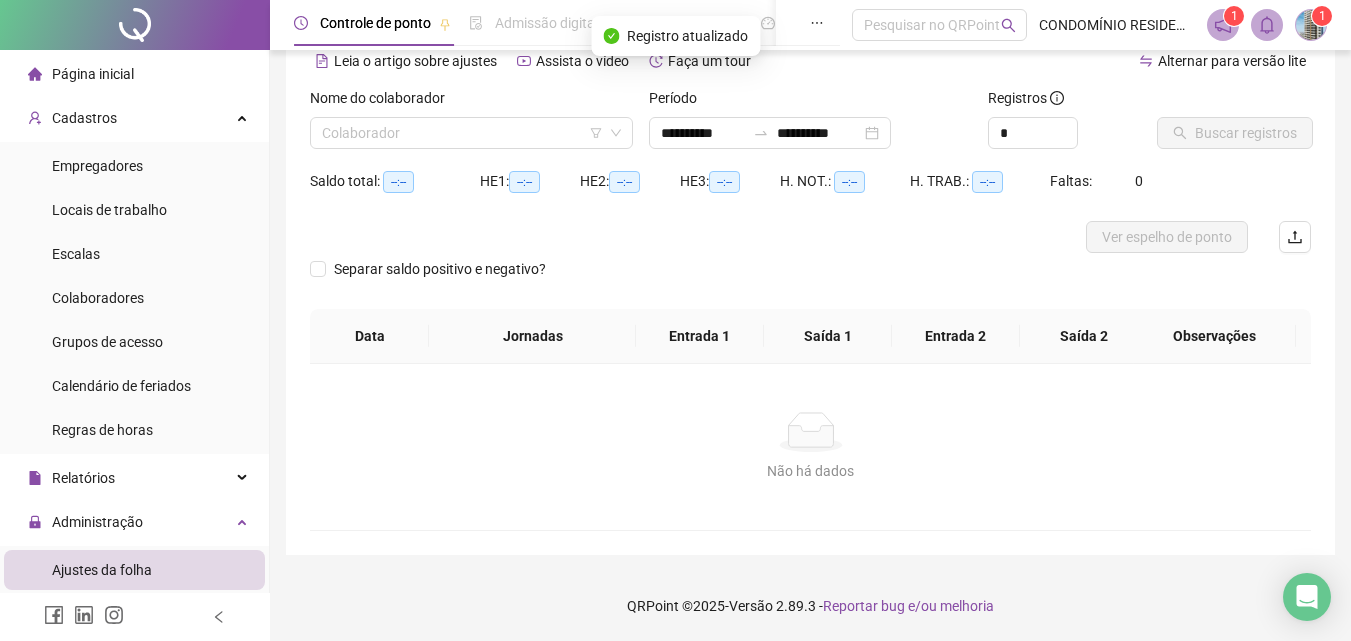 scroll, scrollTop: 97, scrollLeft: 0, axis: vertical 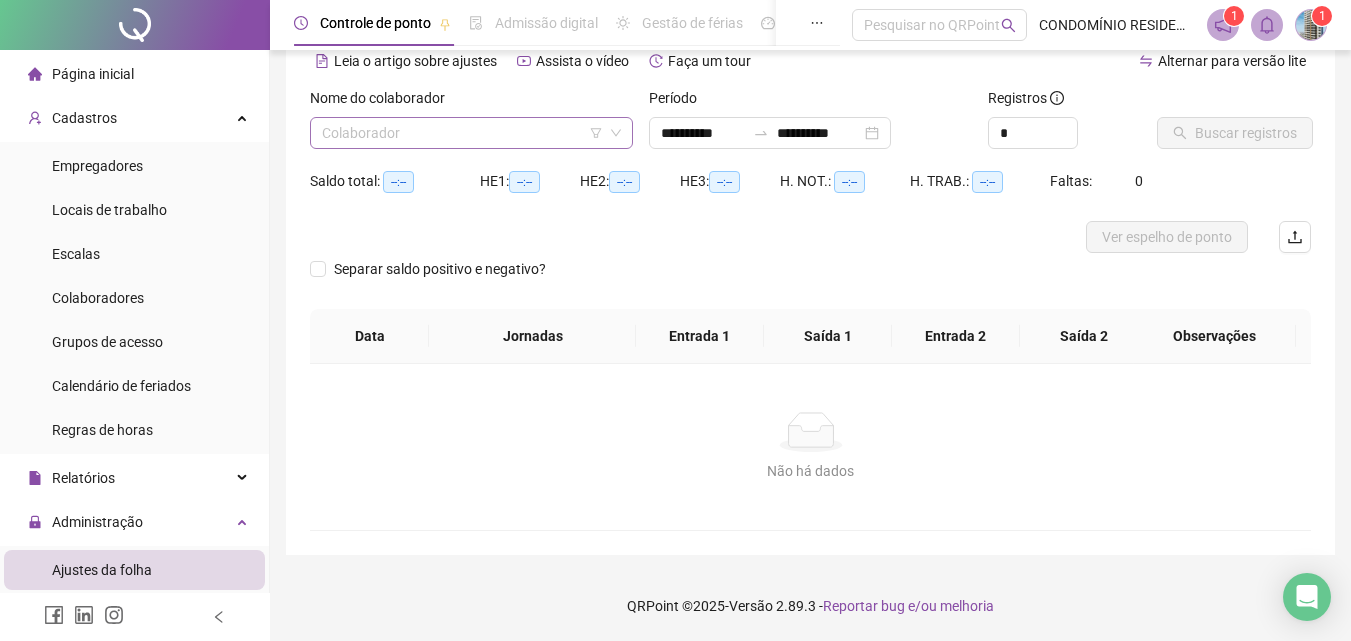 click at bounding box center (462, 133) 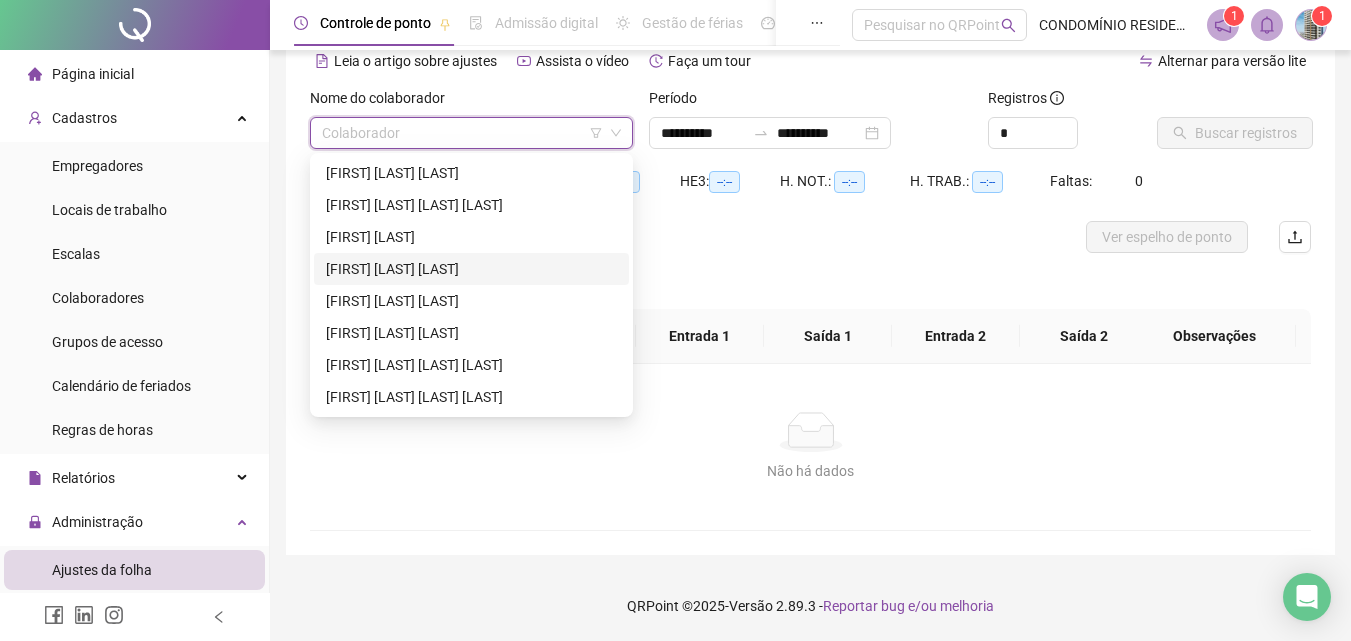 click on "[FIRST] [LAST] [LAST]" at bounding box center (471, 269) 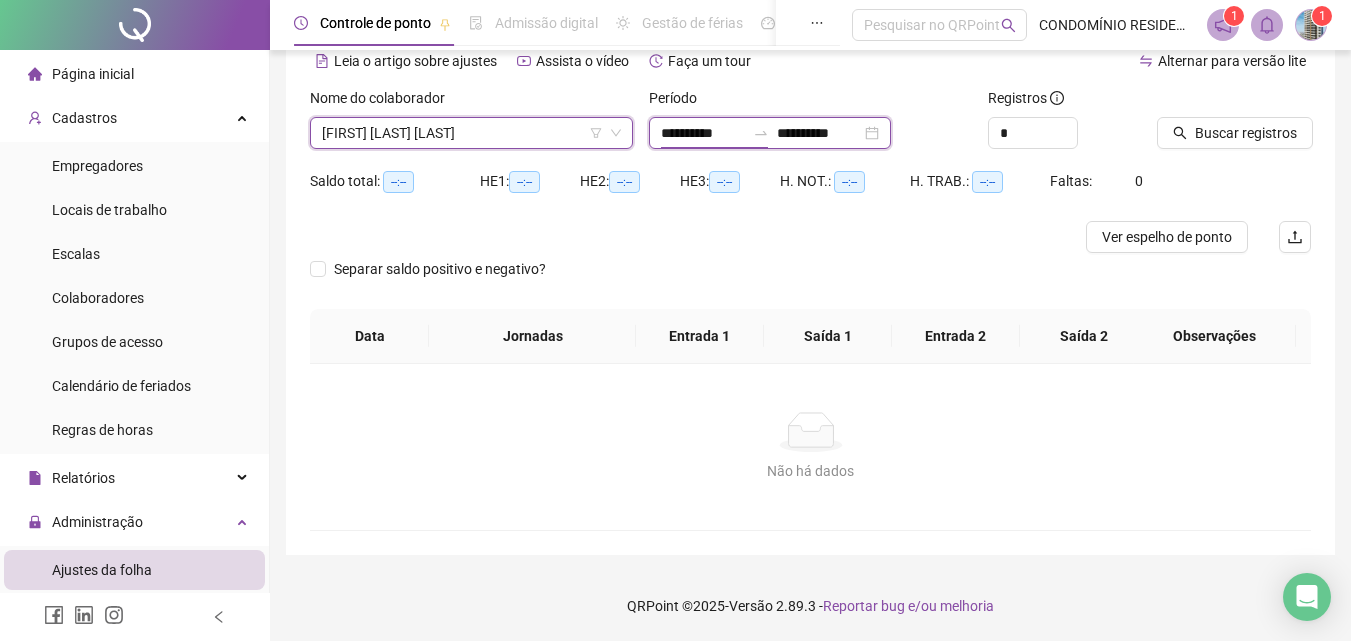 click on "**********" at bounding box center (703, 133) 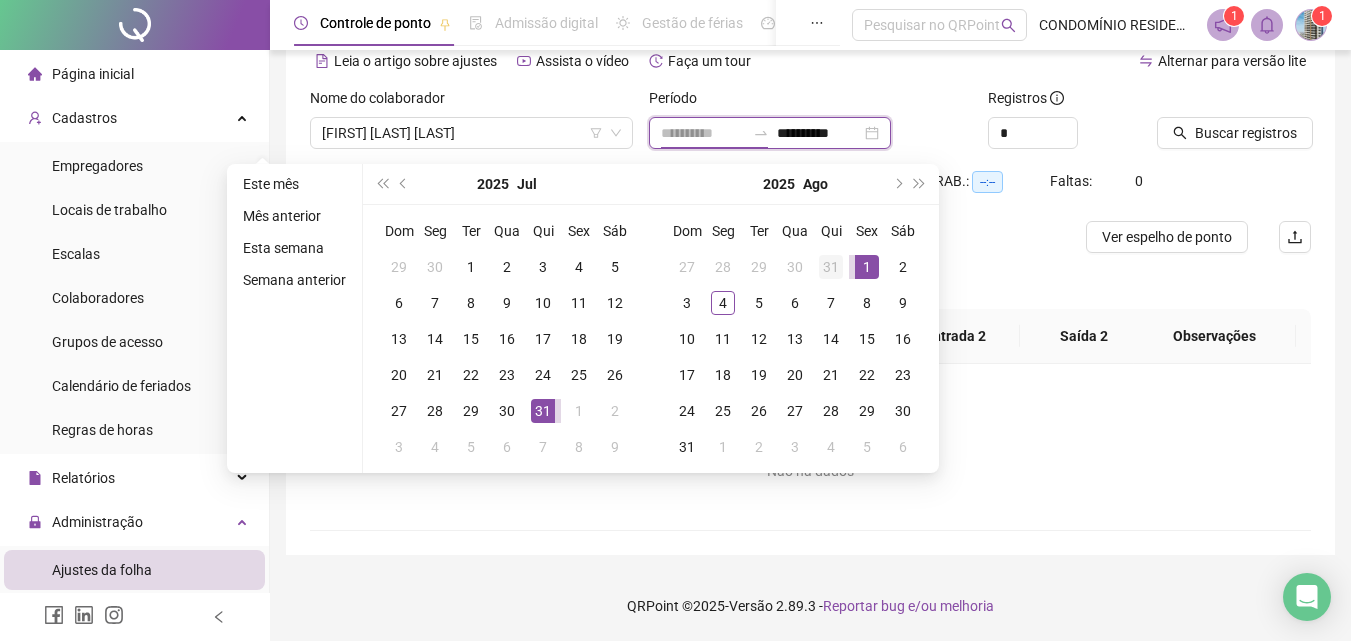 type on "**********" 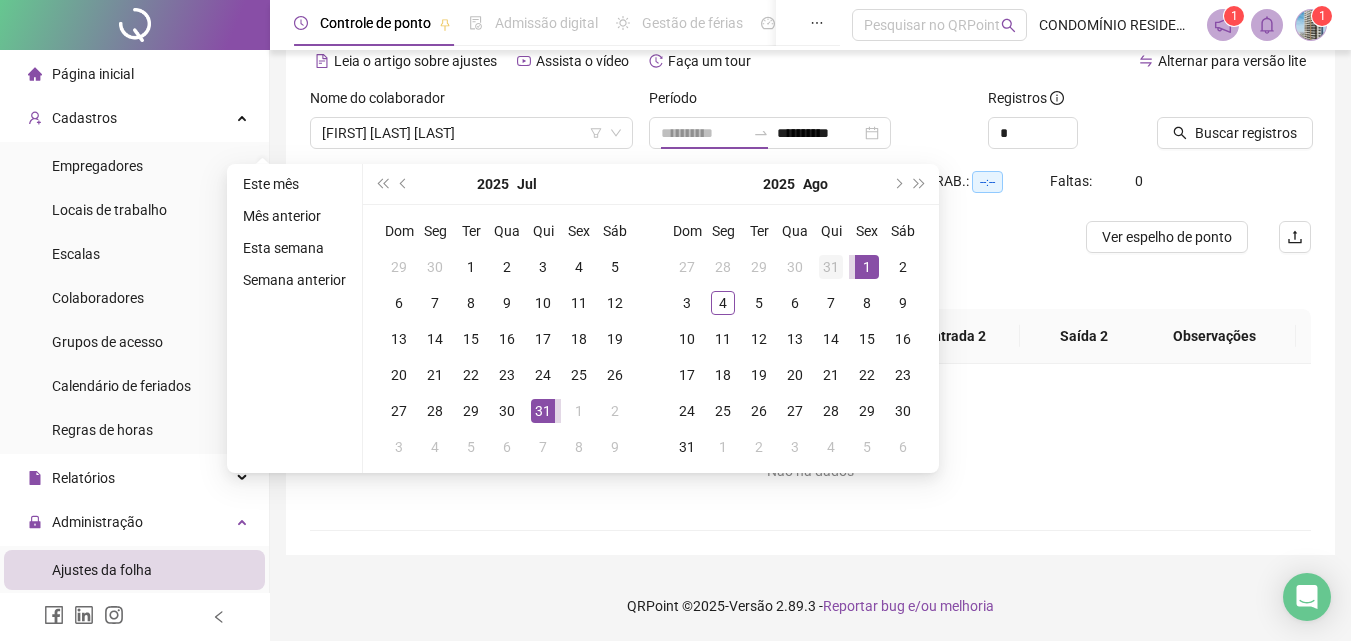 click on "31" at bounding box center [831, 267] 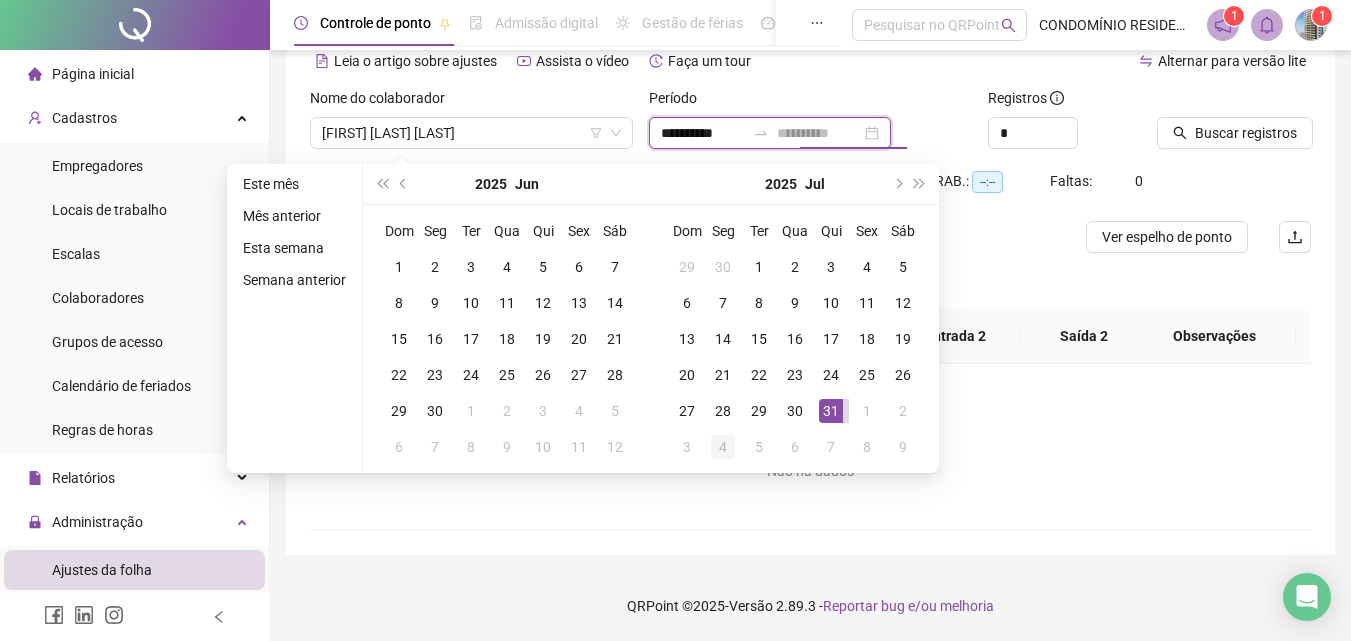type on "**********" 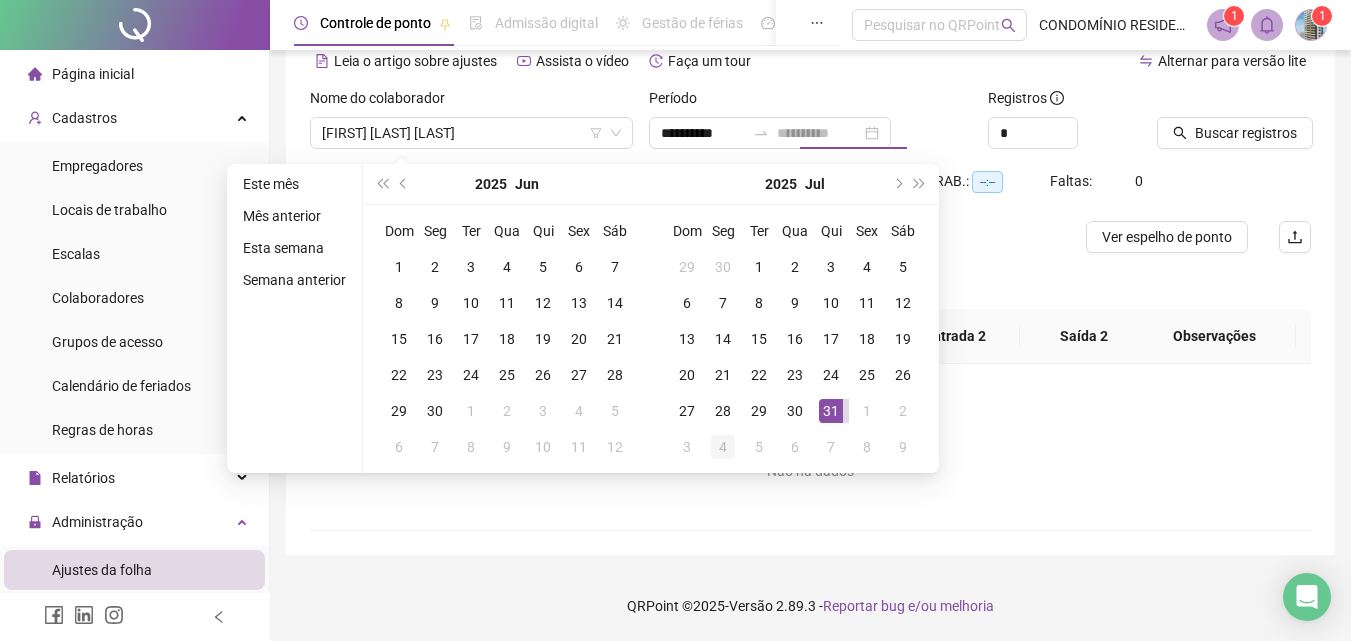 click on "4" at bounding box center (723, 447) 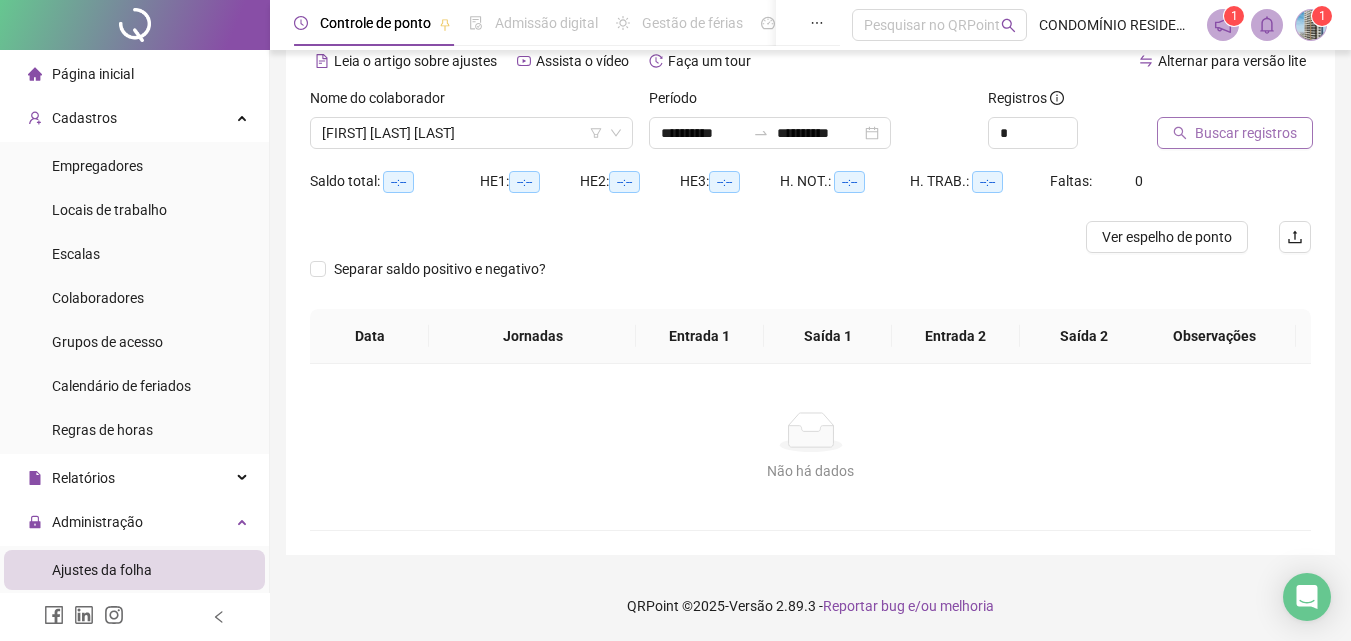 click on "Buscar registros" at bounding box center (1246, 133) 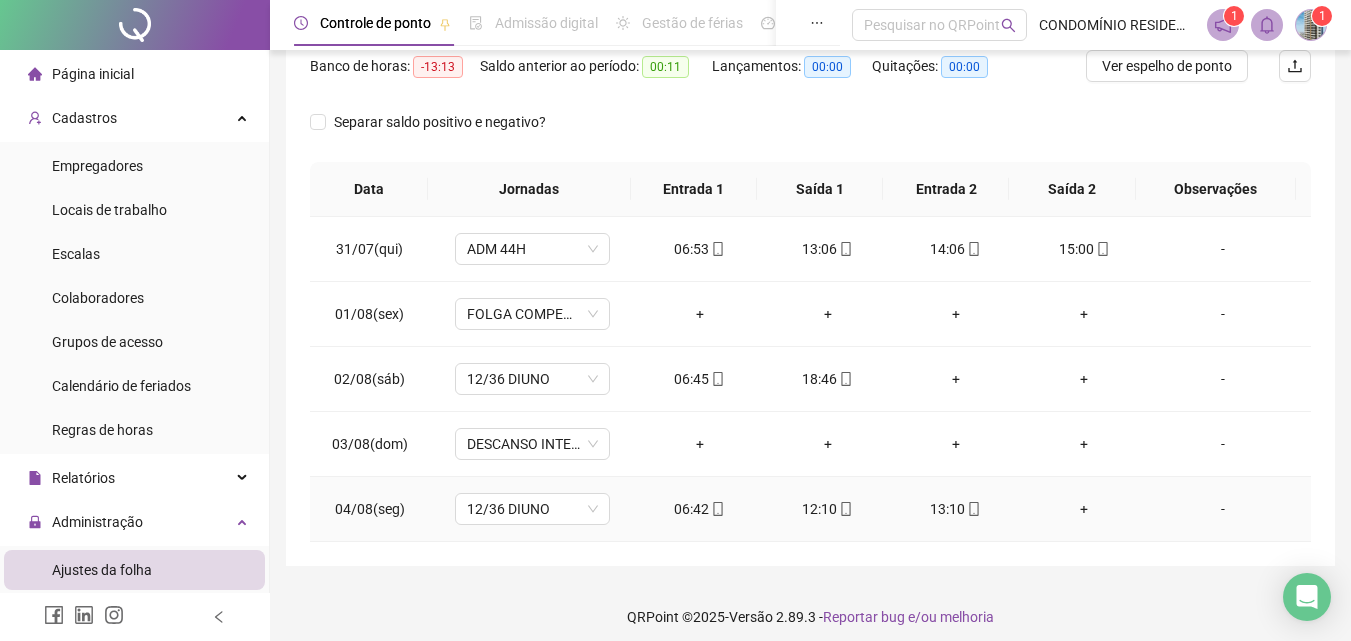 scroll, scrollTop: 279, scrollLeft: 0, axis: vertical 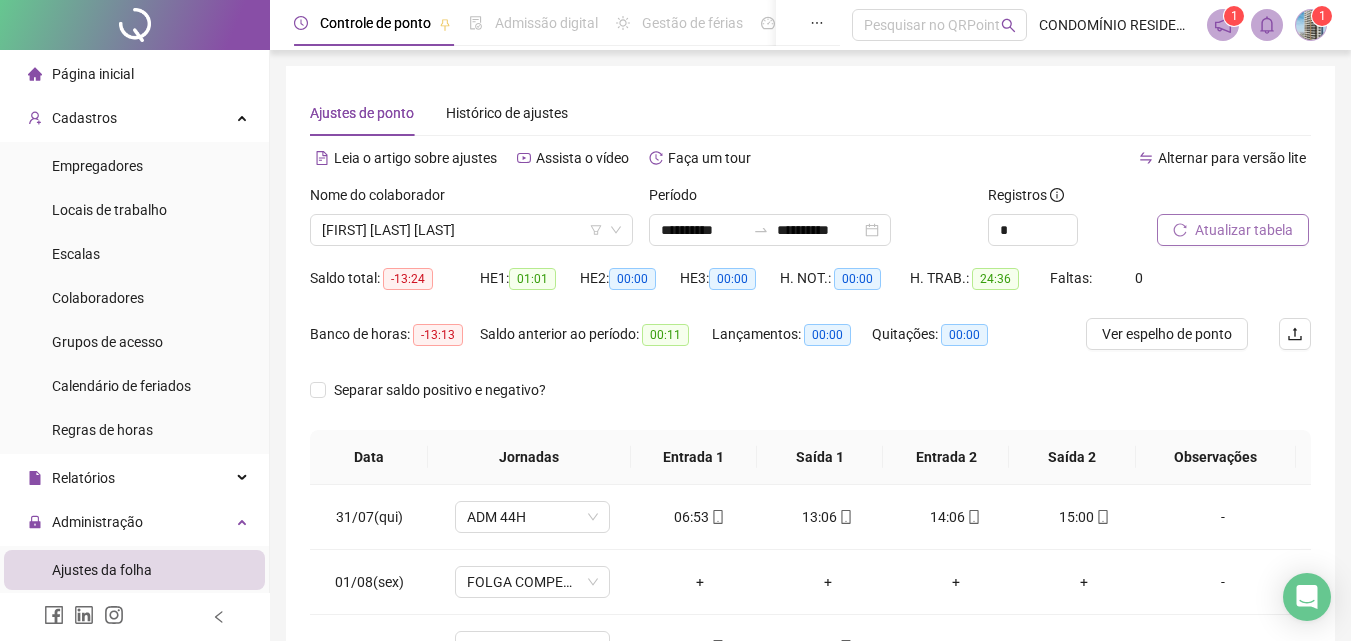 click on "Atualizar tabela" at bounding box center [1244, 230] 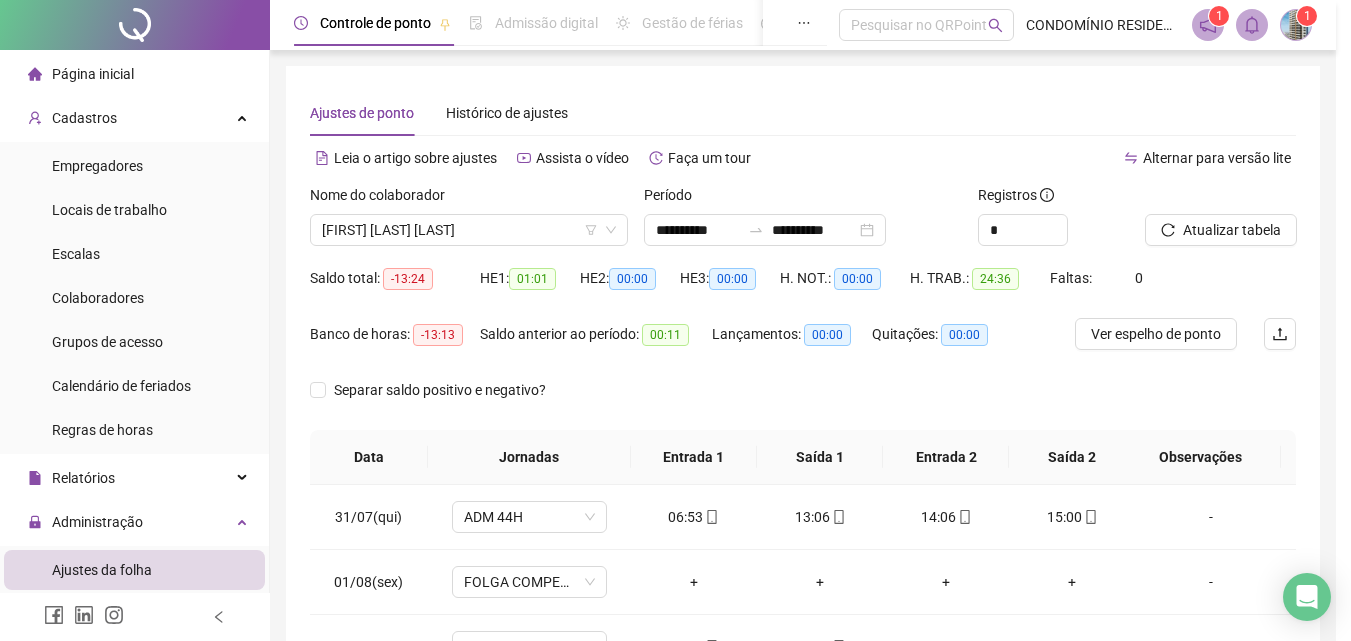 click on "Atualizando tabela Atualizando e reorganizando os registros... OK" at bounding box center [675, 320] 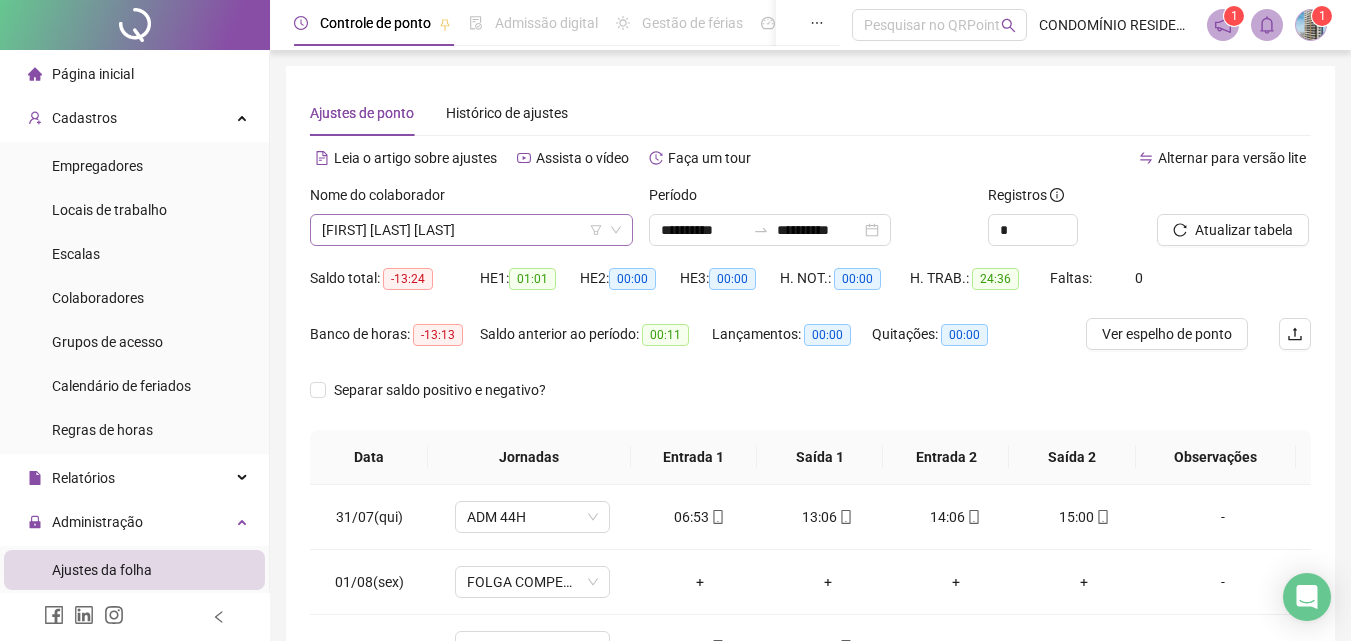 click on "[FIRST] [LAST] [LAST]" at bounding box center [471, 230] 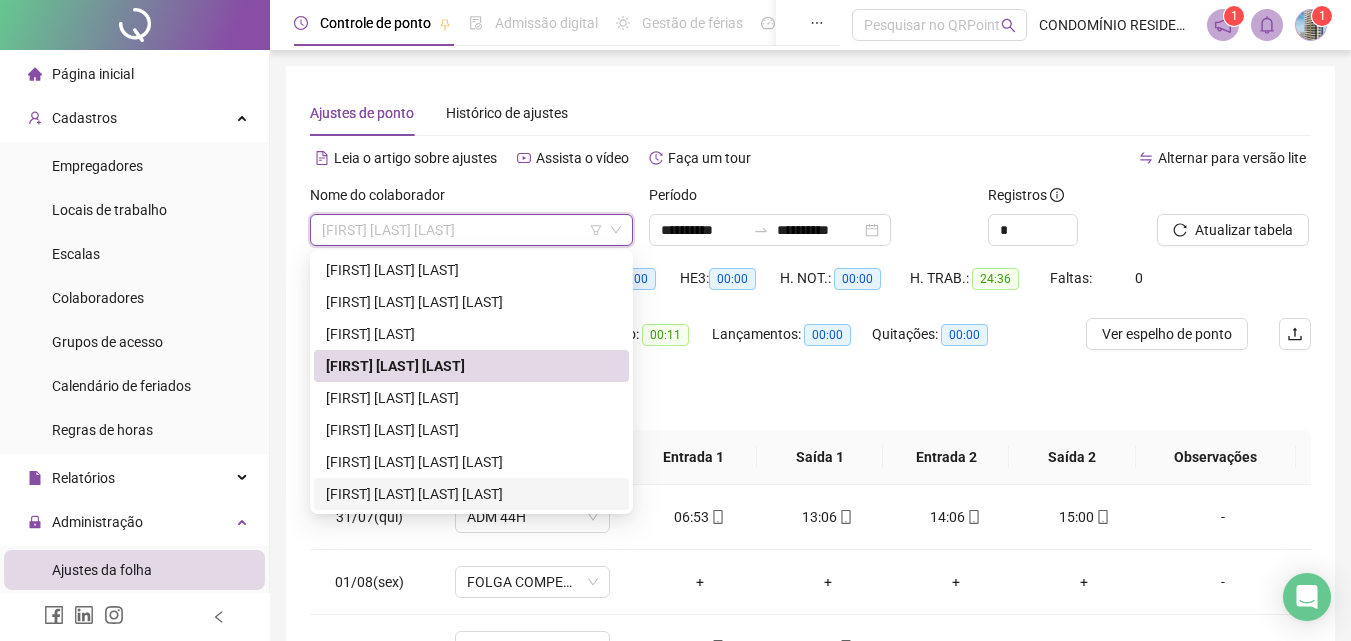 click on "[FIRST] [LAST] [LAST] [LAST]" at bounding box center [471, 494] 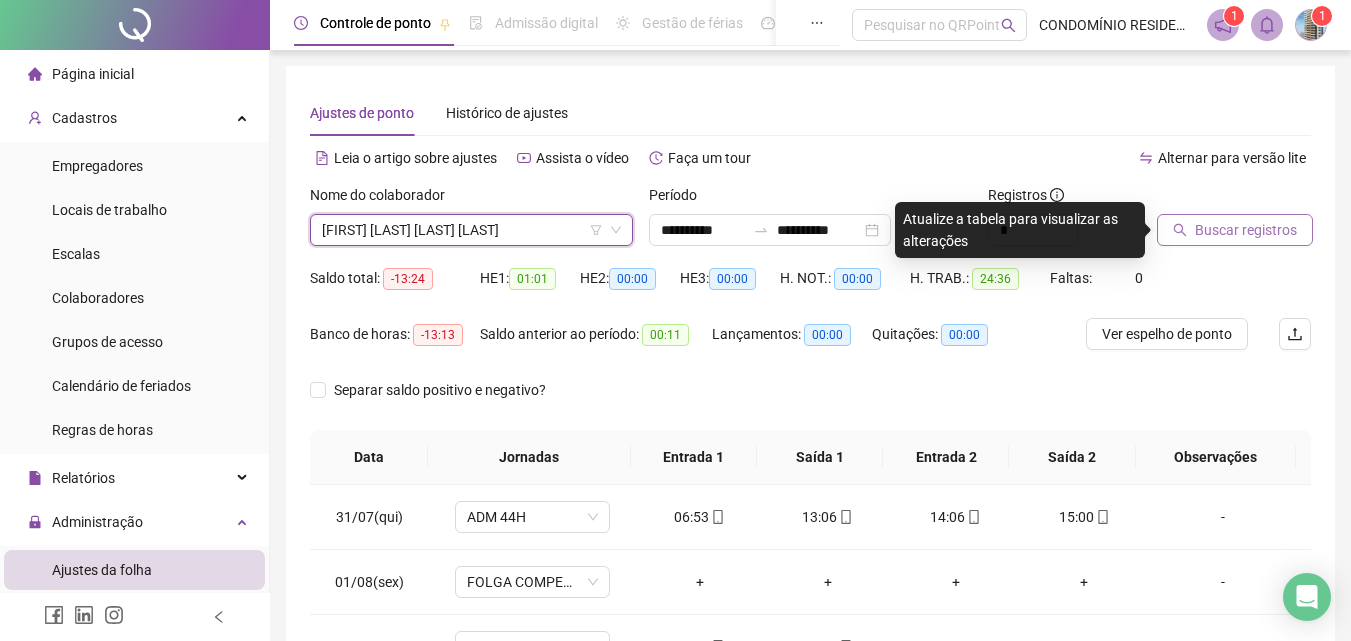 click on "Buscar registros" at bounding box center (1246, 230) 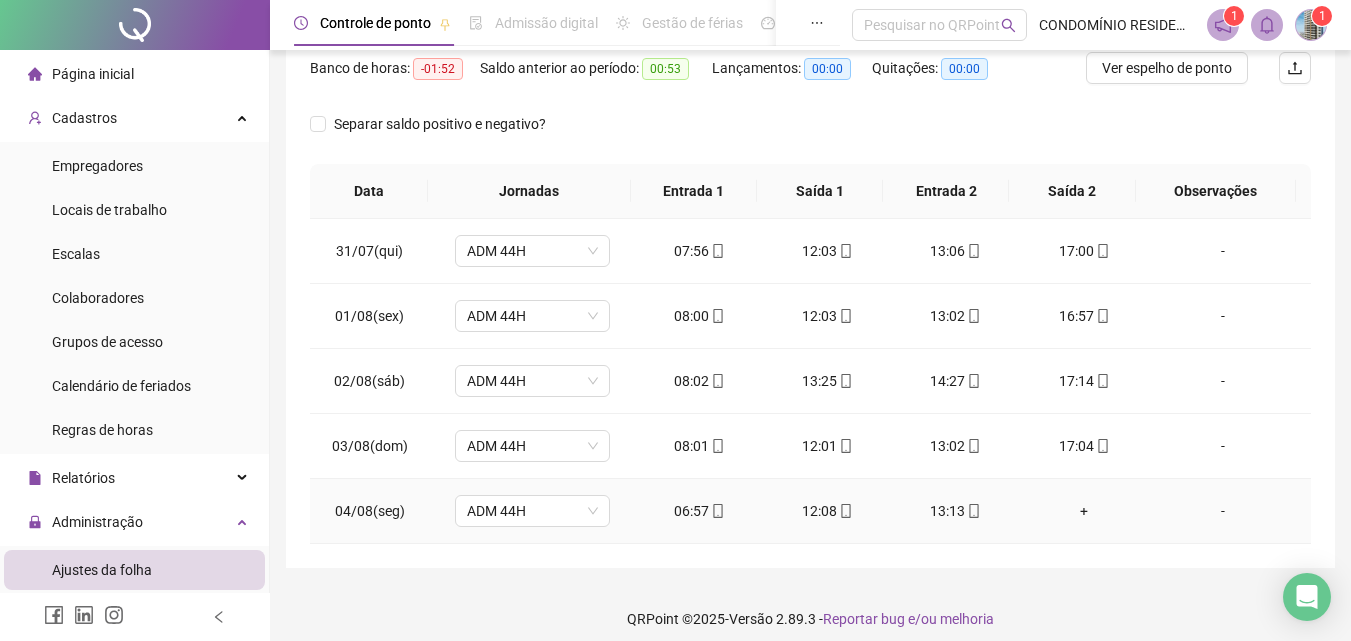 scroll, scrollTop: 279, scrollLeft: 0, axis: vertical 